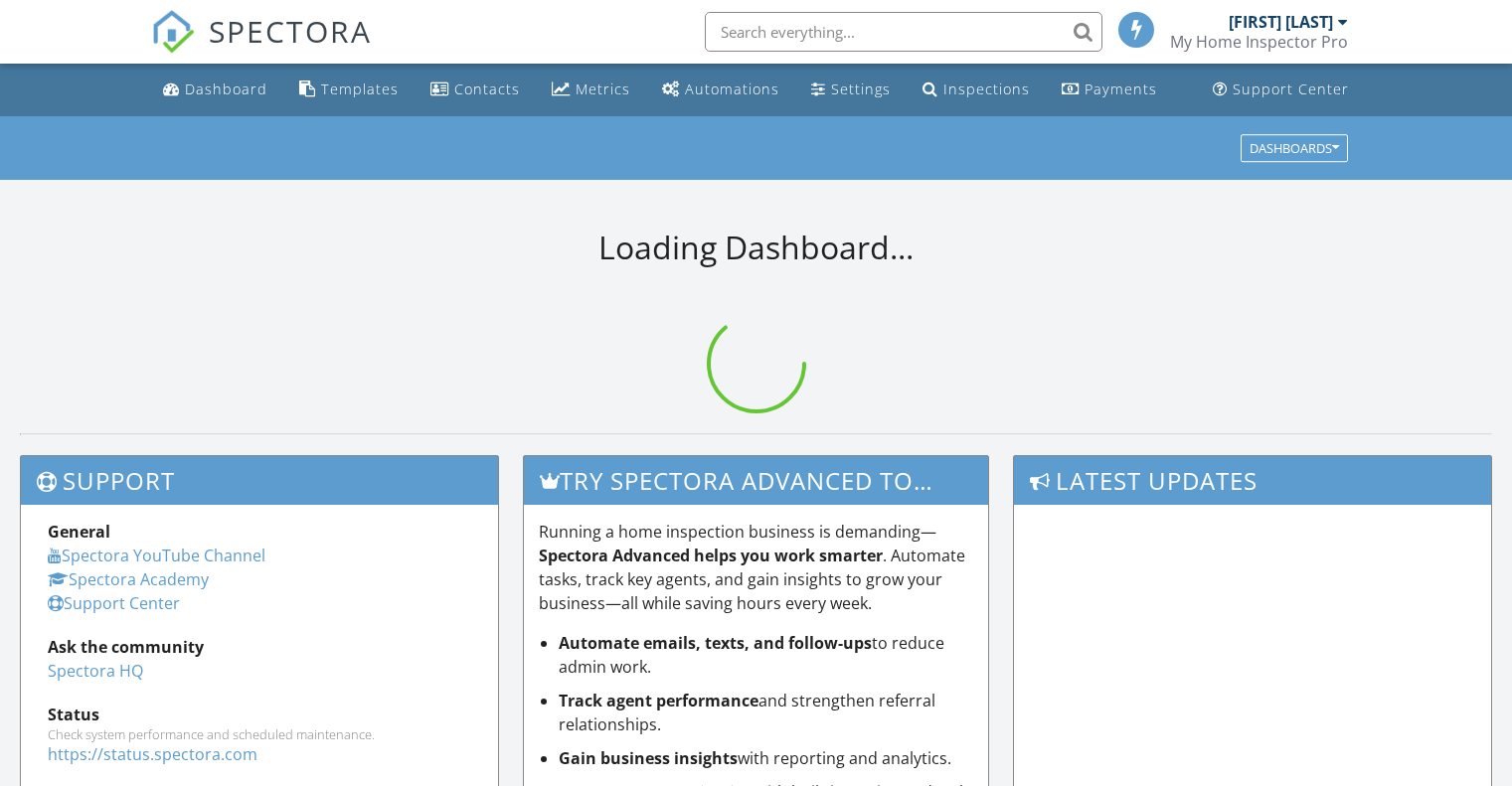 scroll, scrollTop: 0, scrollLeft: 0, axis: both 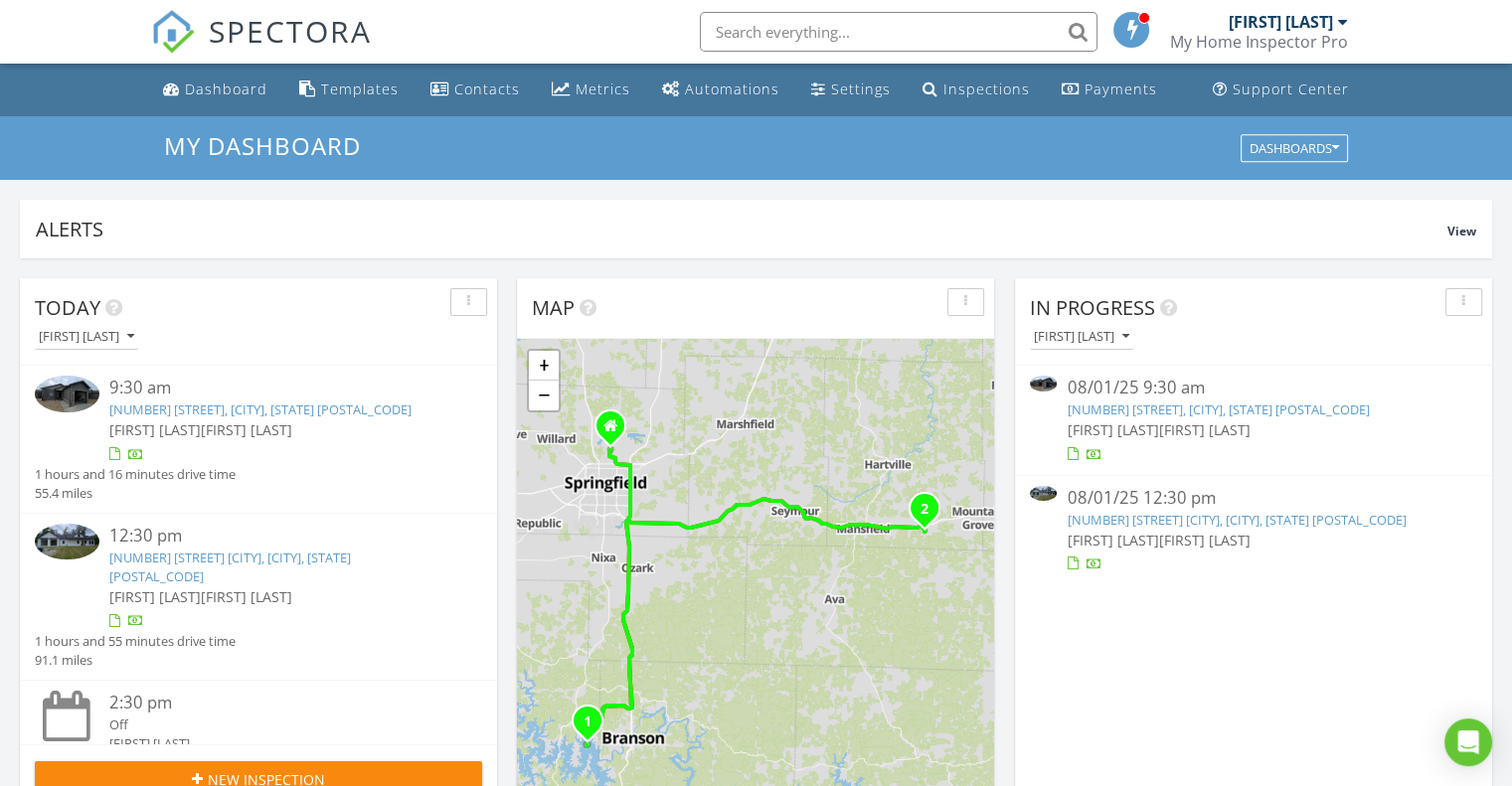 click on "[NUMBER] [STREET], [CITY], [STATE] [POSTAL_CODE]" at bounding box center (1218, 409) 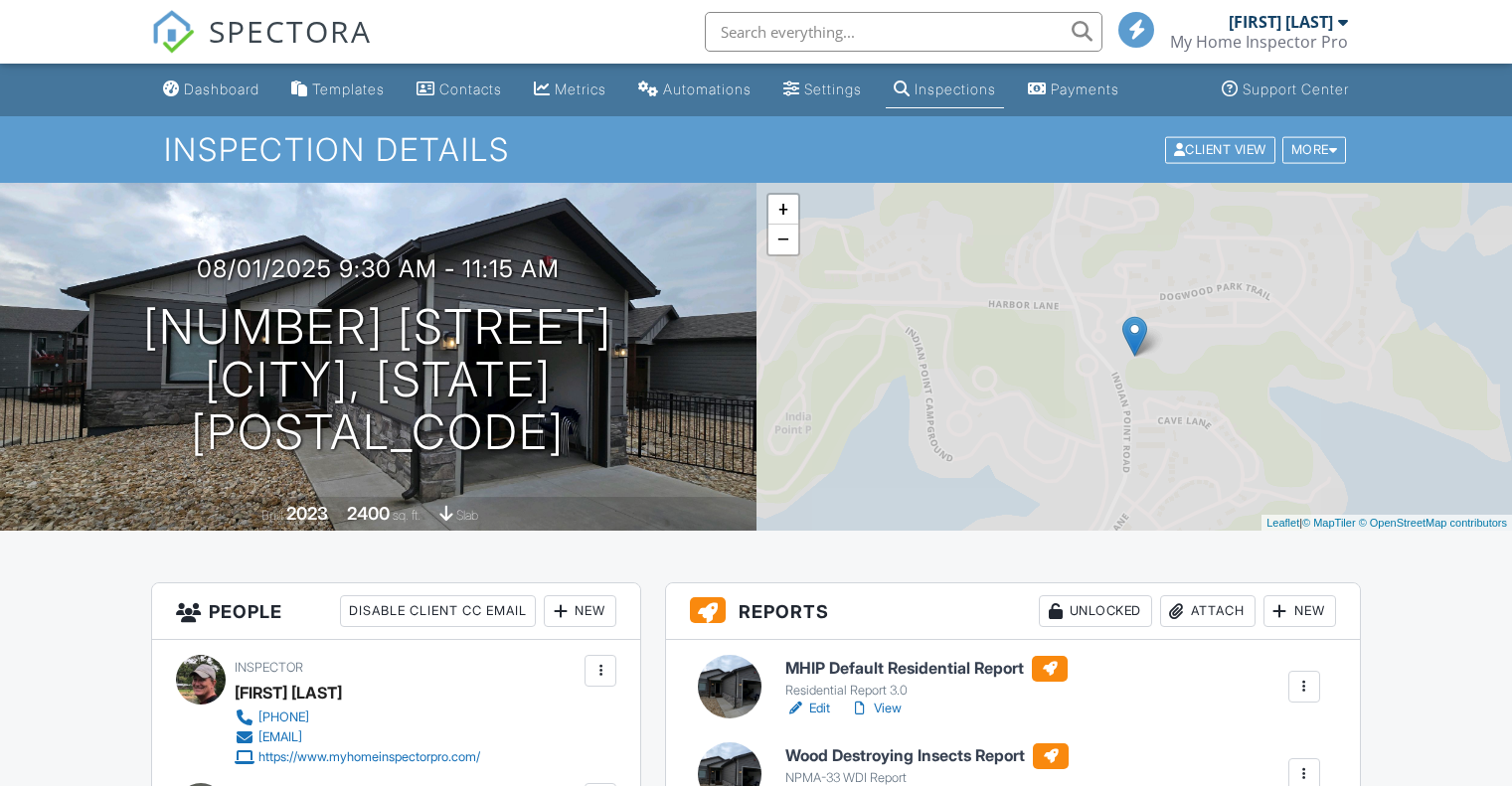 click on "Dashboard" at bounding box center [222, 88] 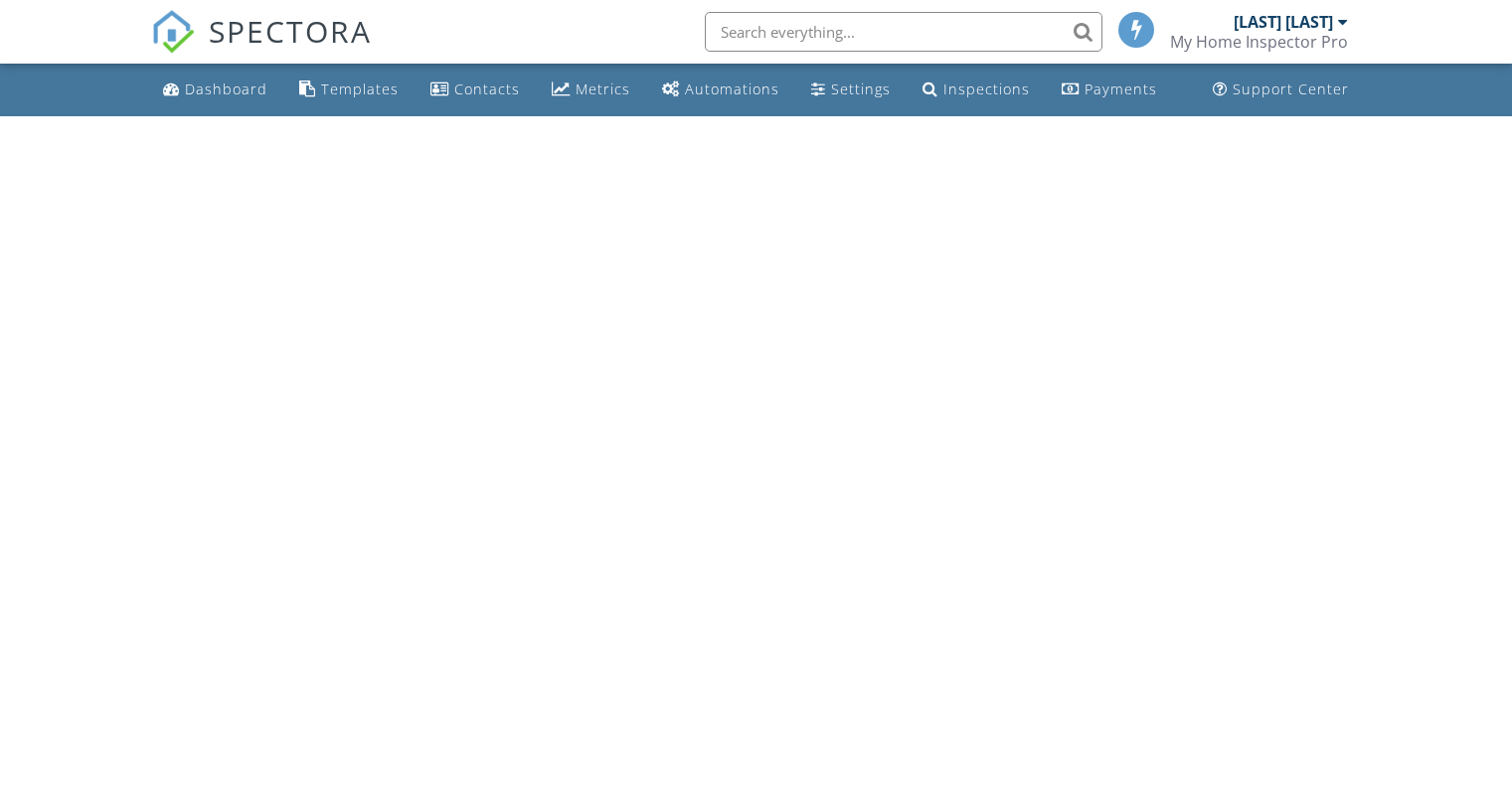scroll, scrollTop: 0, scrollLeft: 0, axis: both 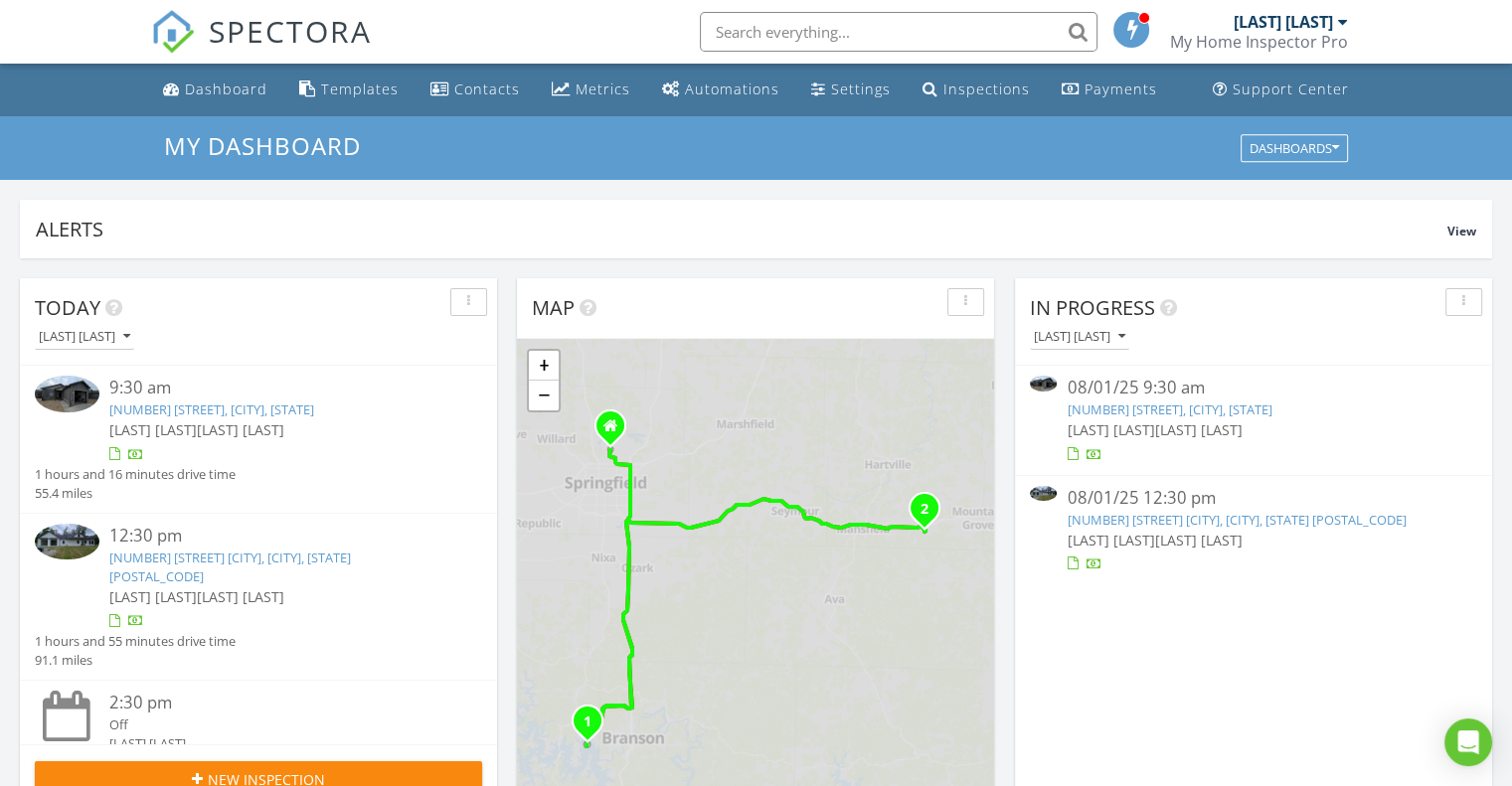 click on "[NUMBER] [STREET] [CITY], [CITY], [STATE] [POSTAL_CODE]" at bounding box center (1236, 520) 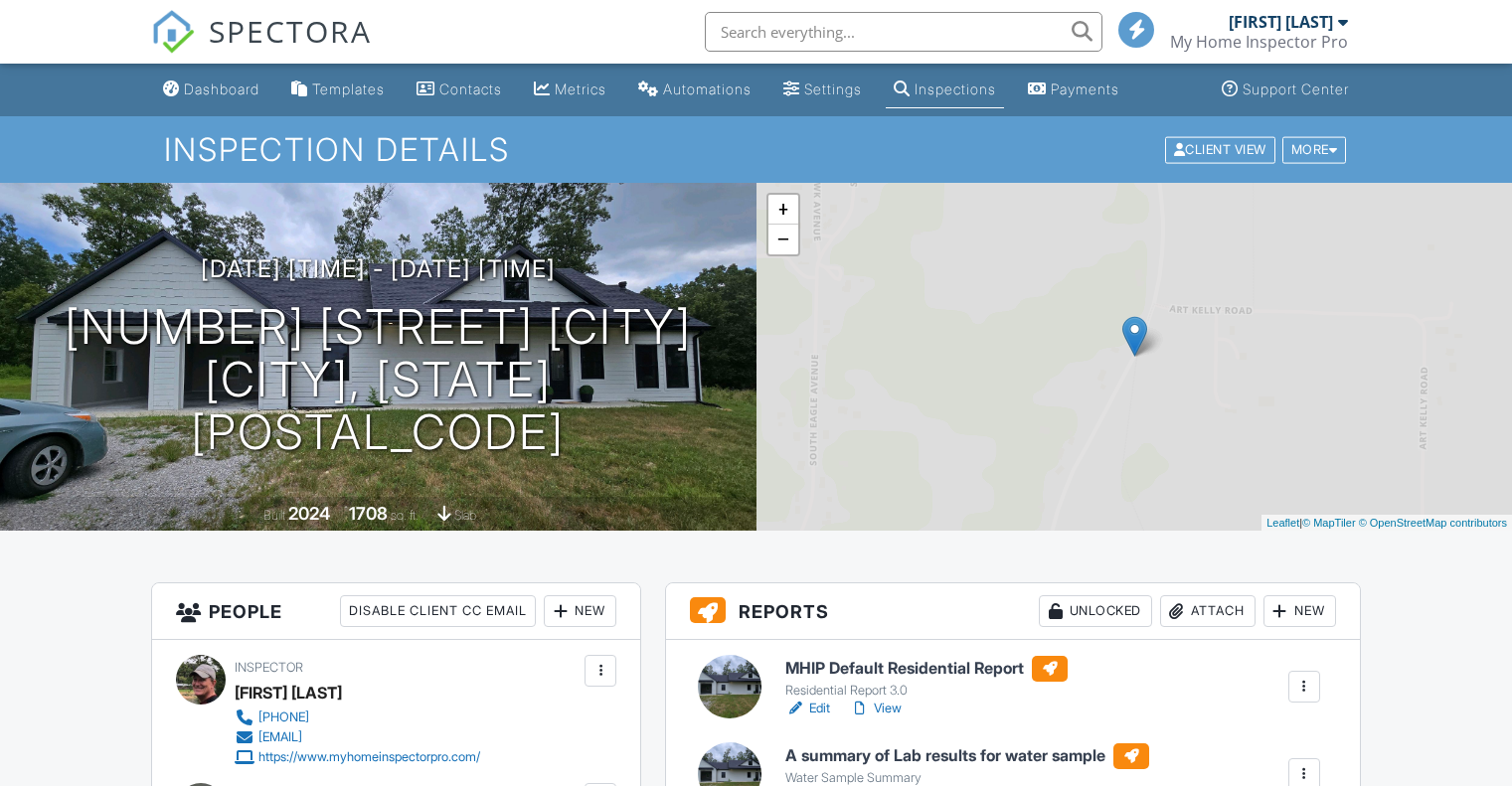 scroll, scrollTop: 0, scrollLeft: 0, axis: both 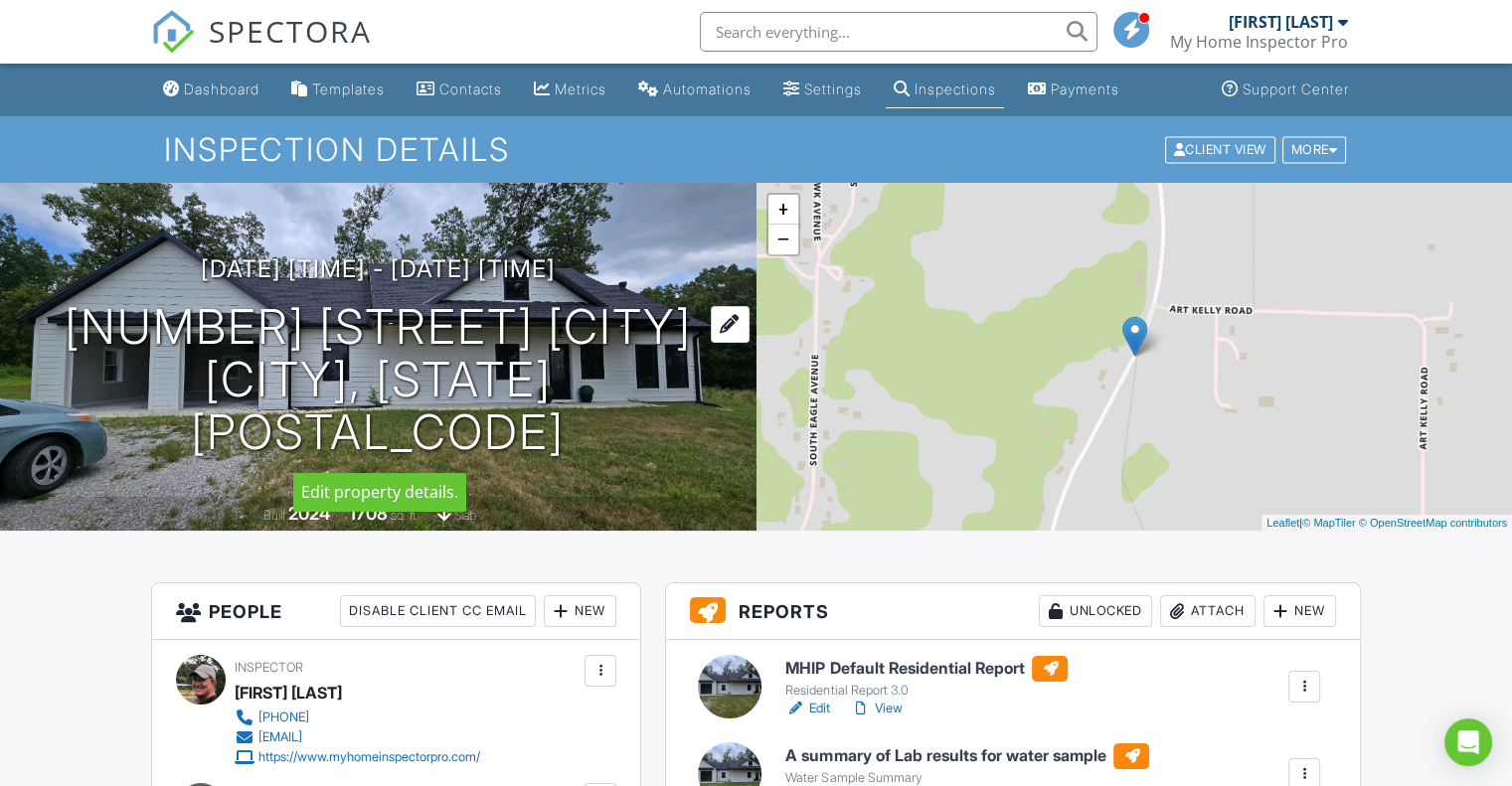 click on "[NUMBER] [STREET] [CITY]
[CITY], [STATE] [POSTAL_CODE]" at bounding box center (378, 380) 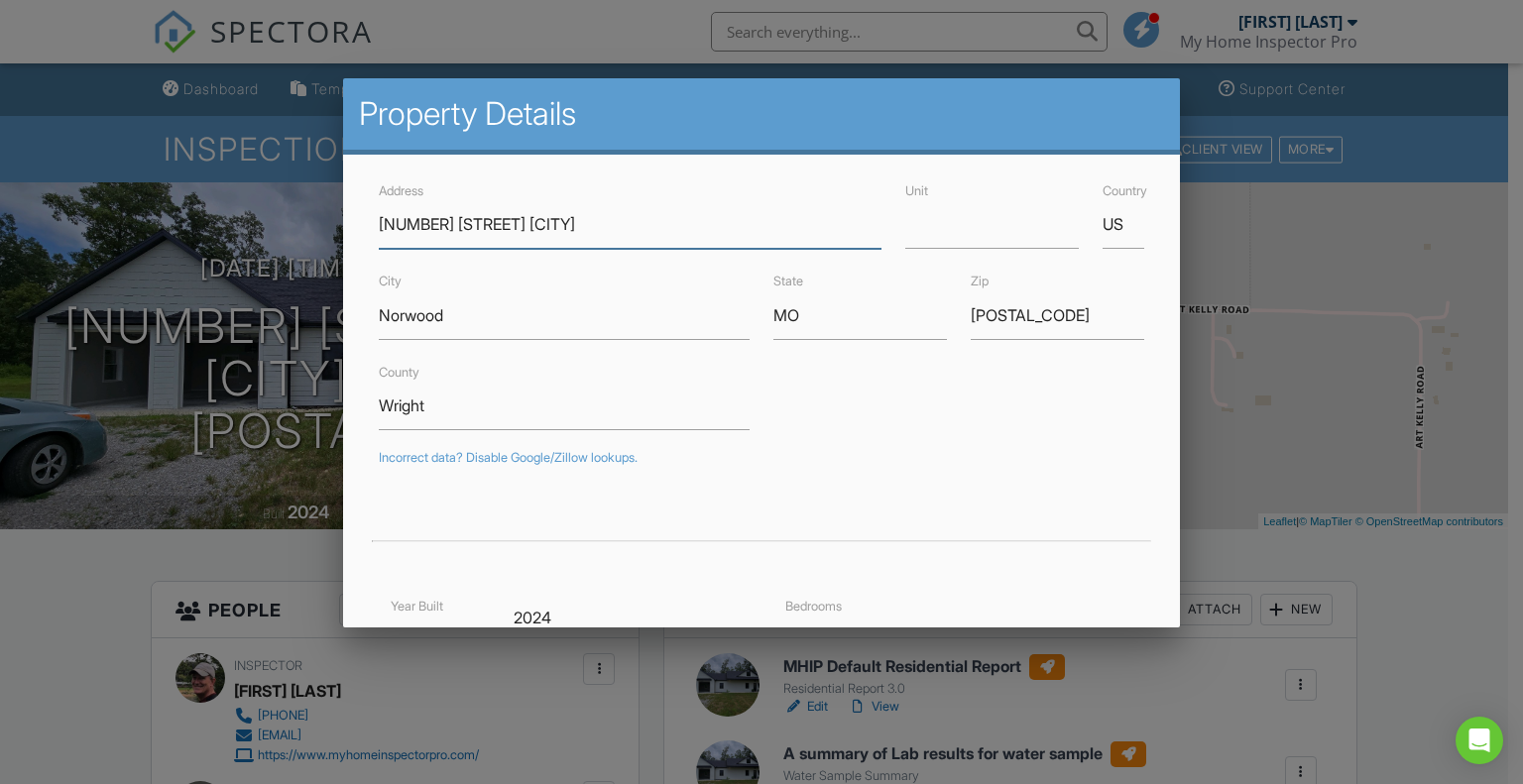 click on "000 State Highway C Norwood" at bounding box center [630, 224] 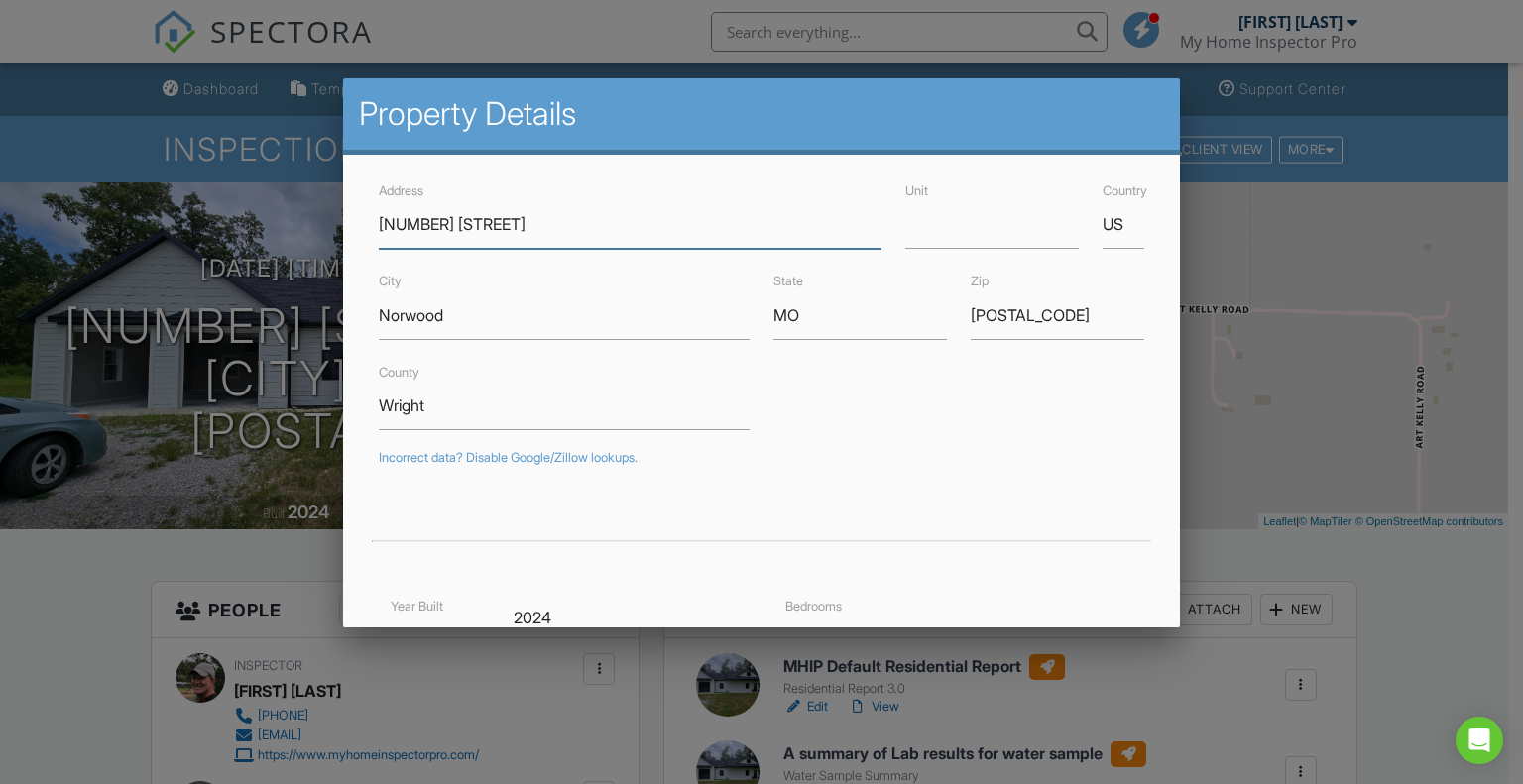 scroll, scrollTop: 440, scrollLeft: 0, axis: vertical 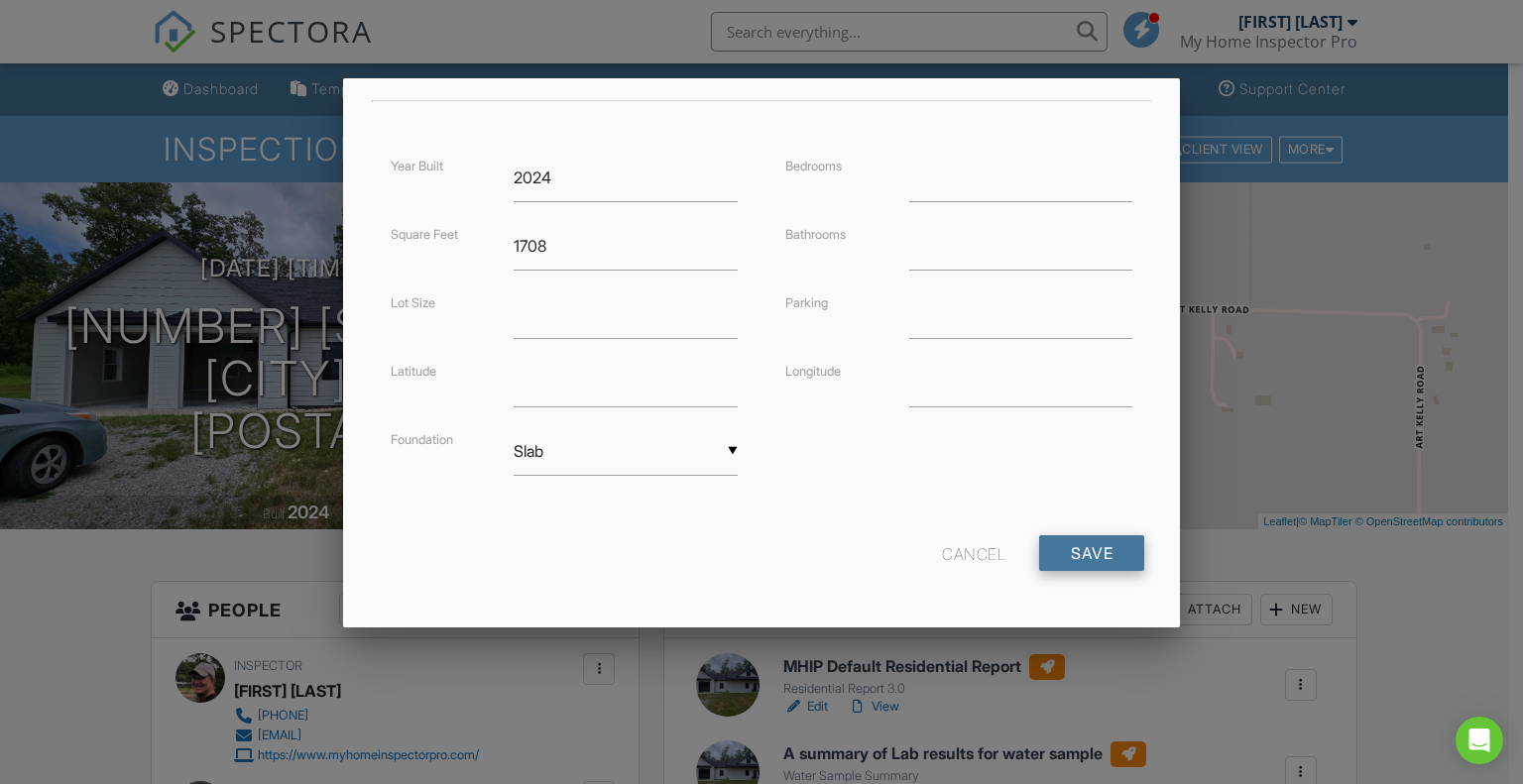 type on "000 State Highway C" 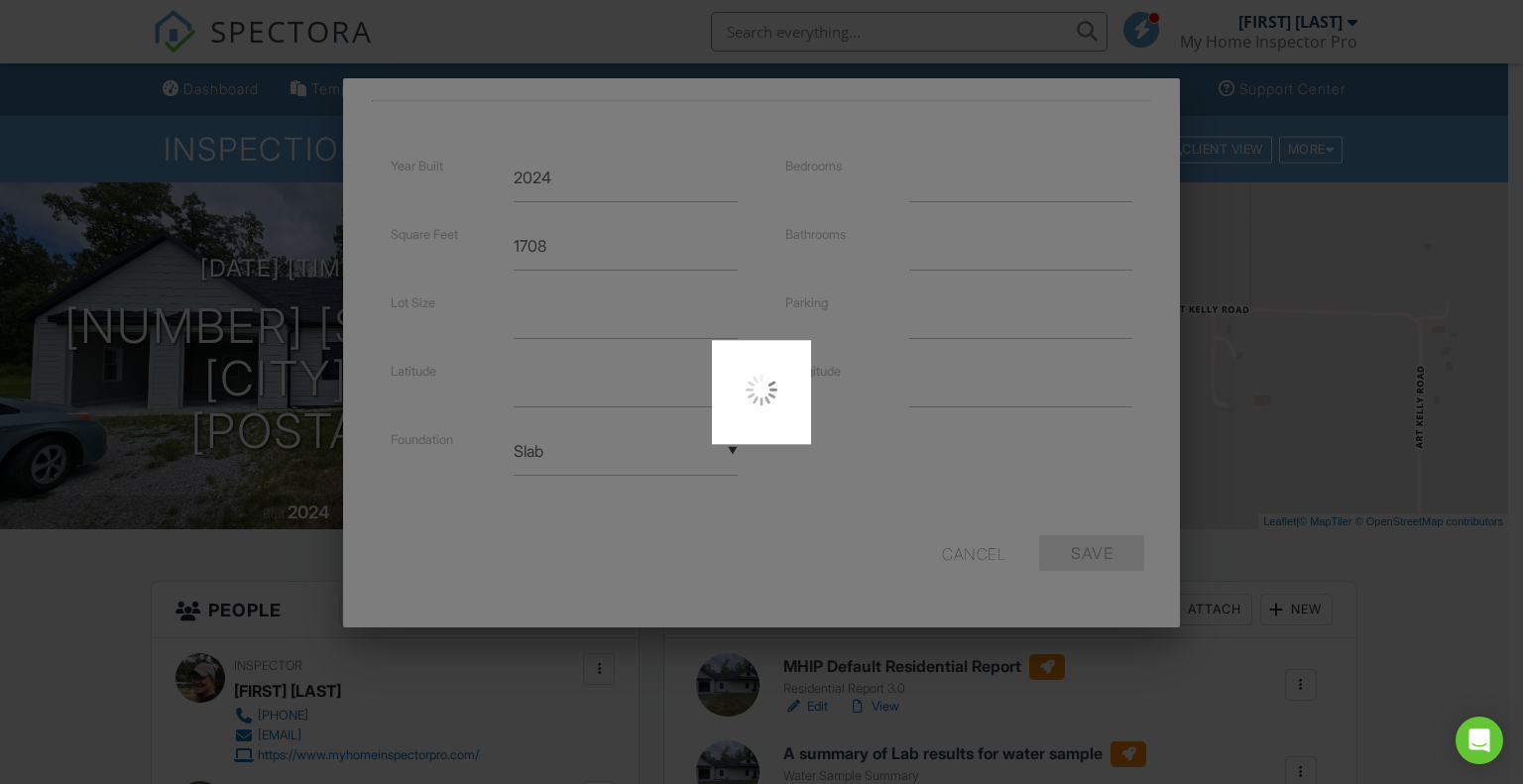 type on "37.0082492" 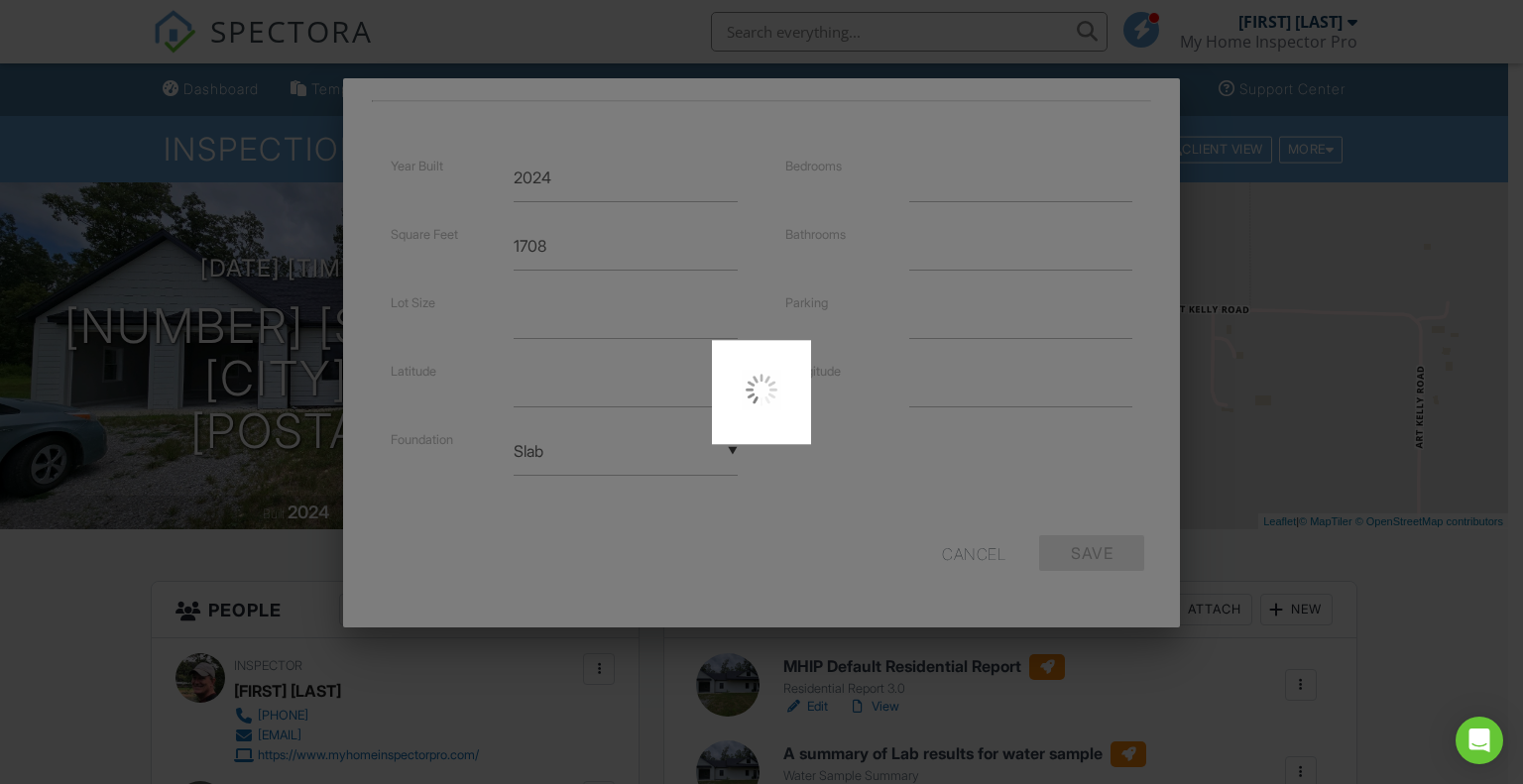 type on "-92.4313631" 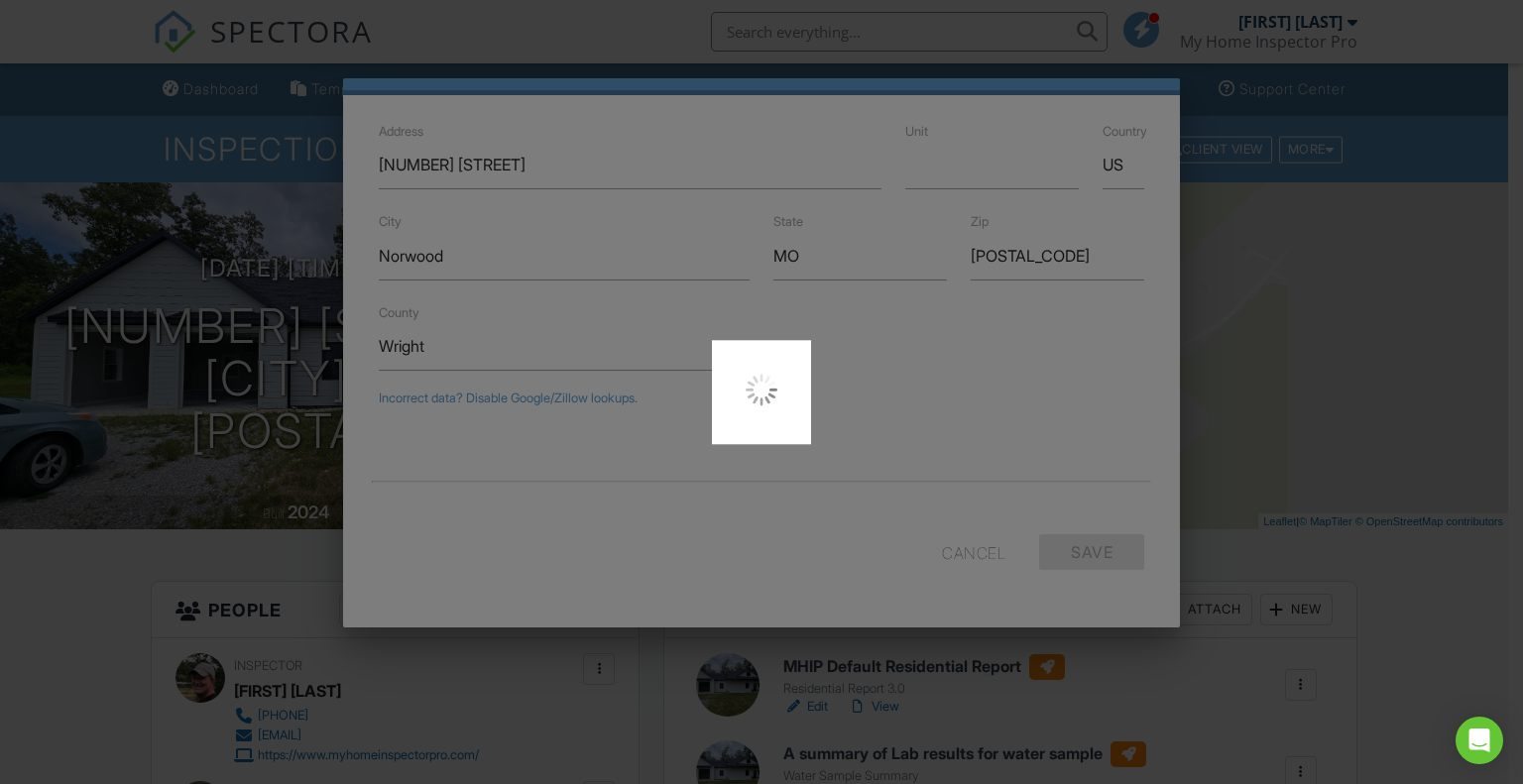 scroll, scrollTop: 440, scrollLeft: 0, axis: vertical 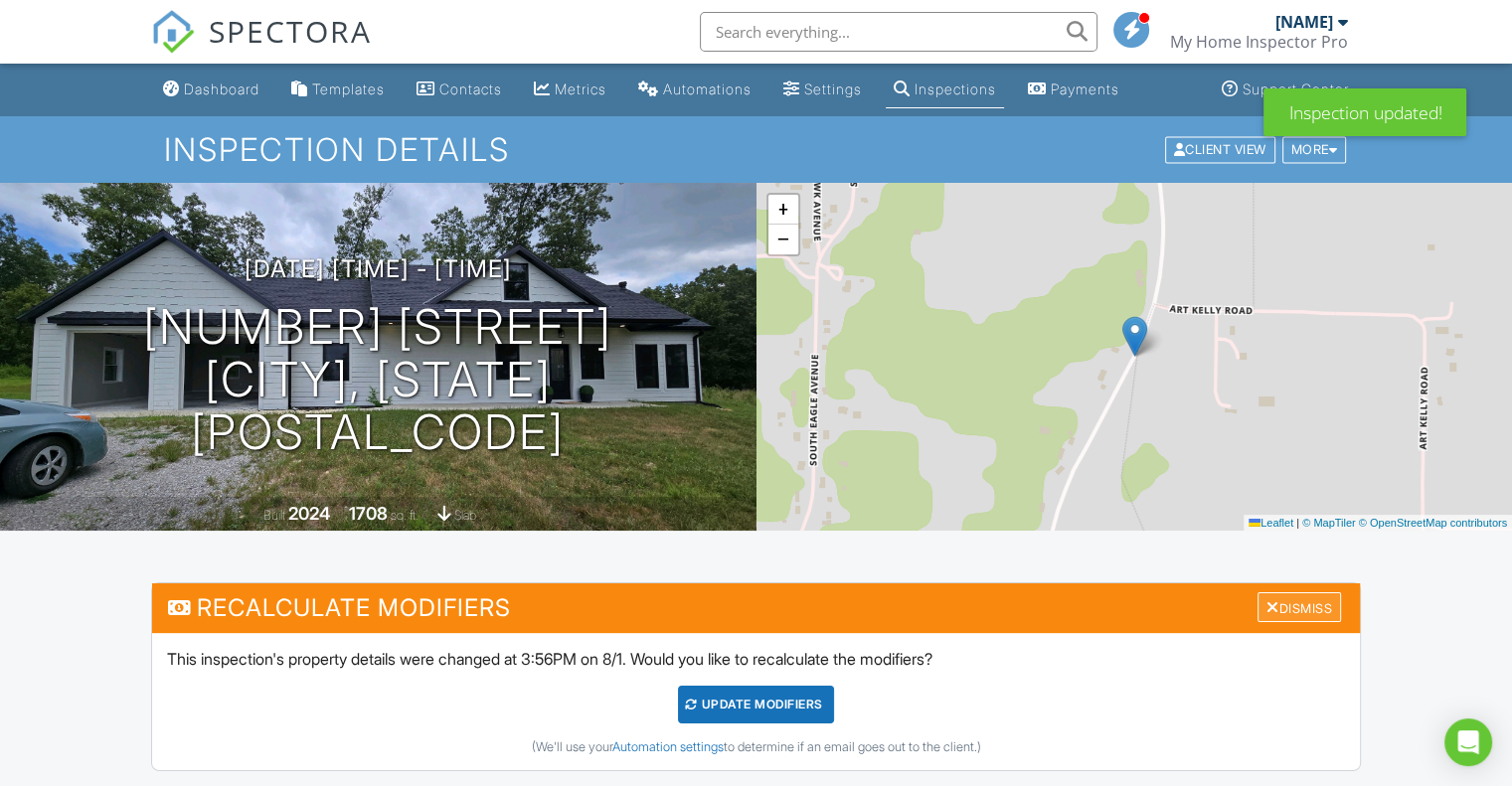 click on "Dismiss" at bounding box center (1299, 607) 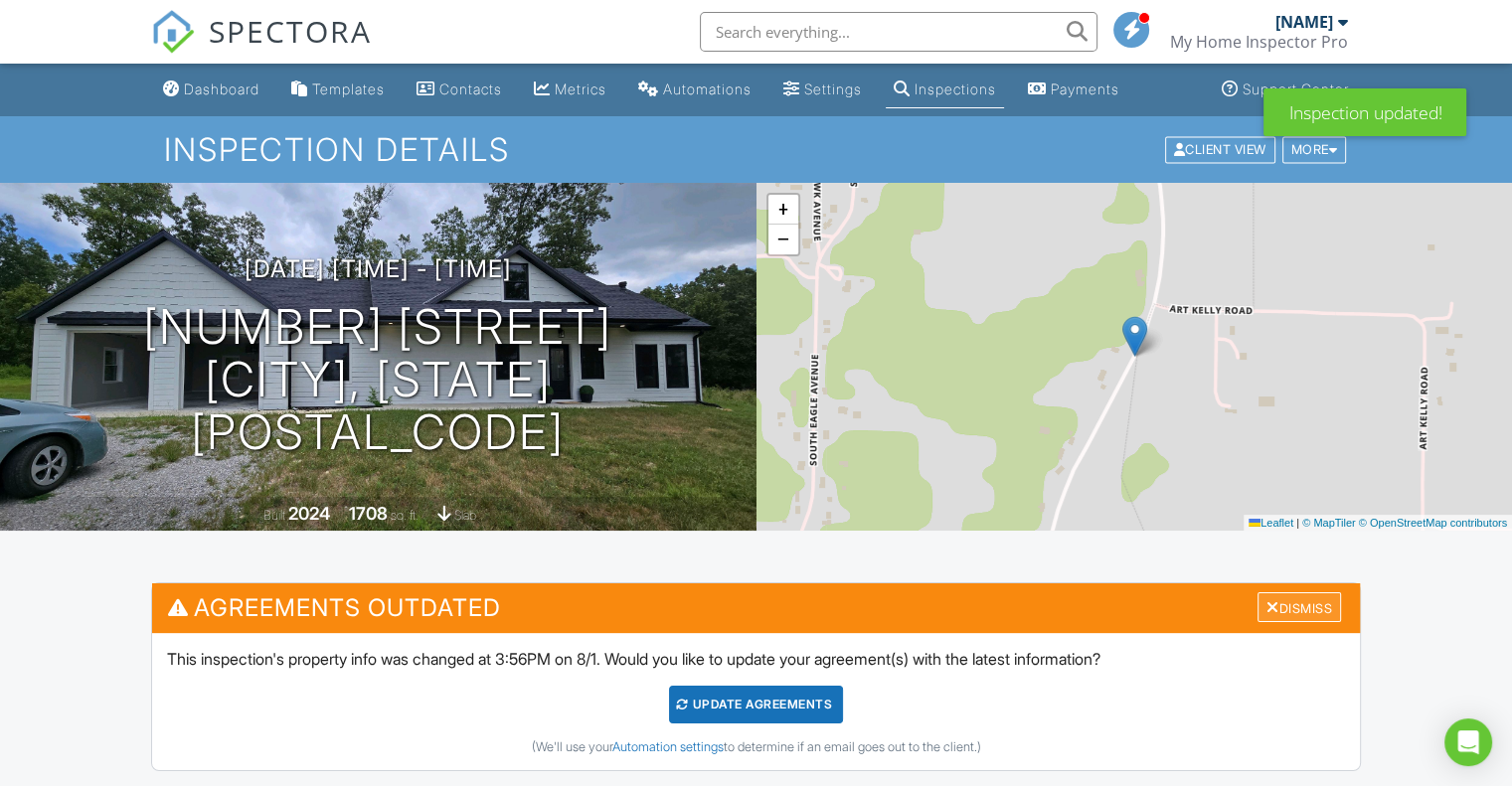 click on "Dismiss" at bounding box center (1299, 607) 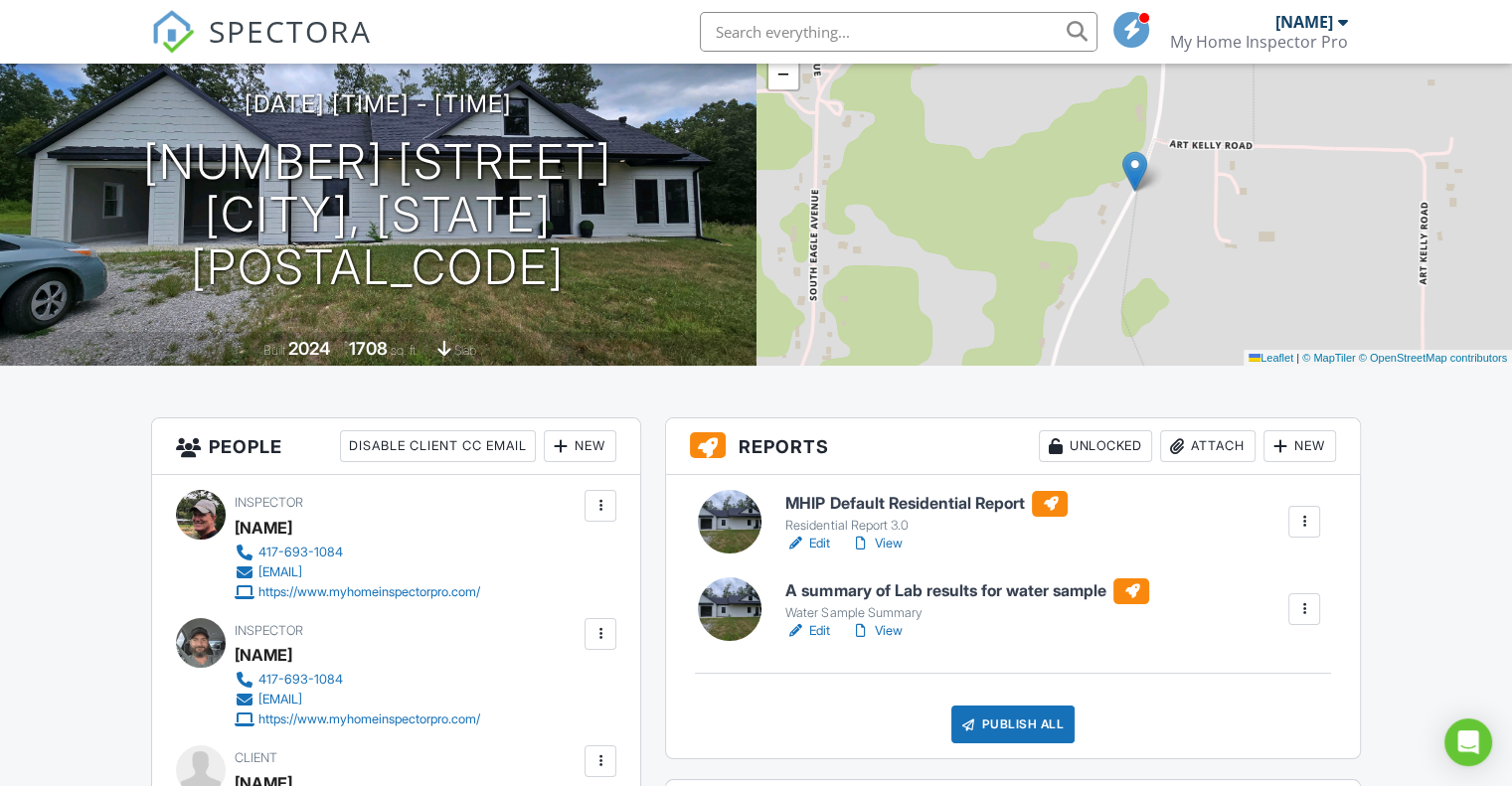 scroll, scrollTop: 199, scrollLeft: 0, axis: vertical 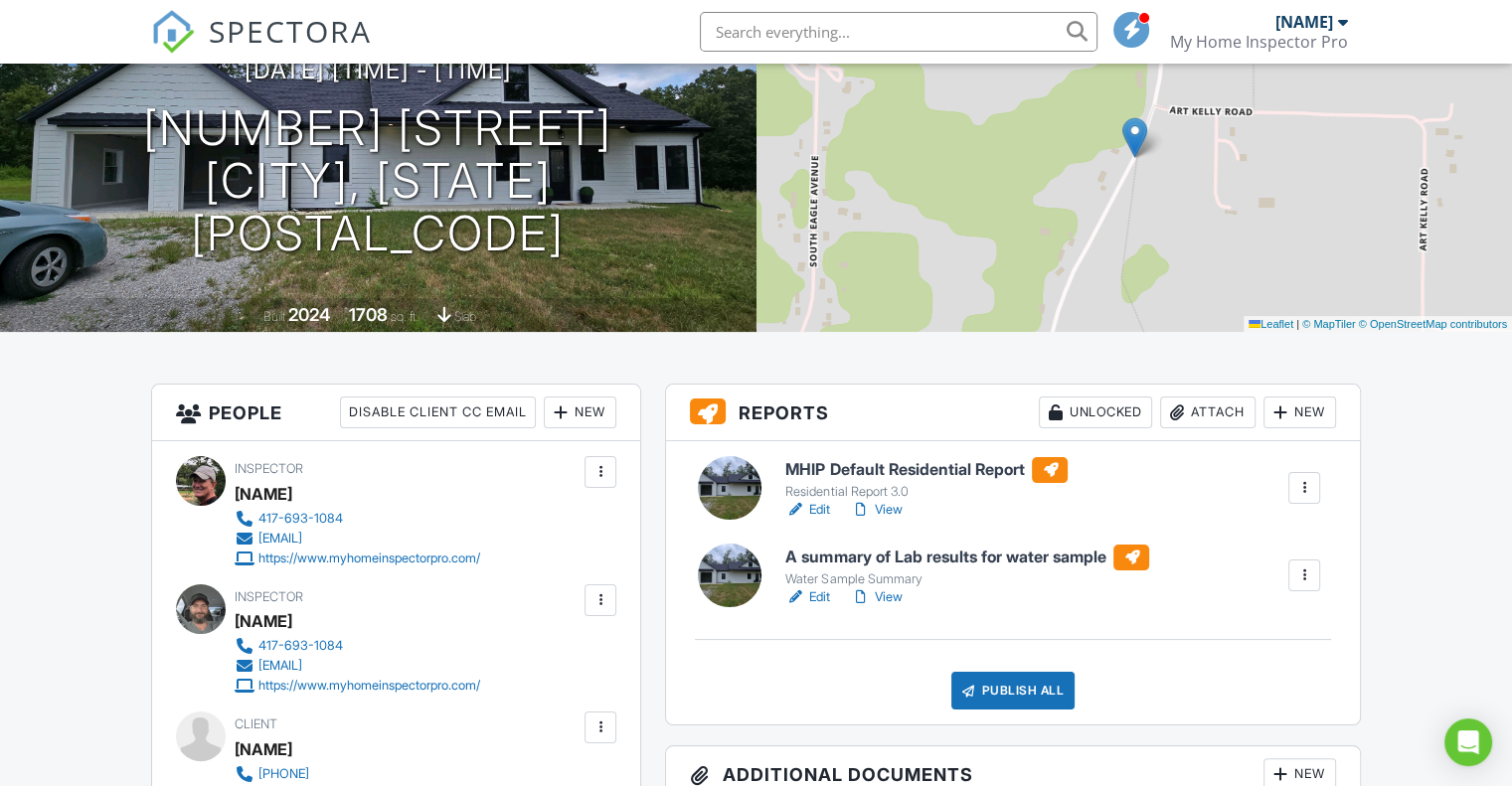 click on "MHIP Default Residential Report" at bounding box center (926, 470) 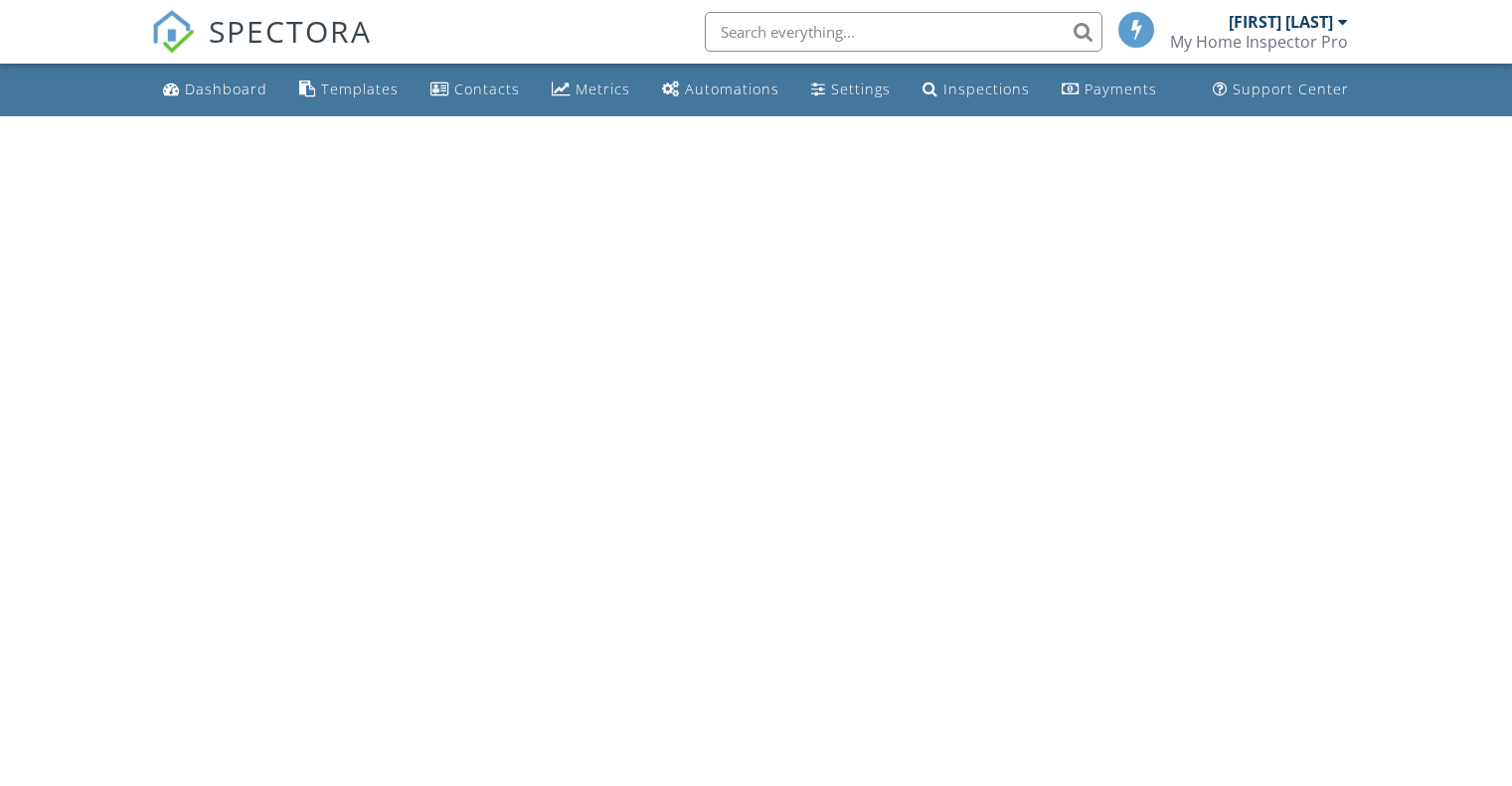 scroll, scrollTop: 0, scrollLeft: 0, axis: both 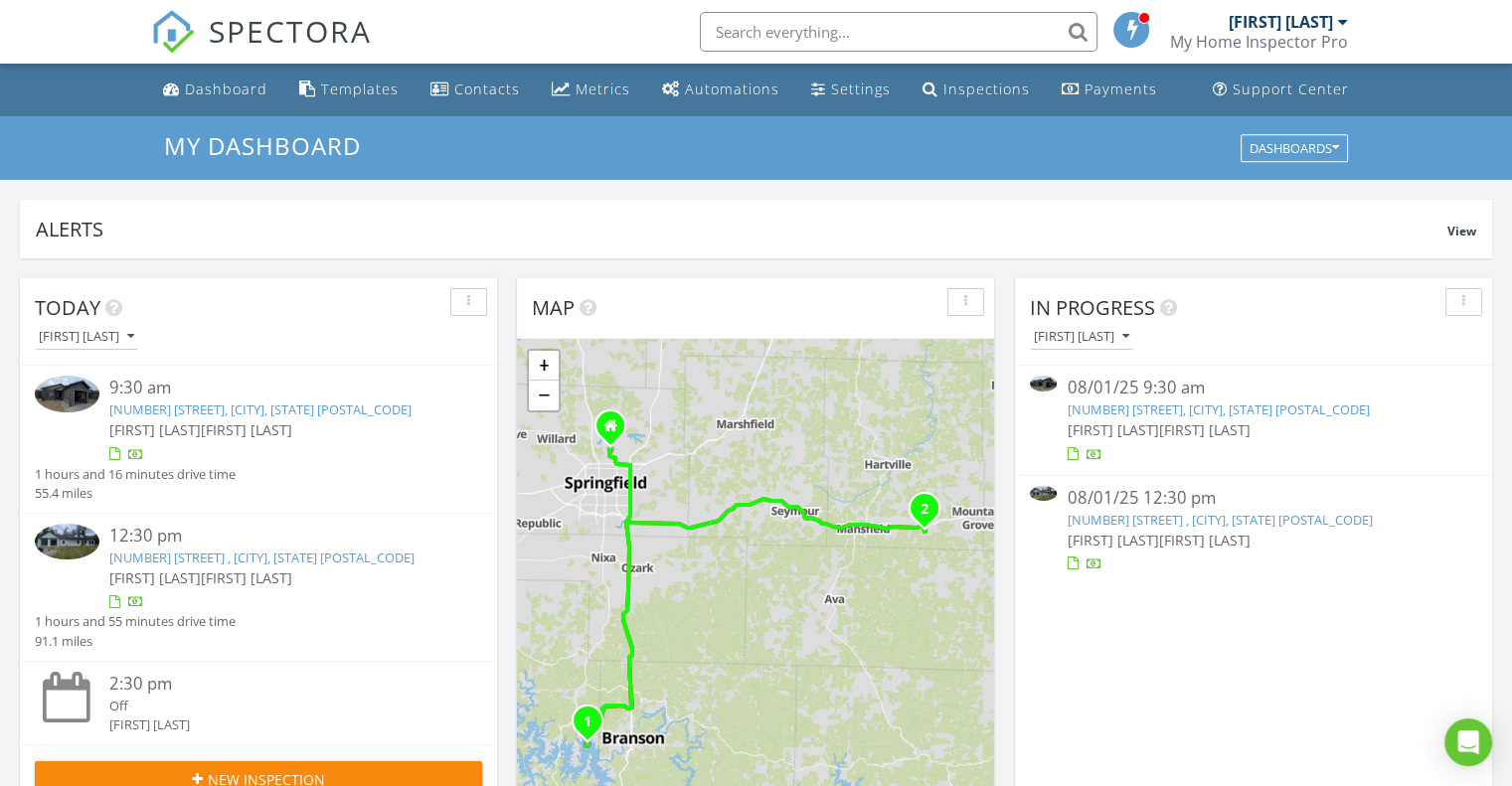 click on "[NUMBER] [STREET], [CITY], [STATE] [POSTAL_CODE]" at bounding box center [1218, 409] 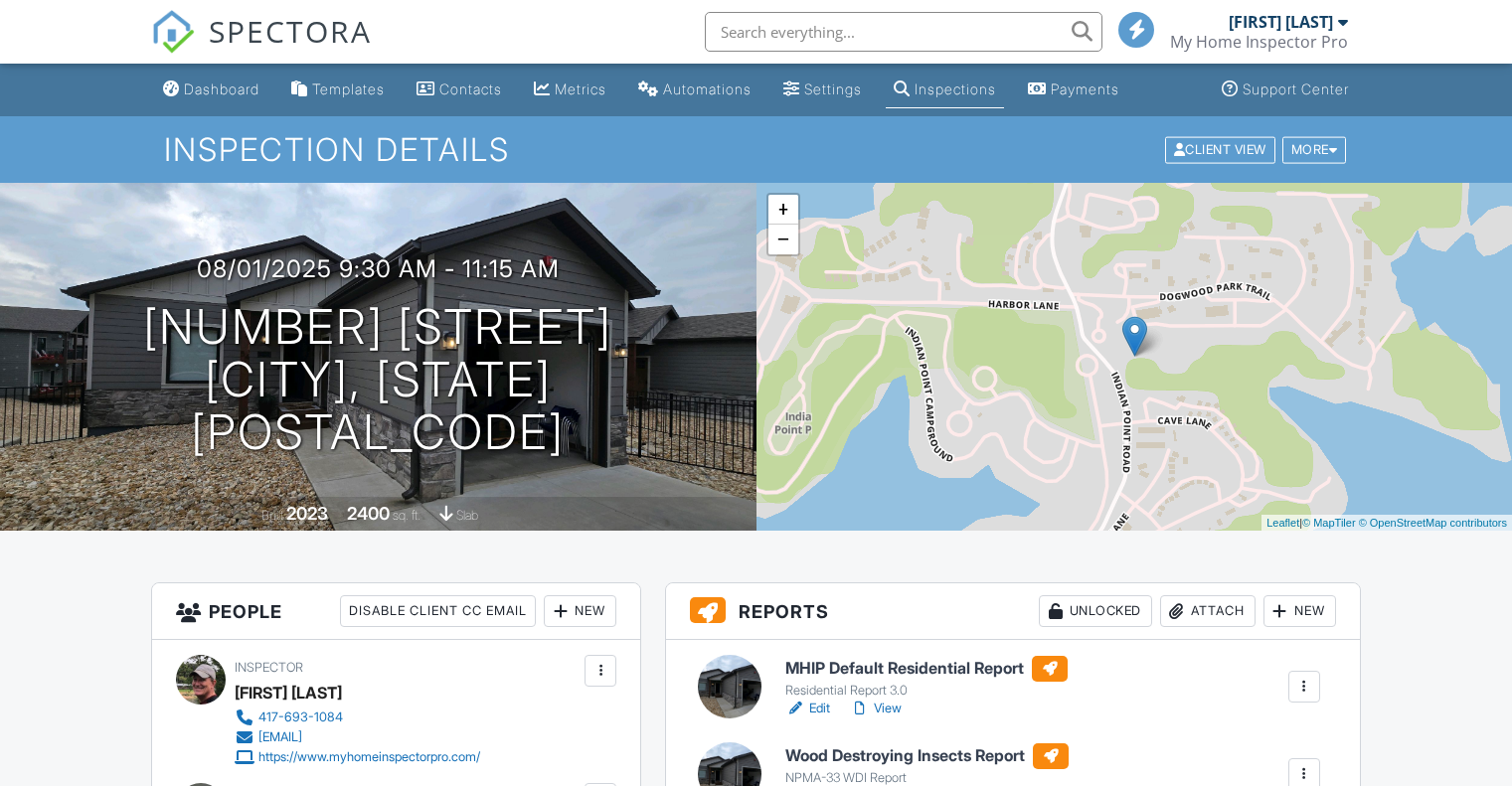 scroll, scrollTop: 0, scrollLeft: 0, axis: both 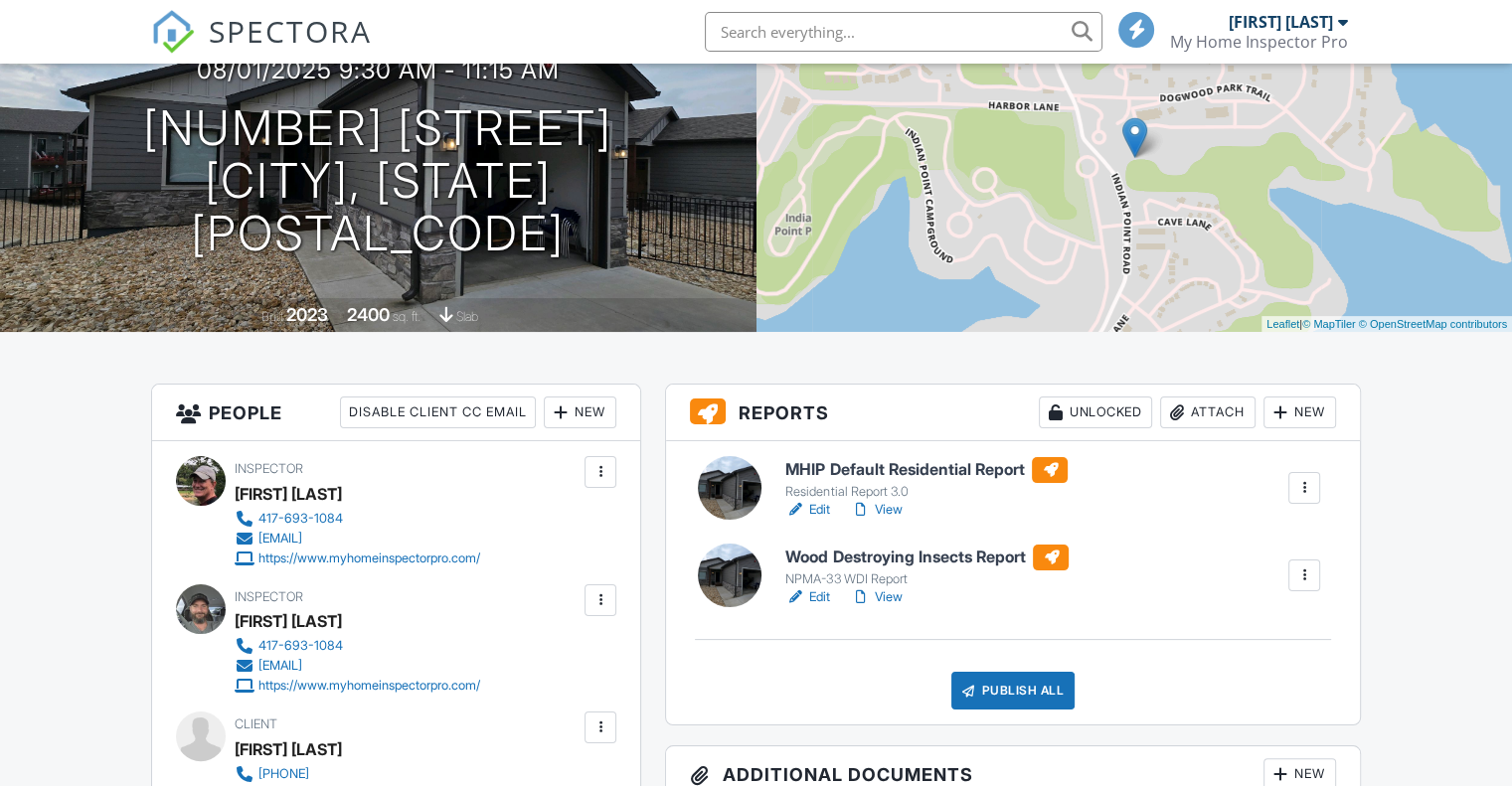 click on "MHIP Default Residential Report" at bounding box center (926, 470) 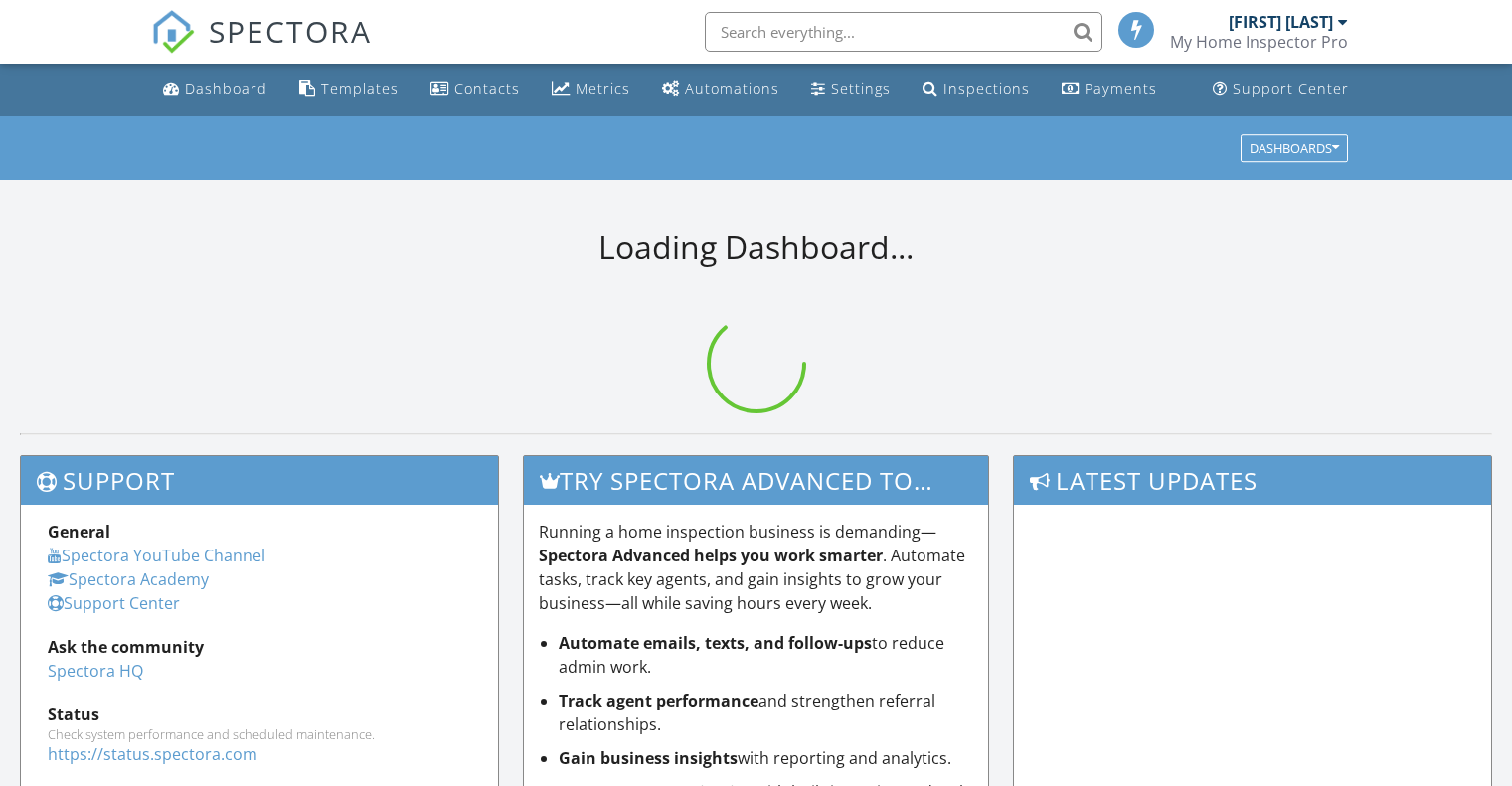 scroll, scrollTop: 0, scrollLeft: 0, axis: both 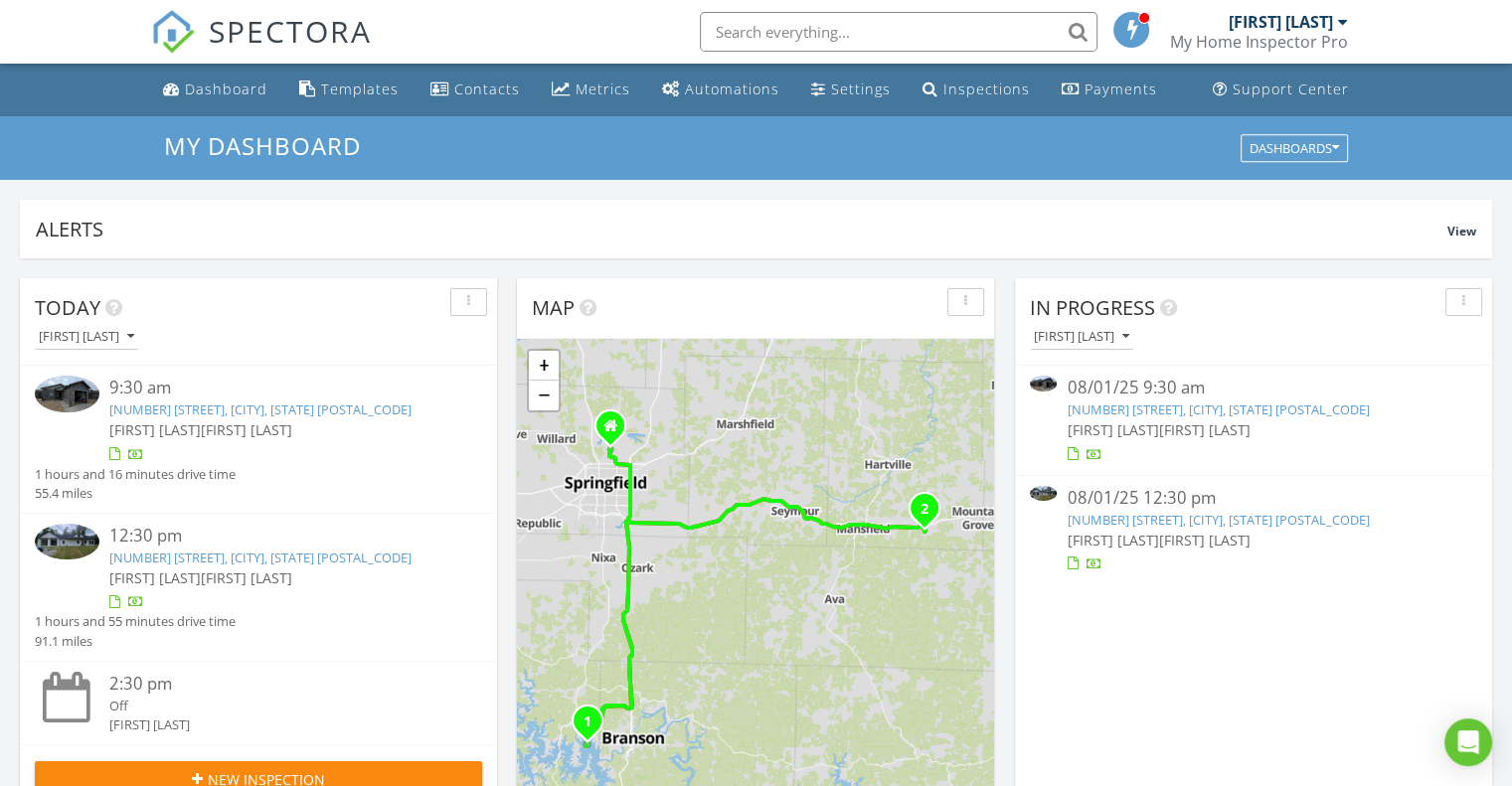 click on "[NUMBER] [STREET], [CITY], [STATE] [POSTAL_CODE]" at bounding box center (1218, 409) 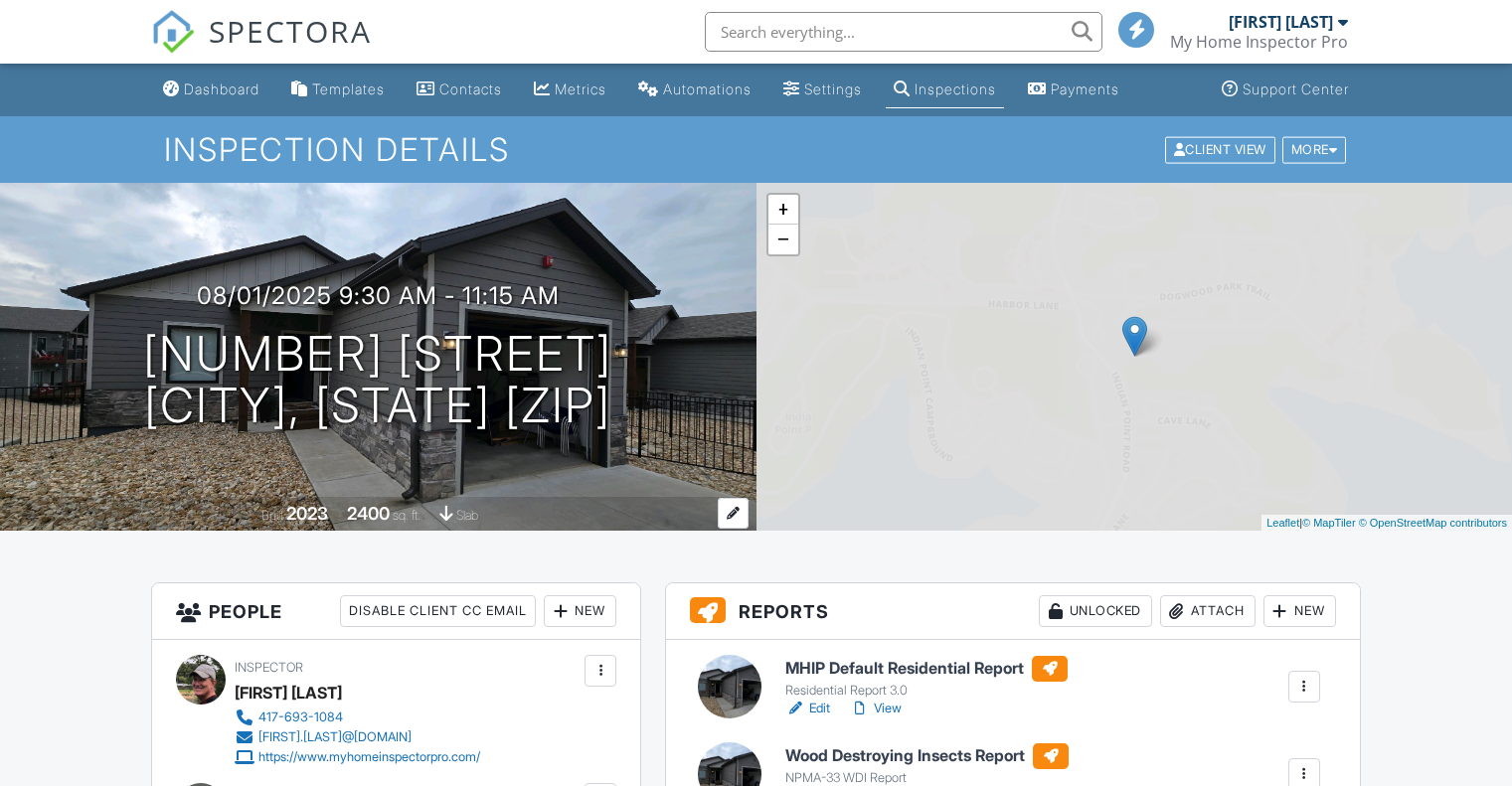 scroll, scrollTop: 0, scrollLeft: 0, axis: both 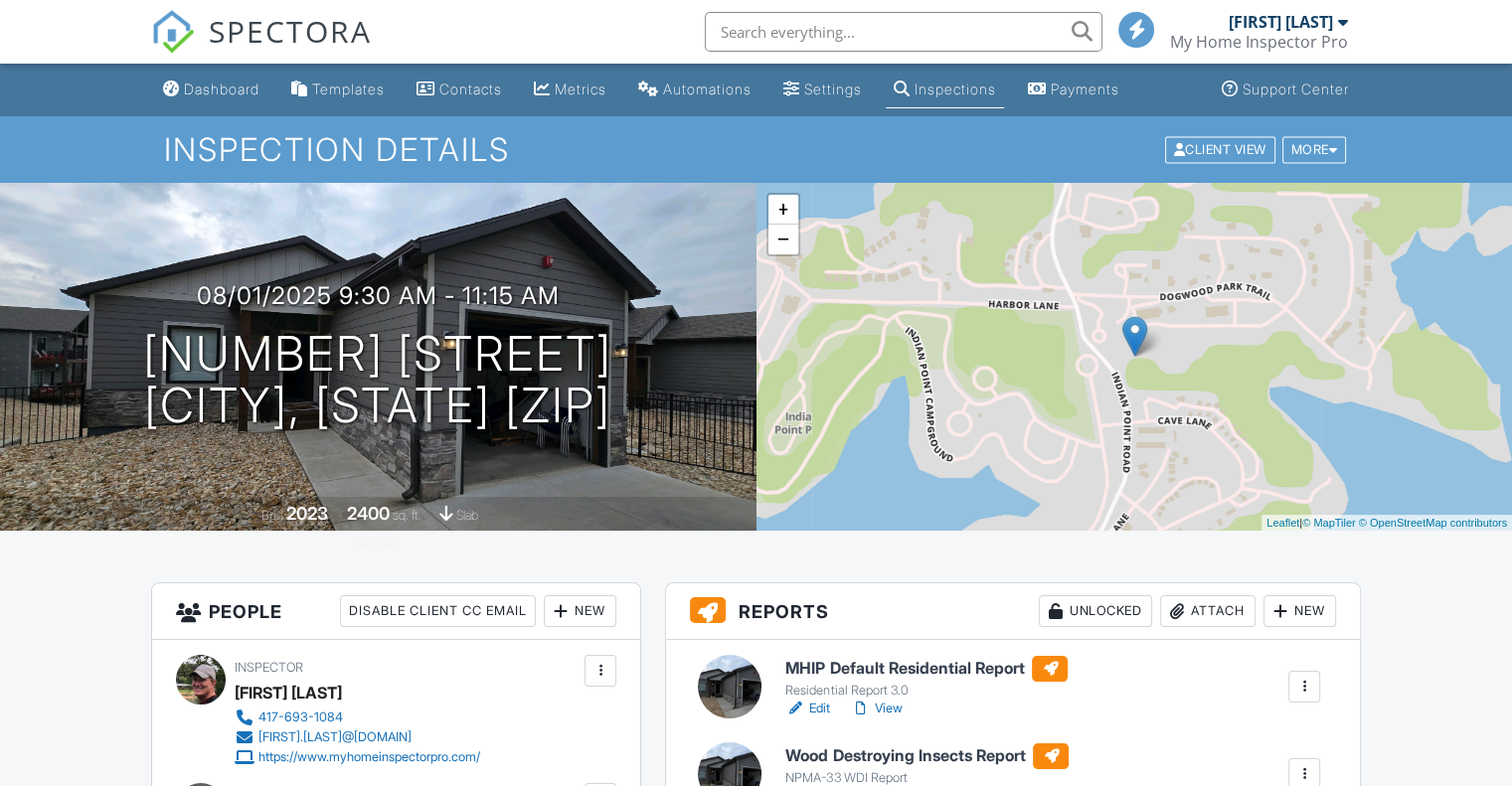 click on "MHIP Default Residential Report" at bounding box center (926, 669) 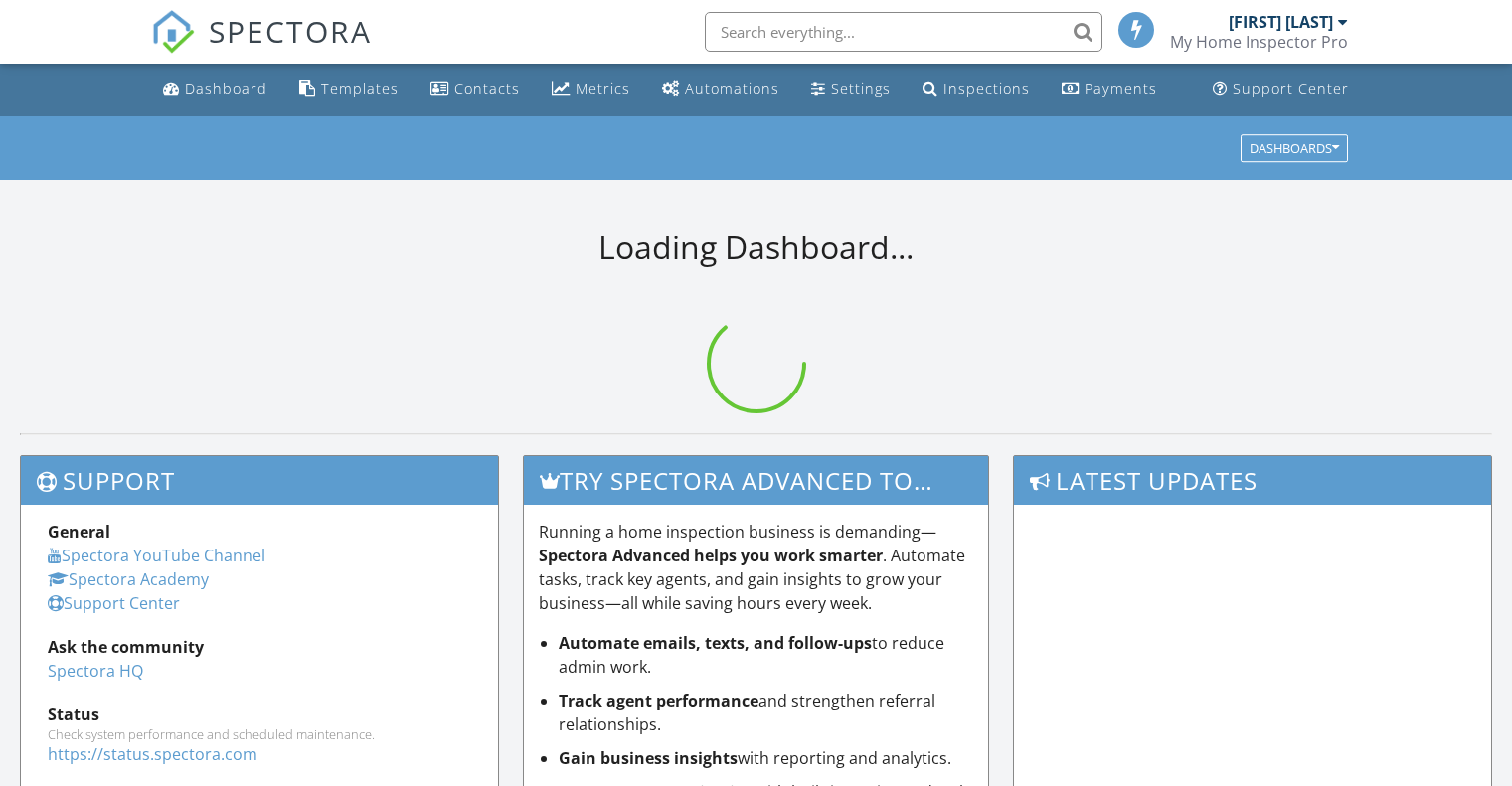 scroll, scrollTop: 0, scrollLeft: 0, axis: both 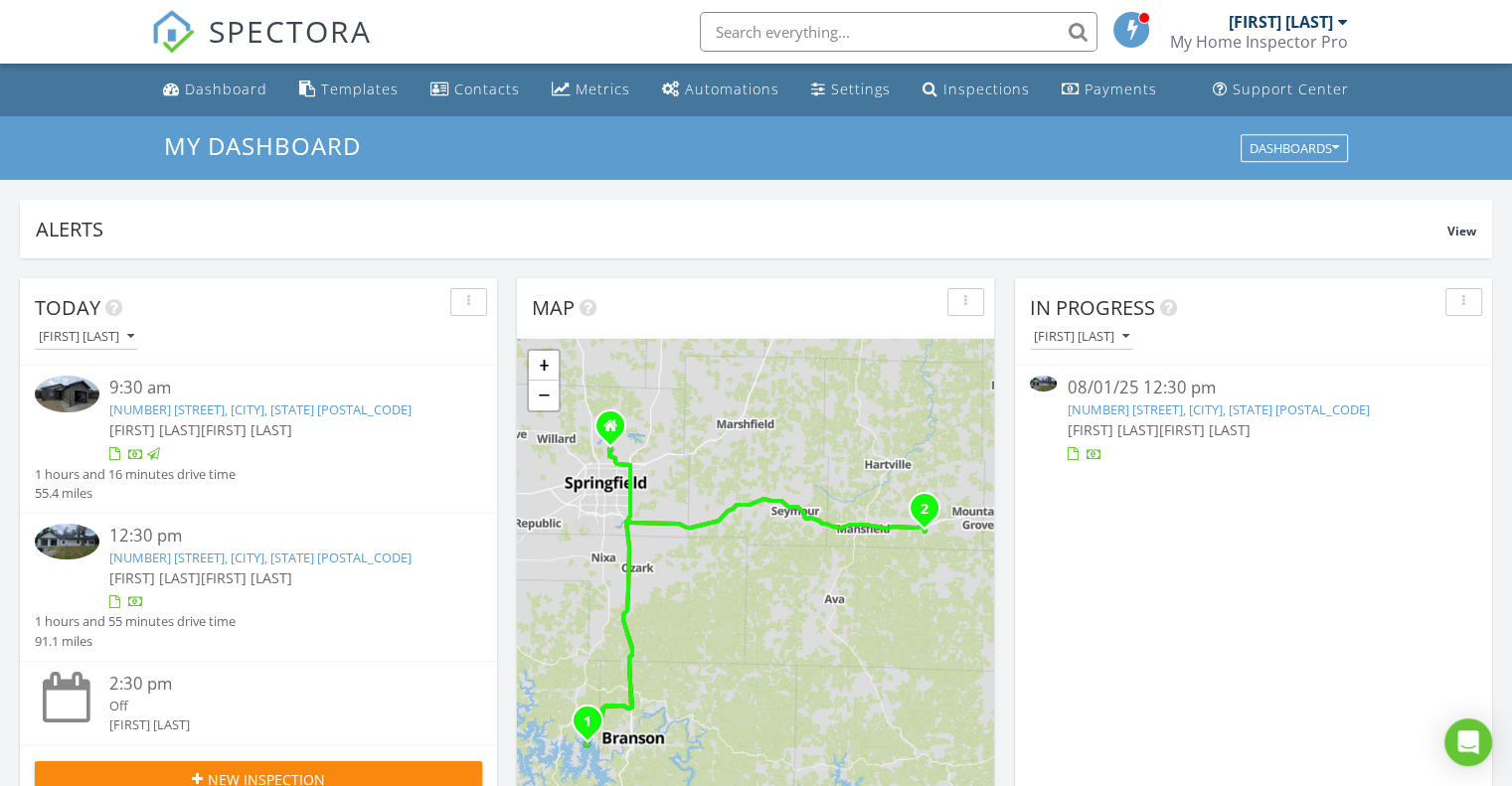 click on "[NUMBER] [STREET], [CITY], [STATE] [POSTAL_CODE]" at bounding box center (1218, 409) 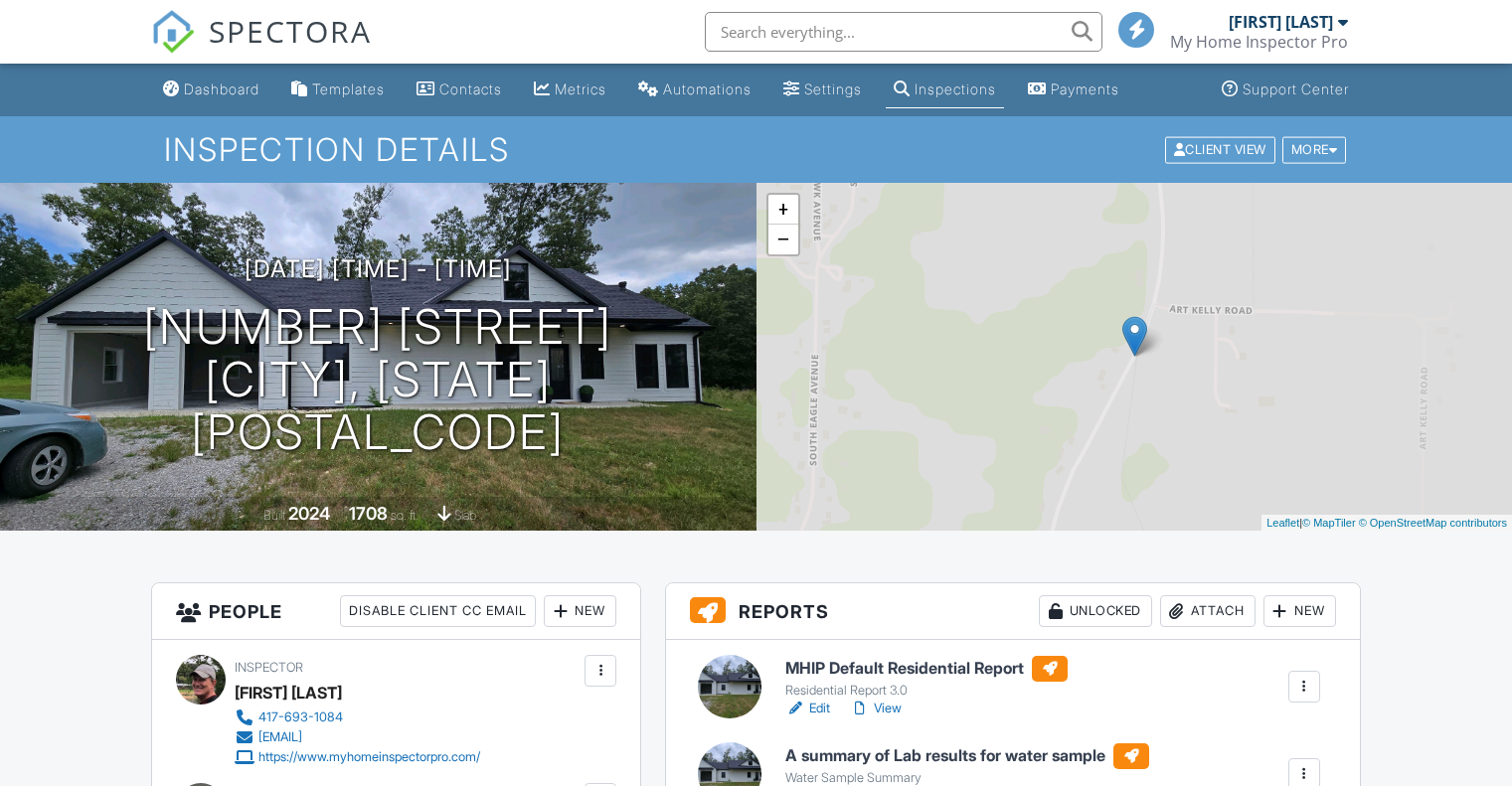 scroll, scrollTop: 0, scrollLeft: 0, axis: both 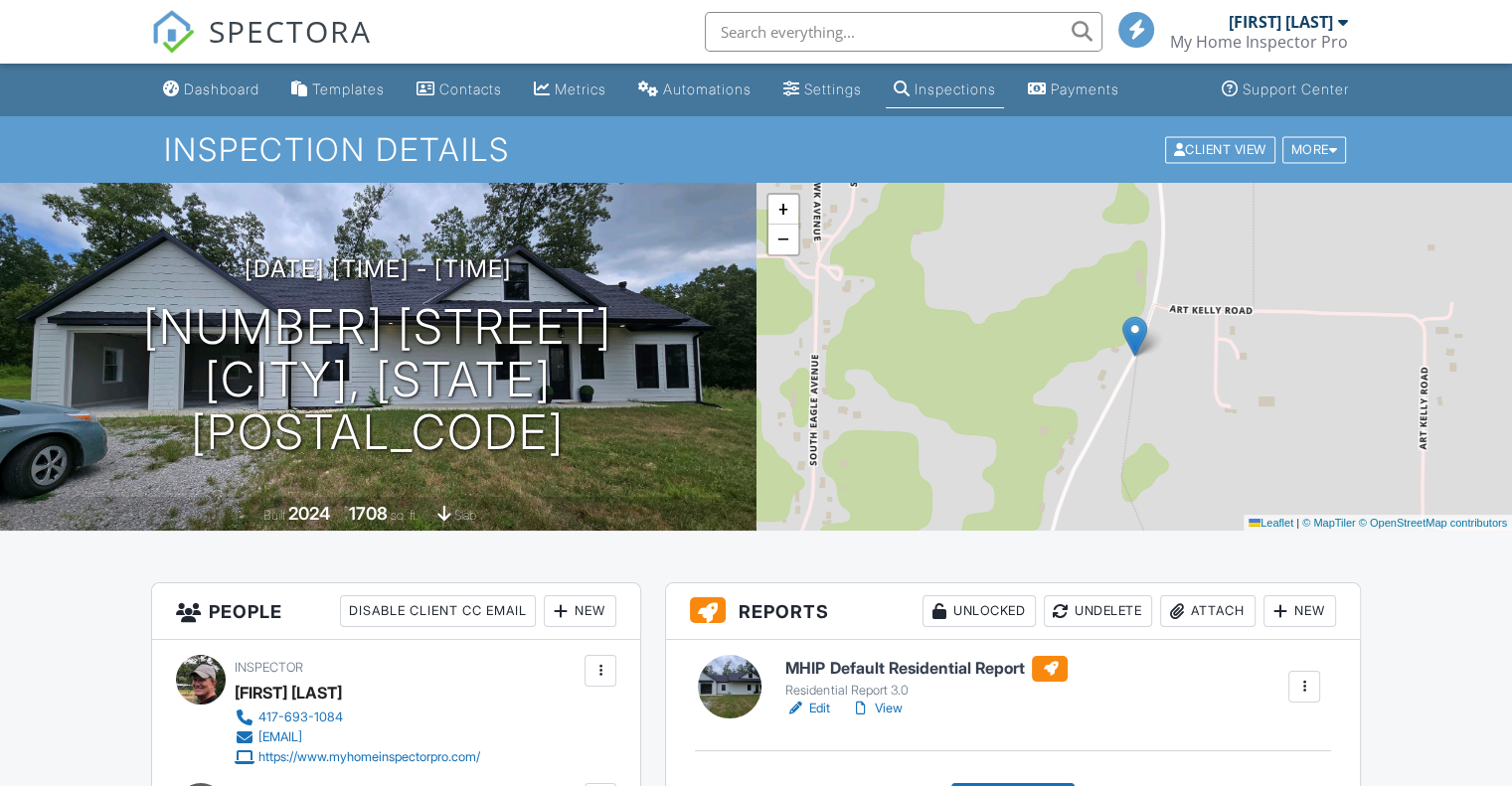 click on "MHIP Default Residential Report" at bounding box center (926, 669) 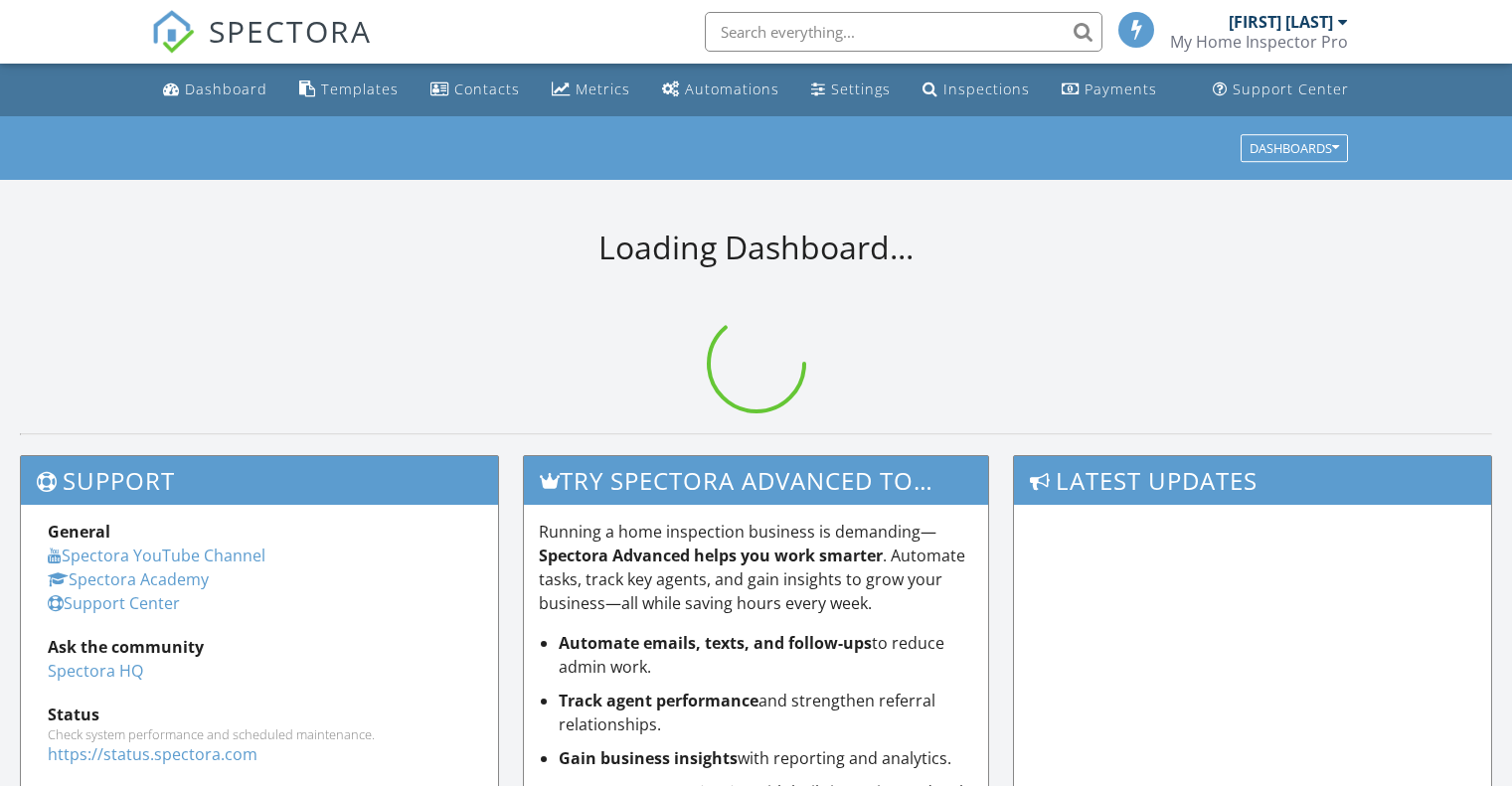 scroll, scrollTop: 0, scrollLeft: 0, axis: both 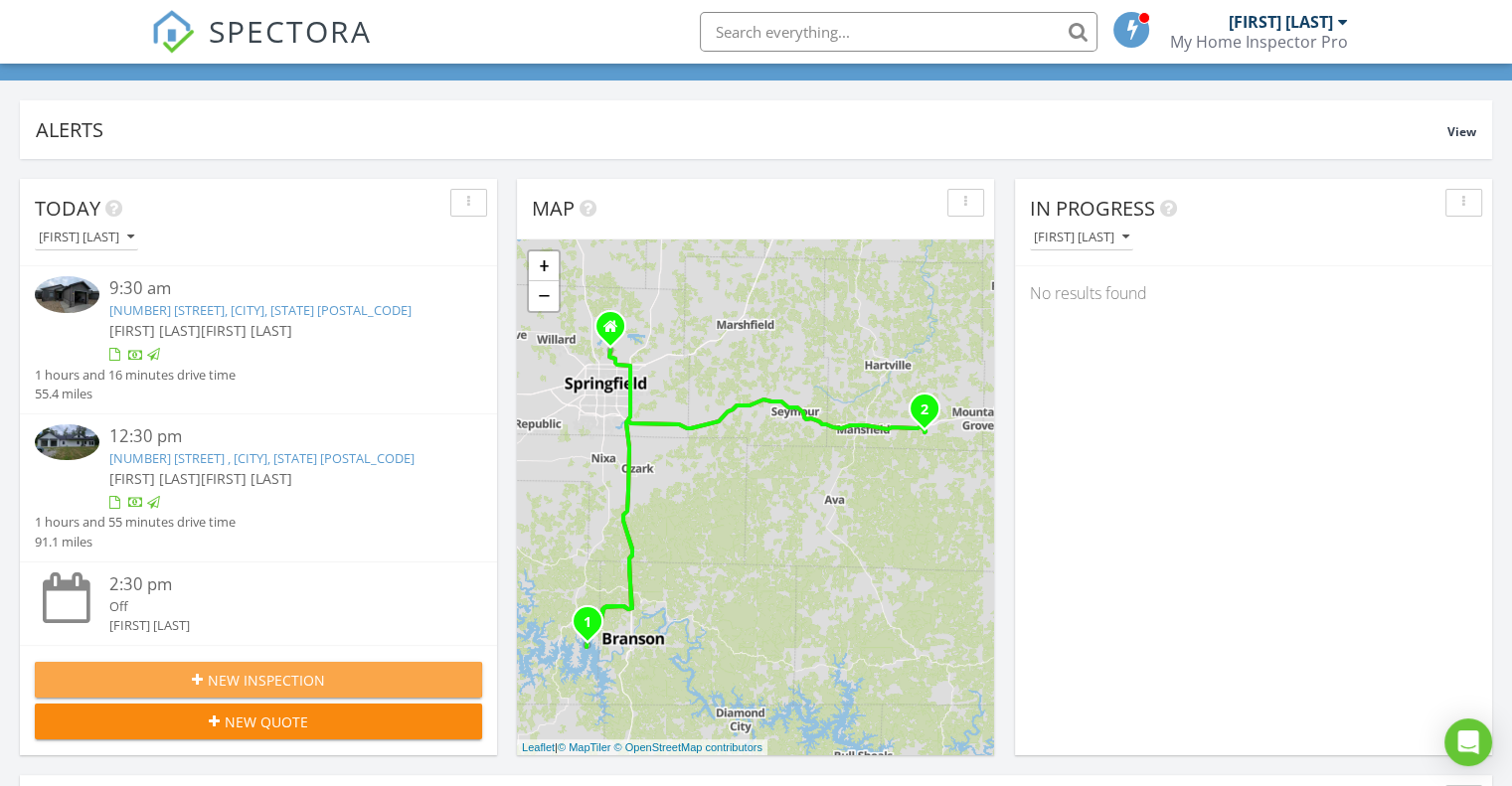 click on "New Inspection" at bounding box center [266, 680] 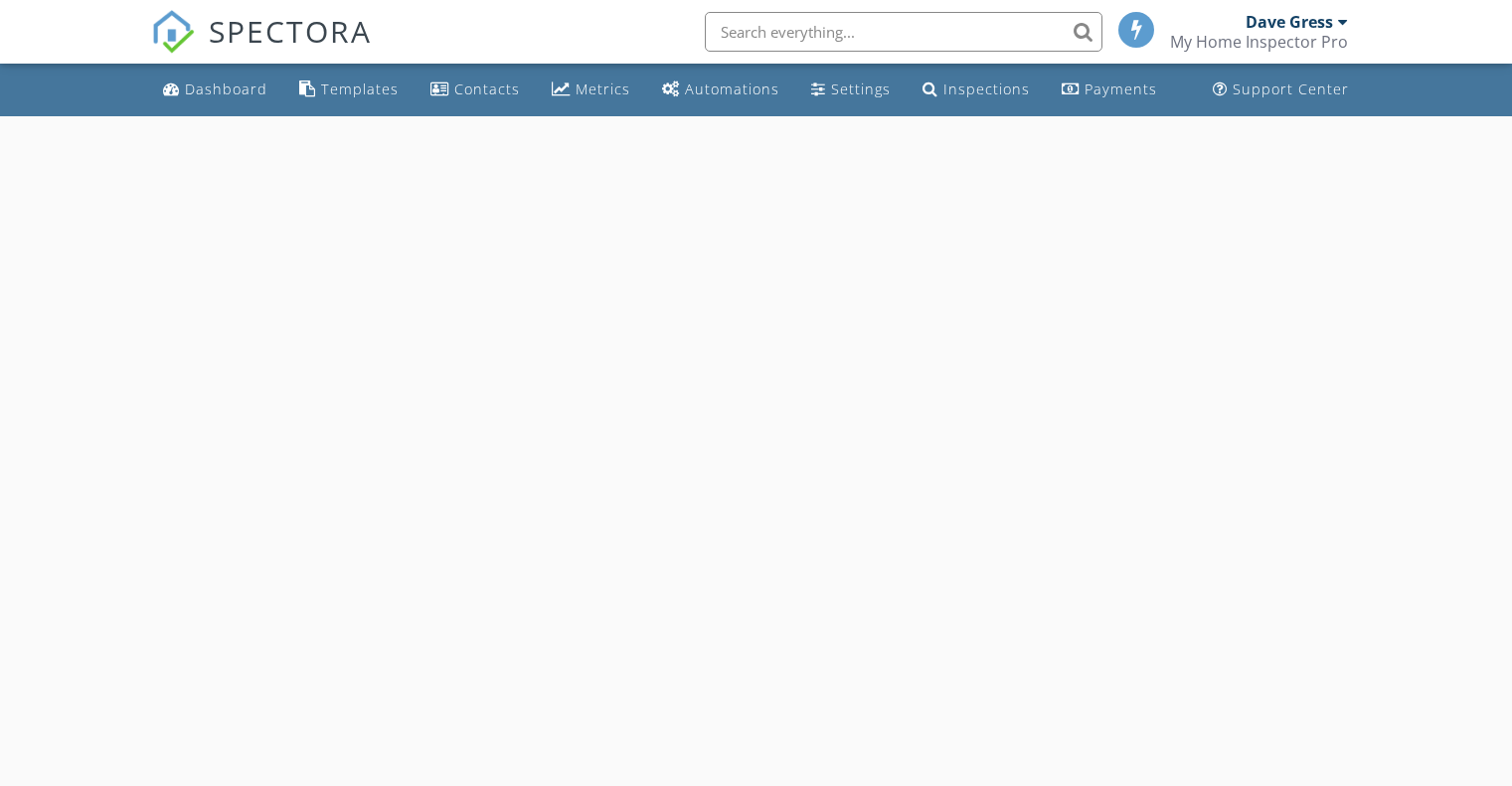 scroll, scrollTop: 0, scrollLeft: 0, axis: both 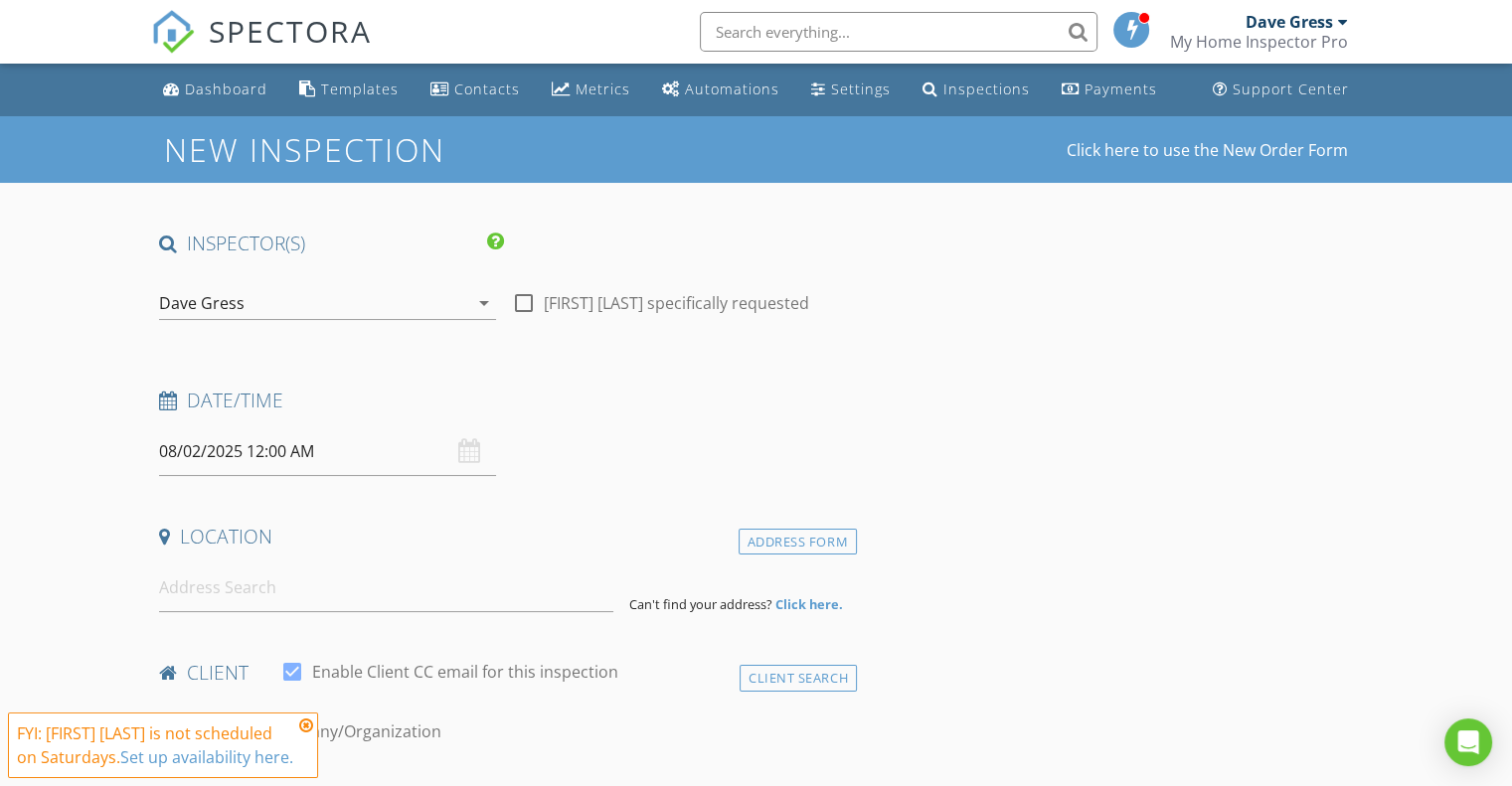 click on "Dave Gress" at bounding box center [313, 303] 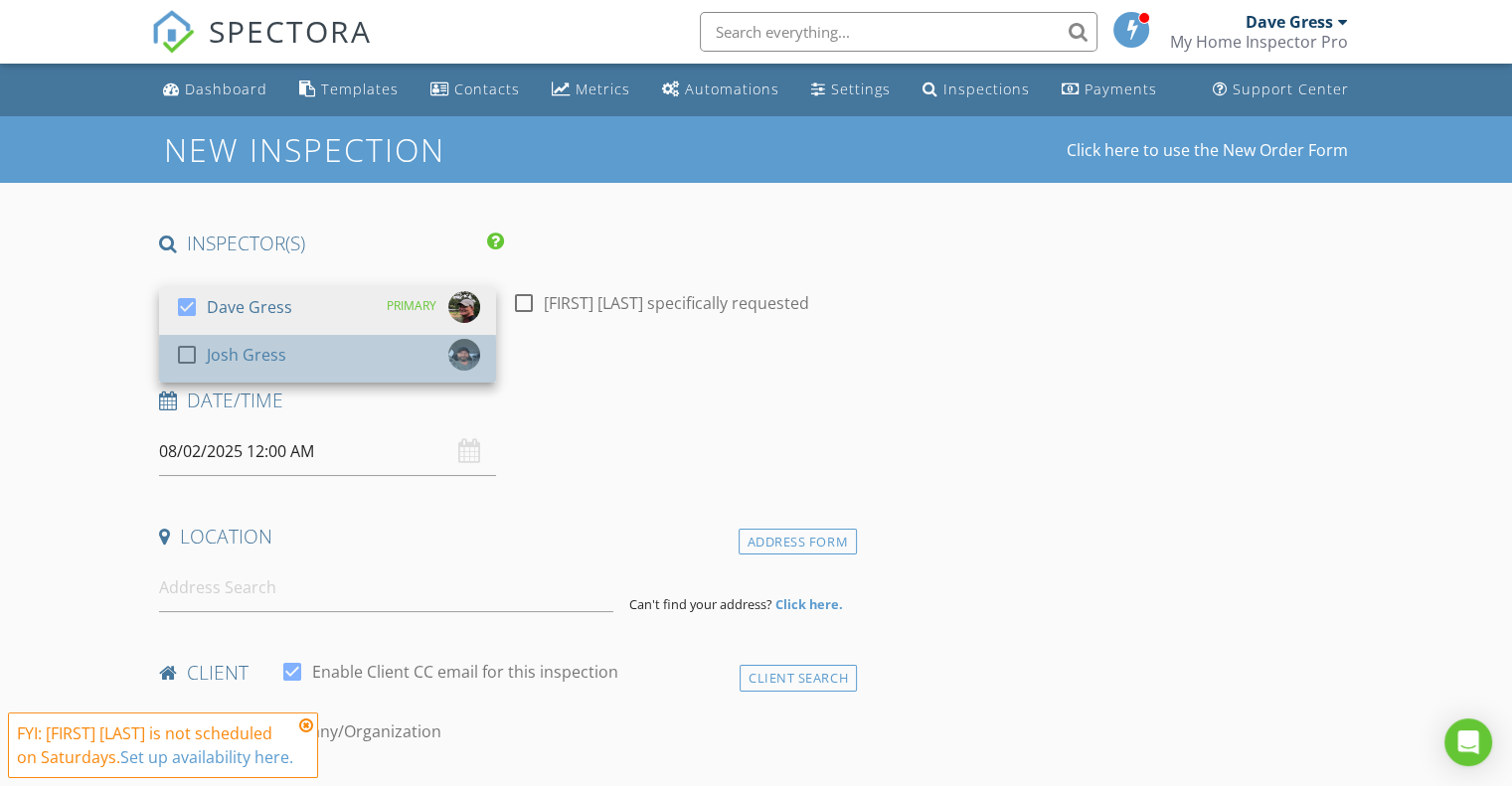 click on "check_box_outline_blank   Josh Gress" at bounding box center [327, 359] 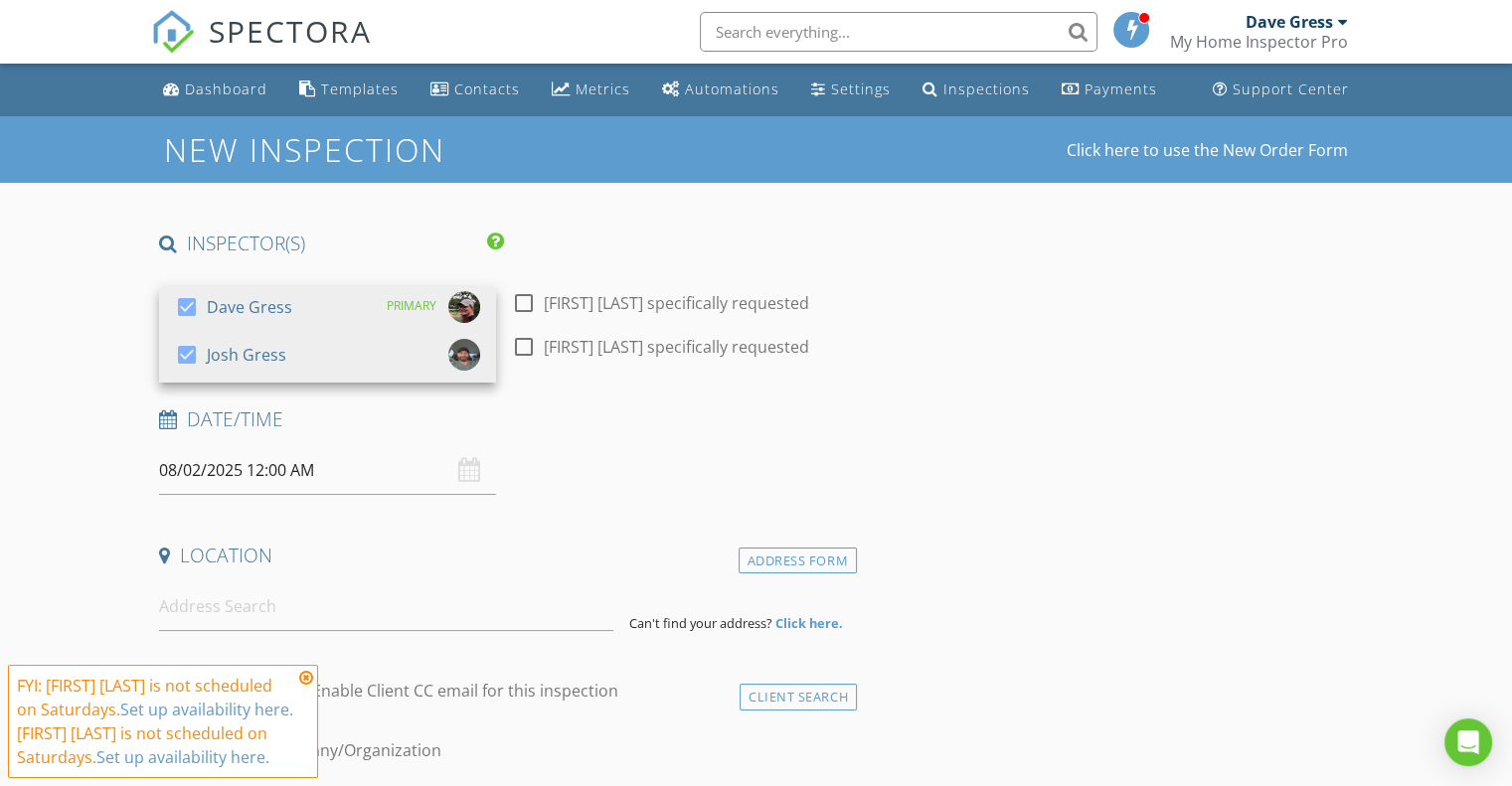 click on "INSPECTOR(S)
check_box   Dave Gress   PRIMARY   check_box   Josh Gress     Dave Gress,  Josh Gress arrow_drop_down   check_box_outline_blank Dave Gress specifically requested check_box_outline_blank Josh Gress specifically requested
Date/Time
08/02/2025 12:00 AM
Location
Address Form       Can't find your address?   Click here.
client
check_box Enable Client CC email for this inspection   Client Search     check_box_outline_blank Client is a Company/Organization     First Name   Last Name   Email   CC Email   Phone           Notes   Private Notes
ADD ADDITIONAL client
SERVICES
check_box_outline_blank   Residential Inspection   Visual Inspection of Readily Accessible Areas check_box_outline_blank   Termite inspection    check_box_outline_blank   Water Test     Septic Inspection" at bounding box center [756, 1768] 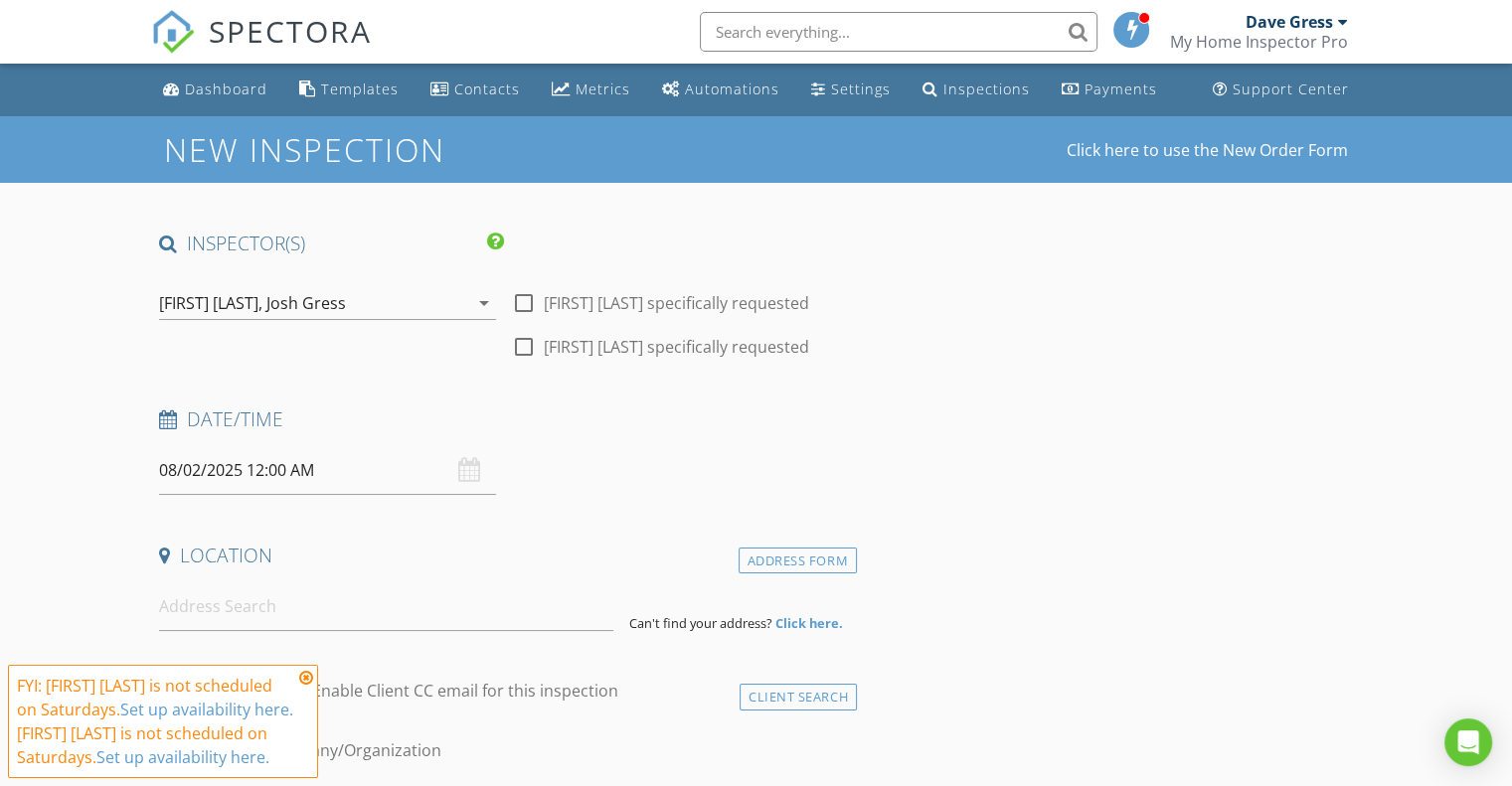 click on "08/02/2025 12:00 AM" at bounding box center [327, 470] 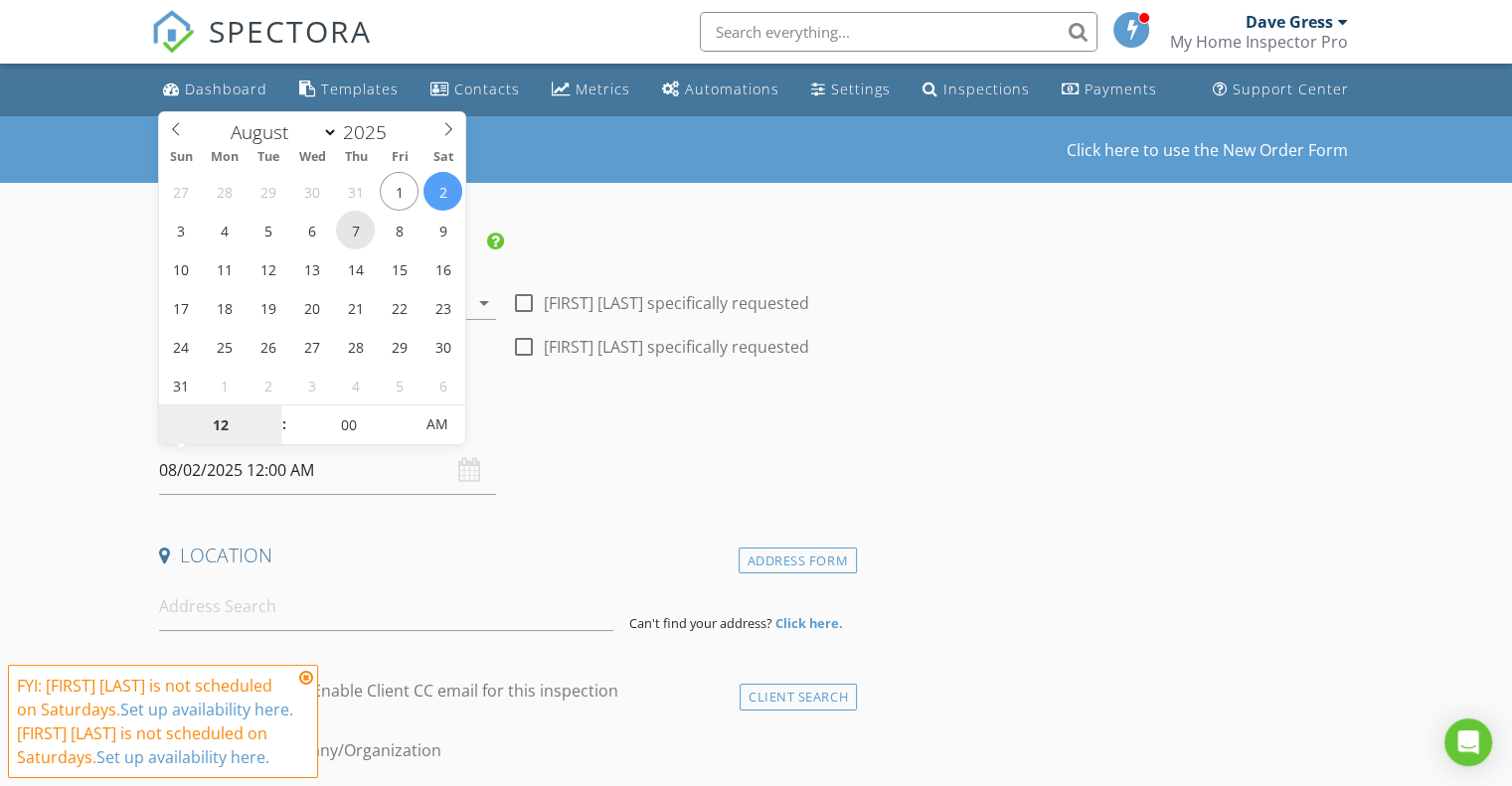 type on "08/07/2025 12:00 AM" 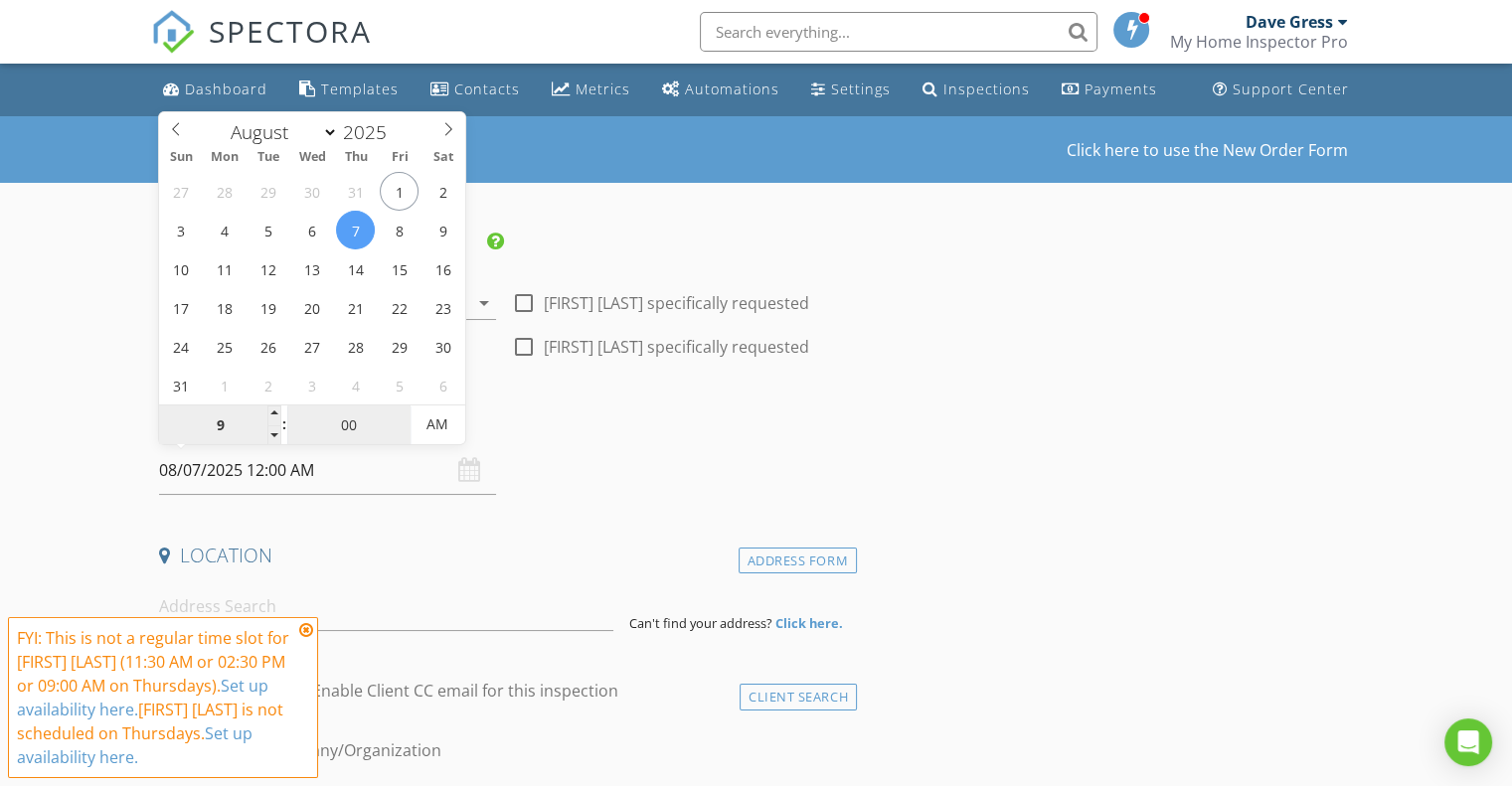 type on "09" 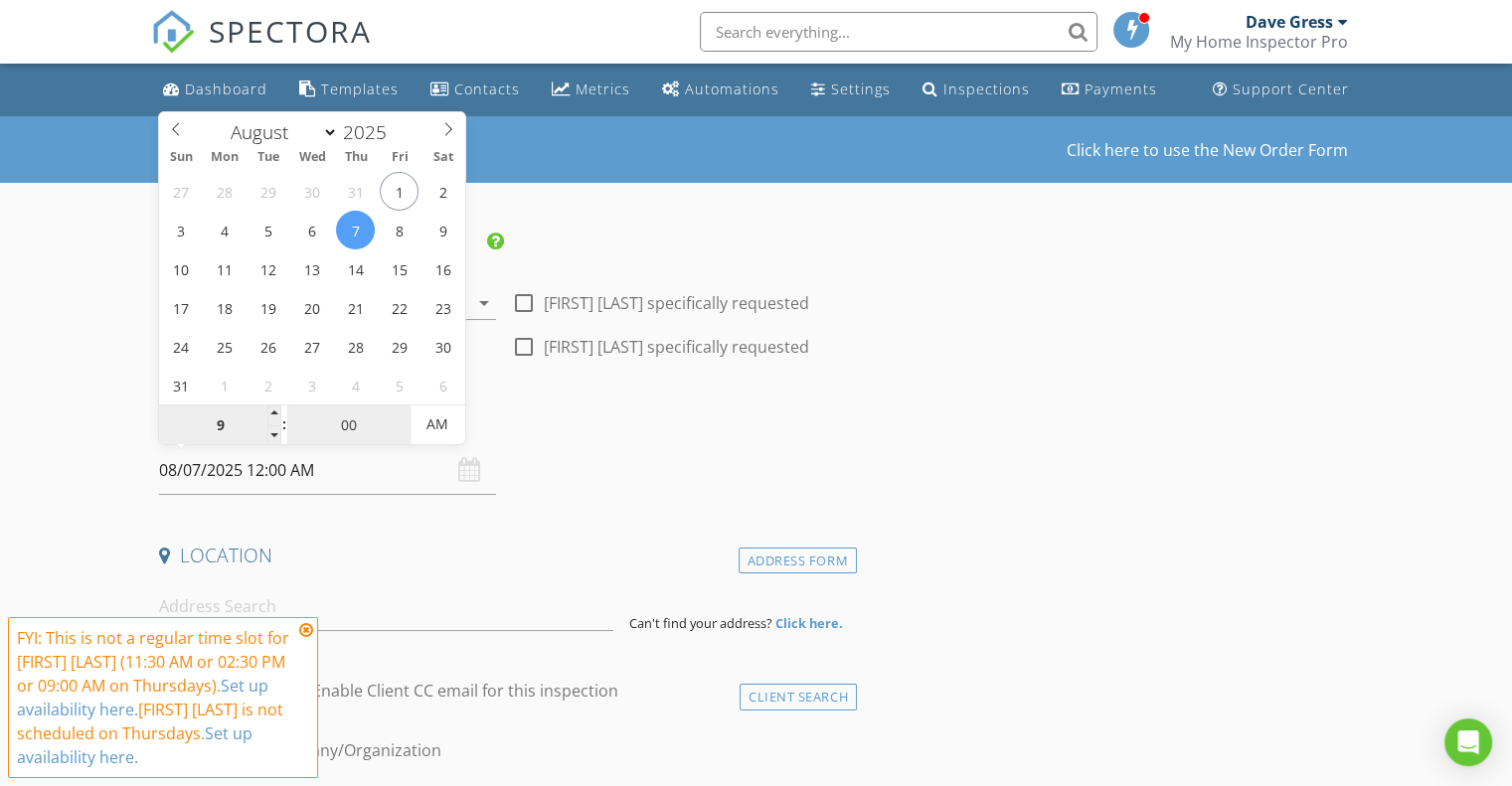 type on "08/07/2025 9:00 AM" 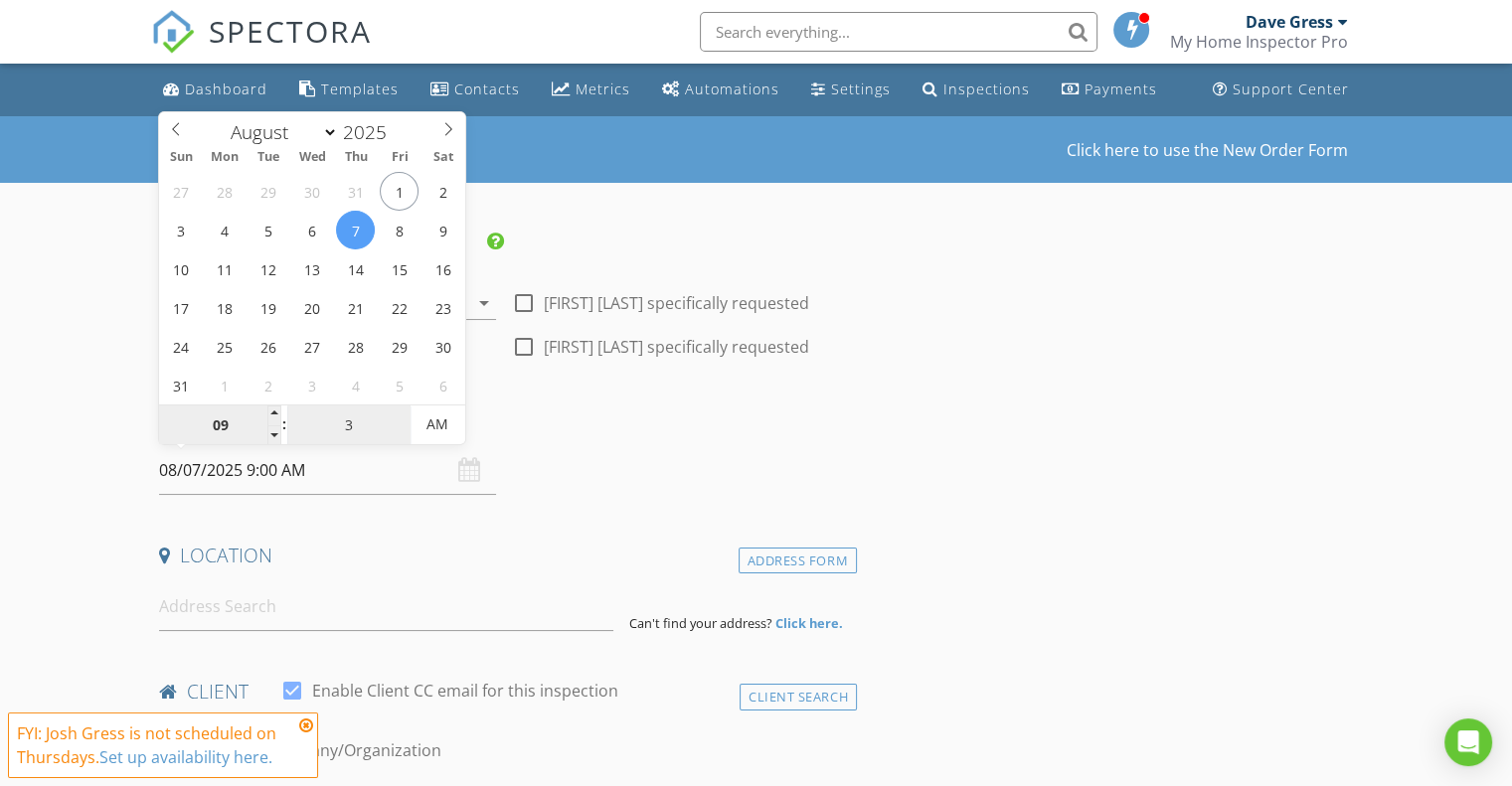 type on "30" 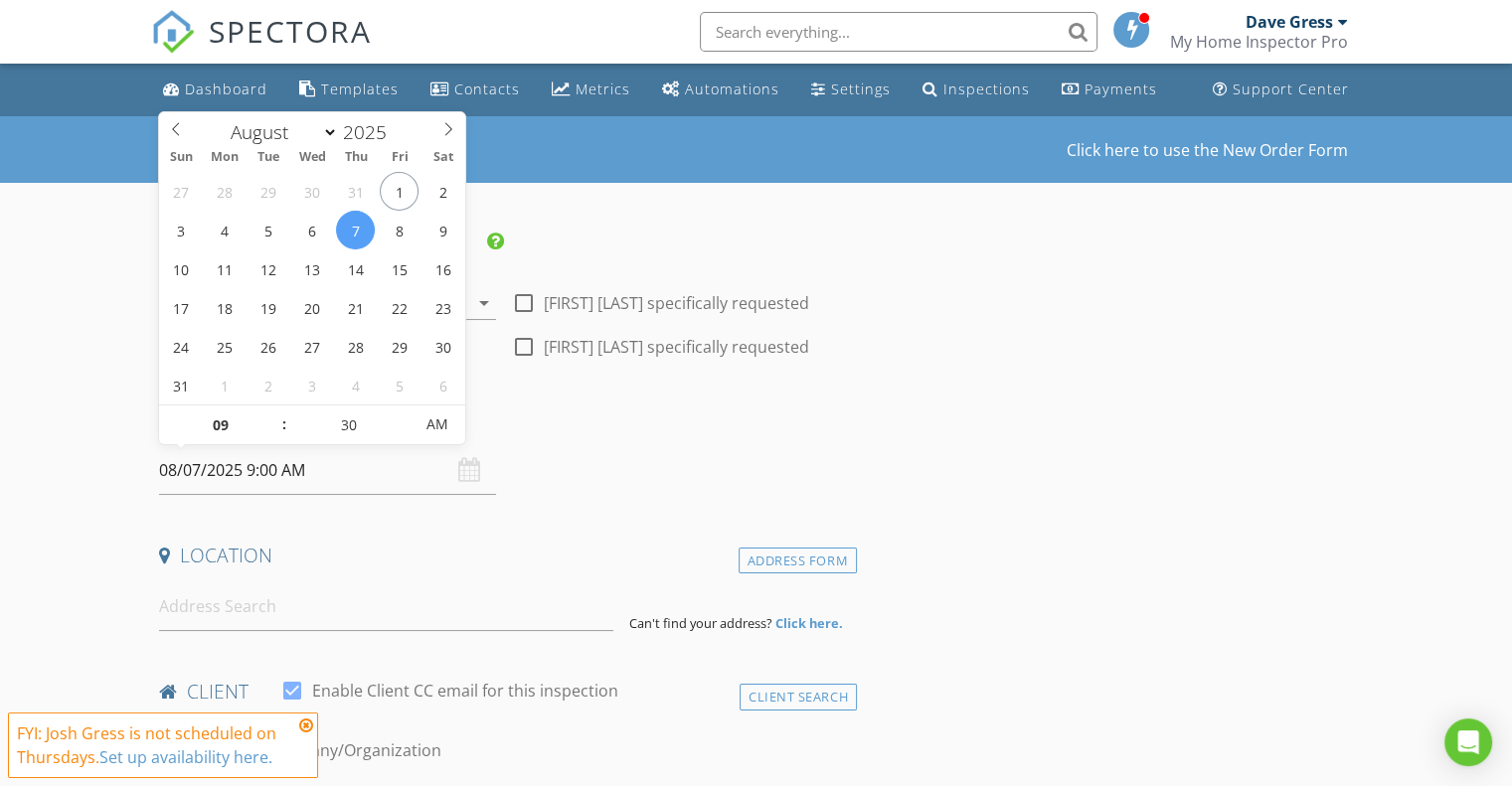 type on "08/07/2025 9:30 AM" 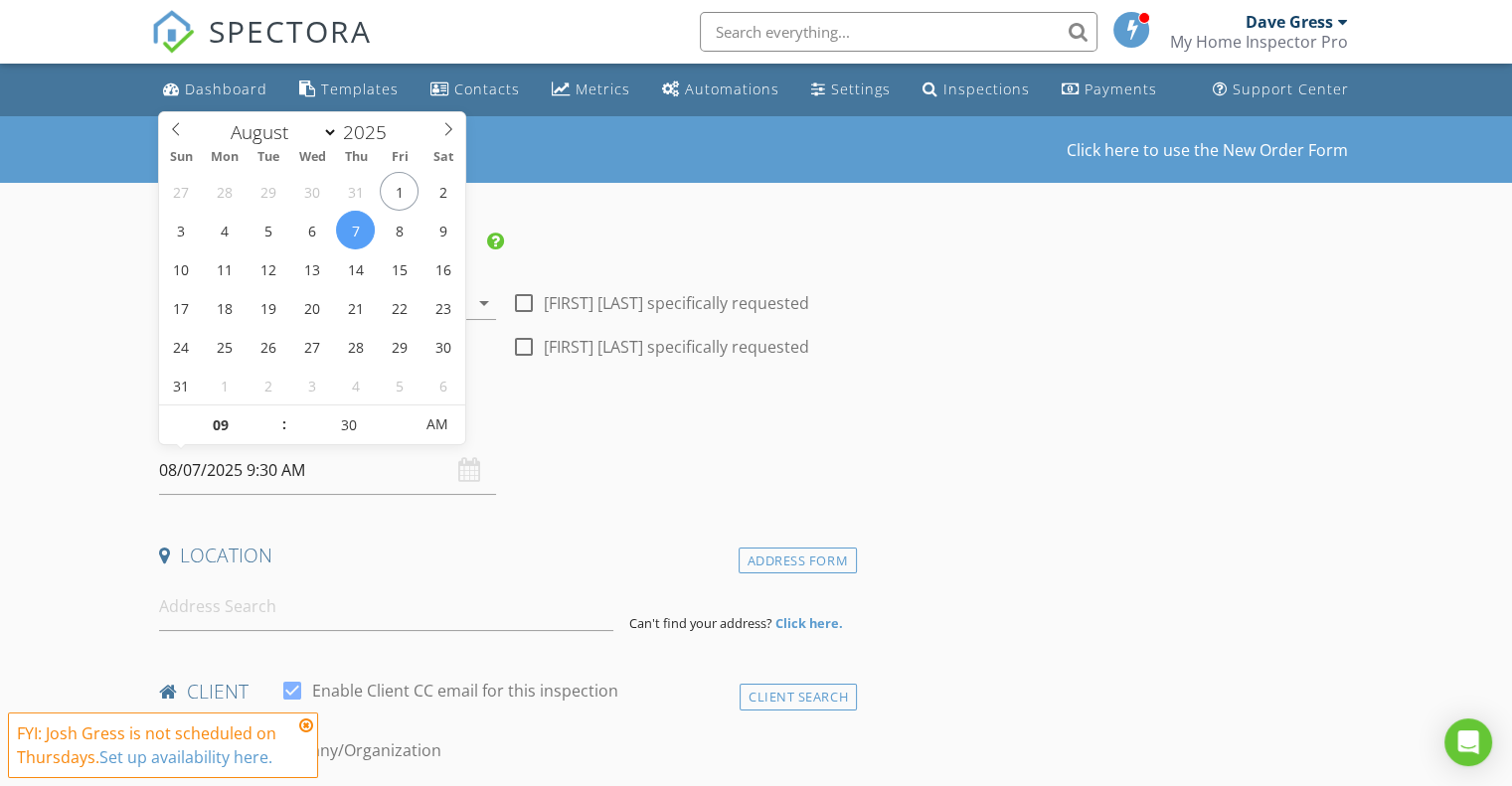 drag, startPoint x: 720, startPoint y: 408, endPoint x: 720, endPoint y: 421, distance: 13 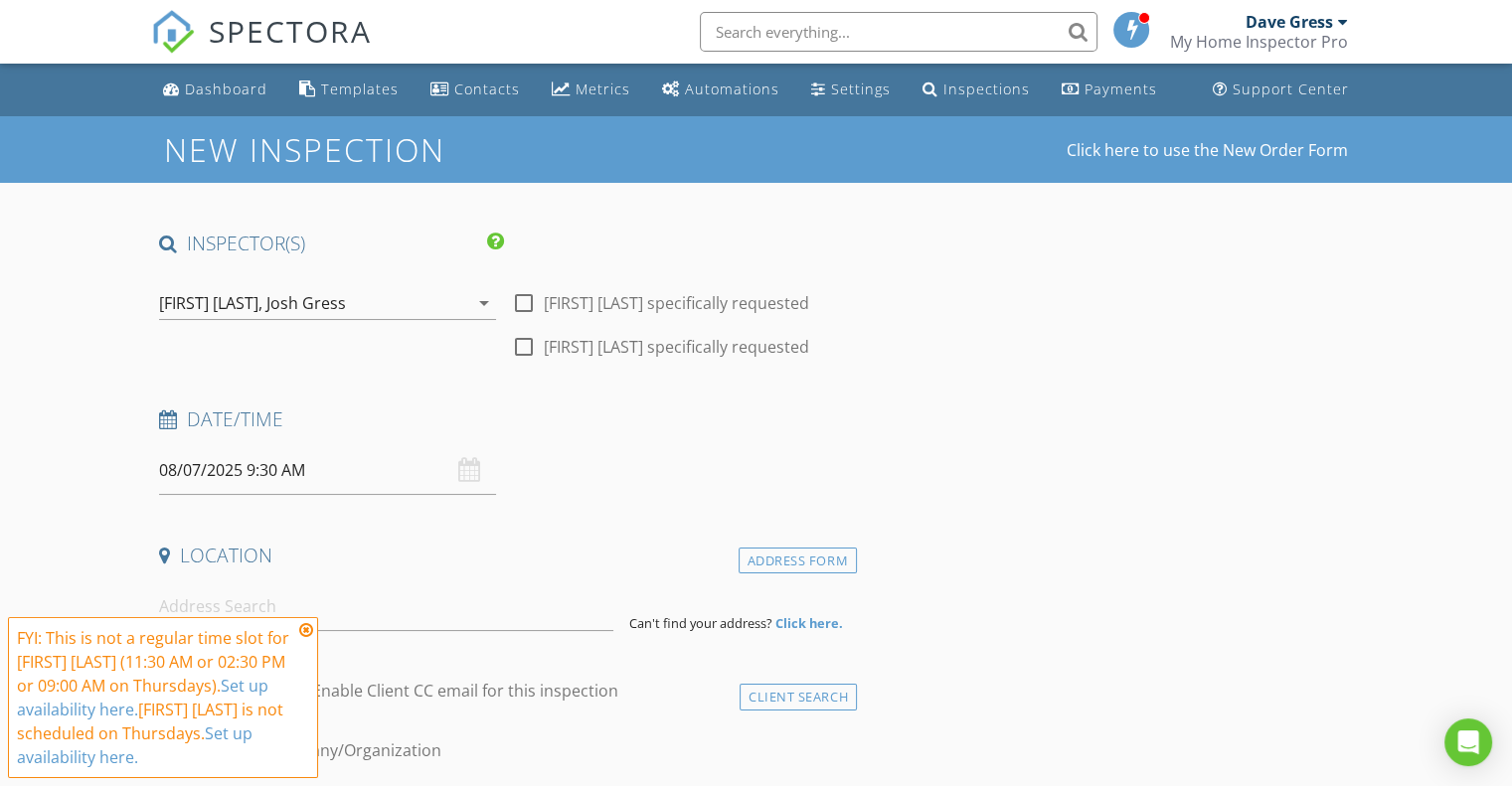 click on "FYI: This is not a regular time slot for Dave Gress (11:30 AM or 02:30 PM or 09:00 AM on Thursdays).  Set up availability here.  Josh Gress is not scheduled on Thursdays.  Set up availability here." at bounding box center [163, 698] 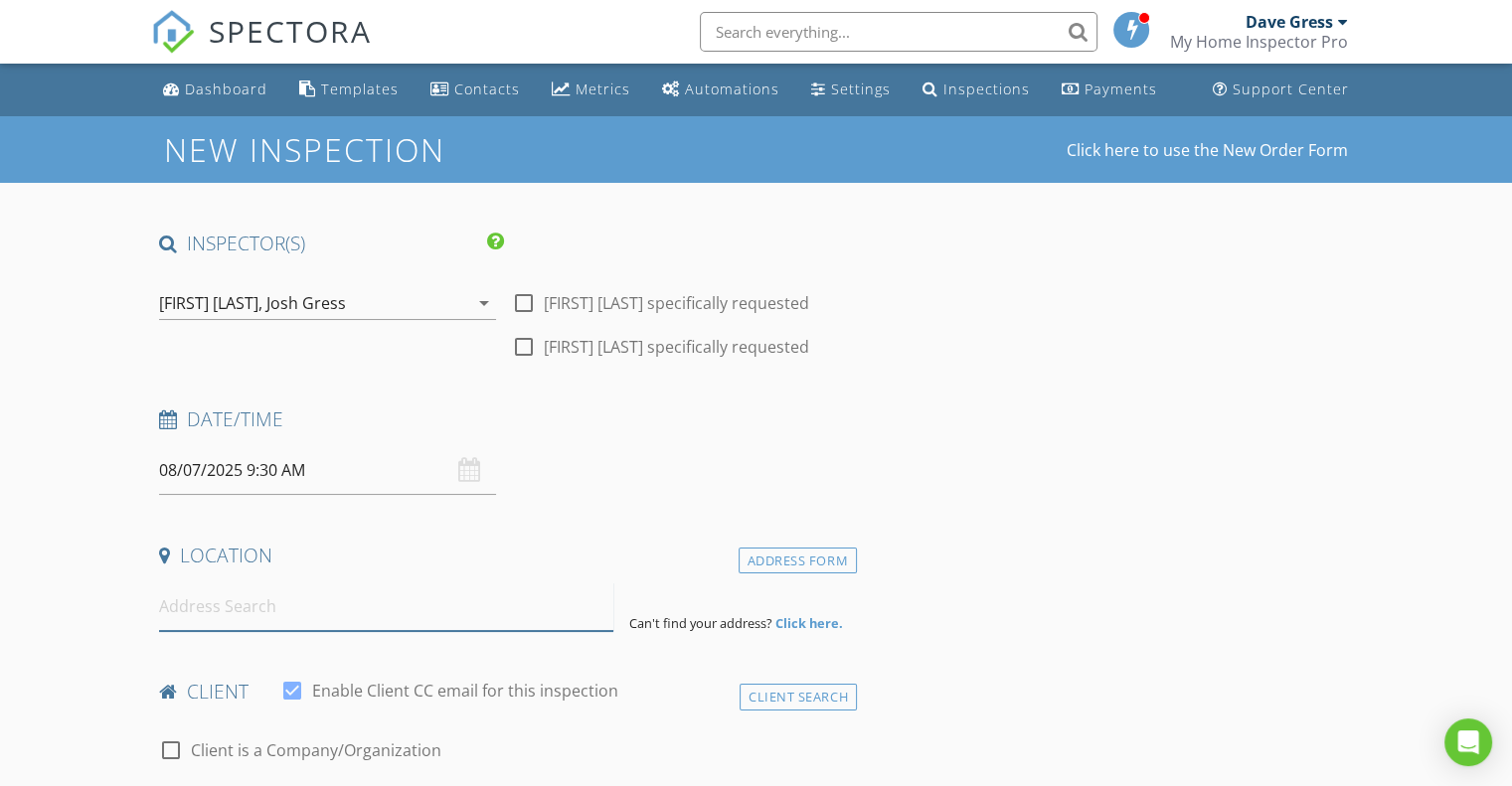 click at bounding box center (386, 606) 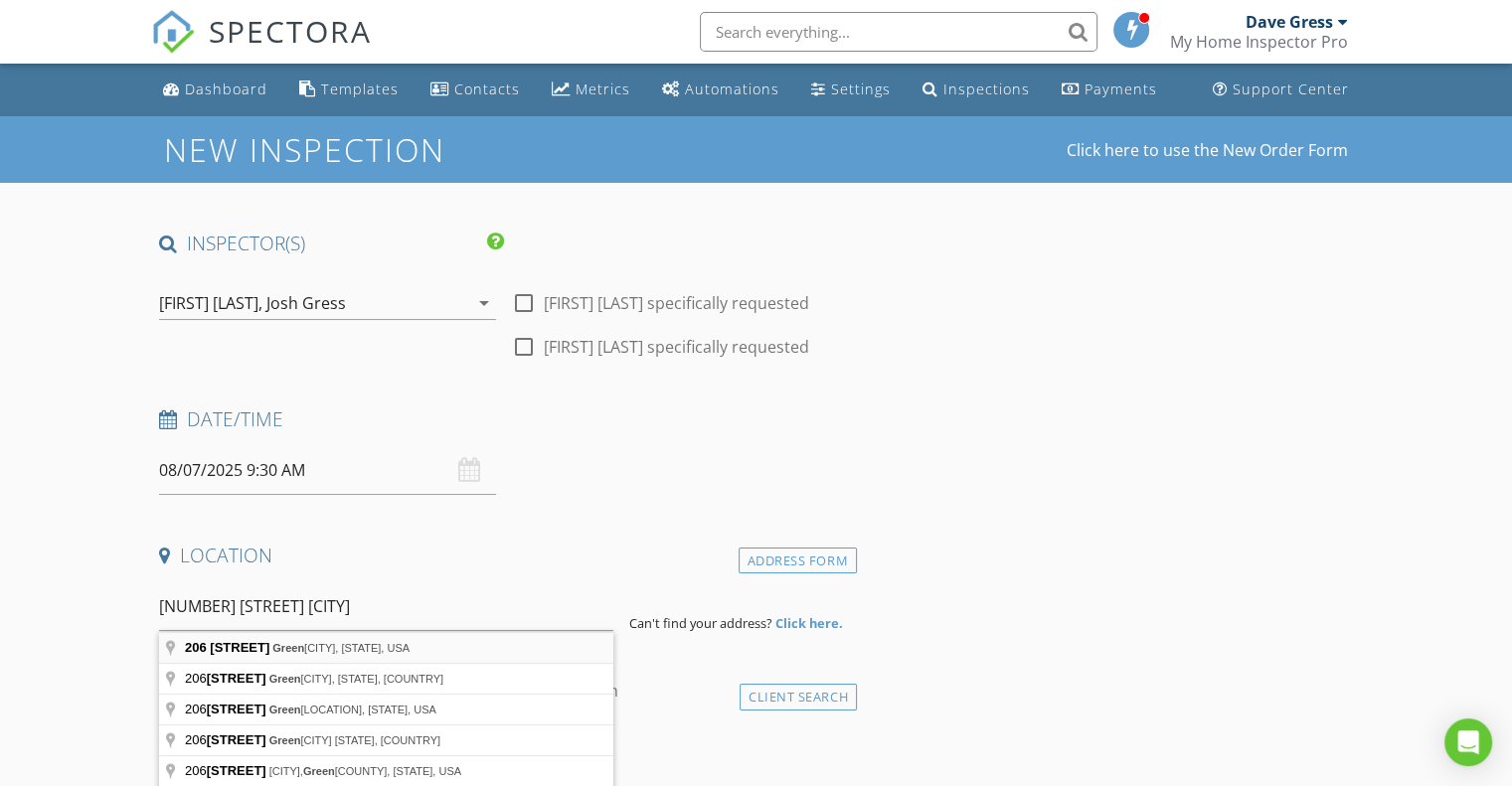type on "206 Ada St, Greenfield, MO, USA" 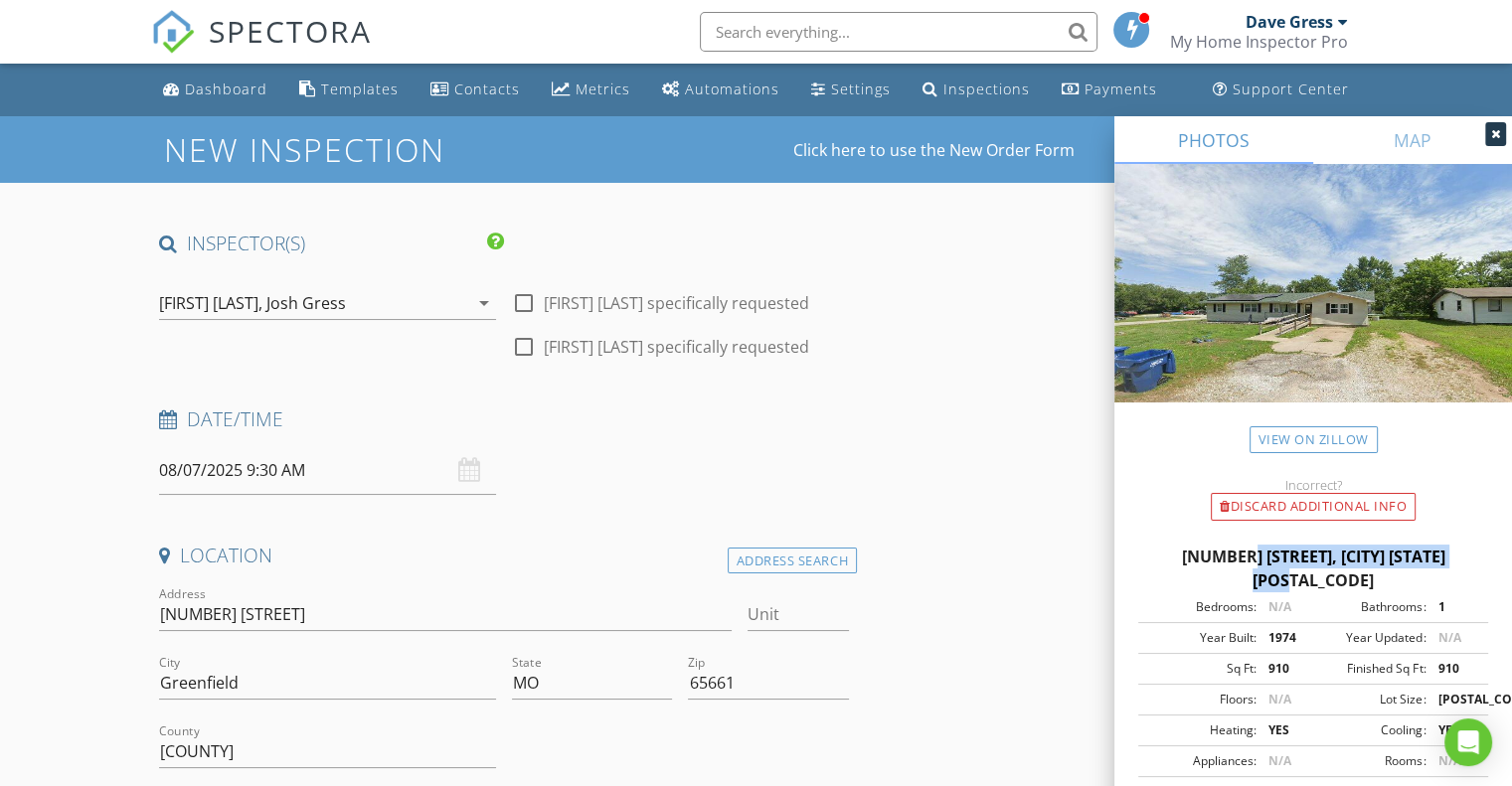 drag, startPoint x: 1170, startPoint y: 555, endPoint x: 1457, endPoint y: 559, distance: 287.02787 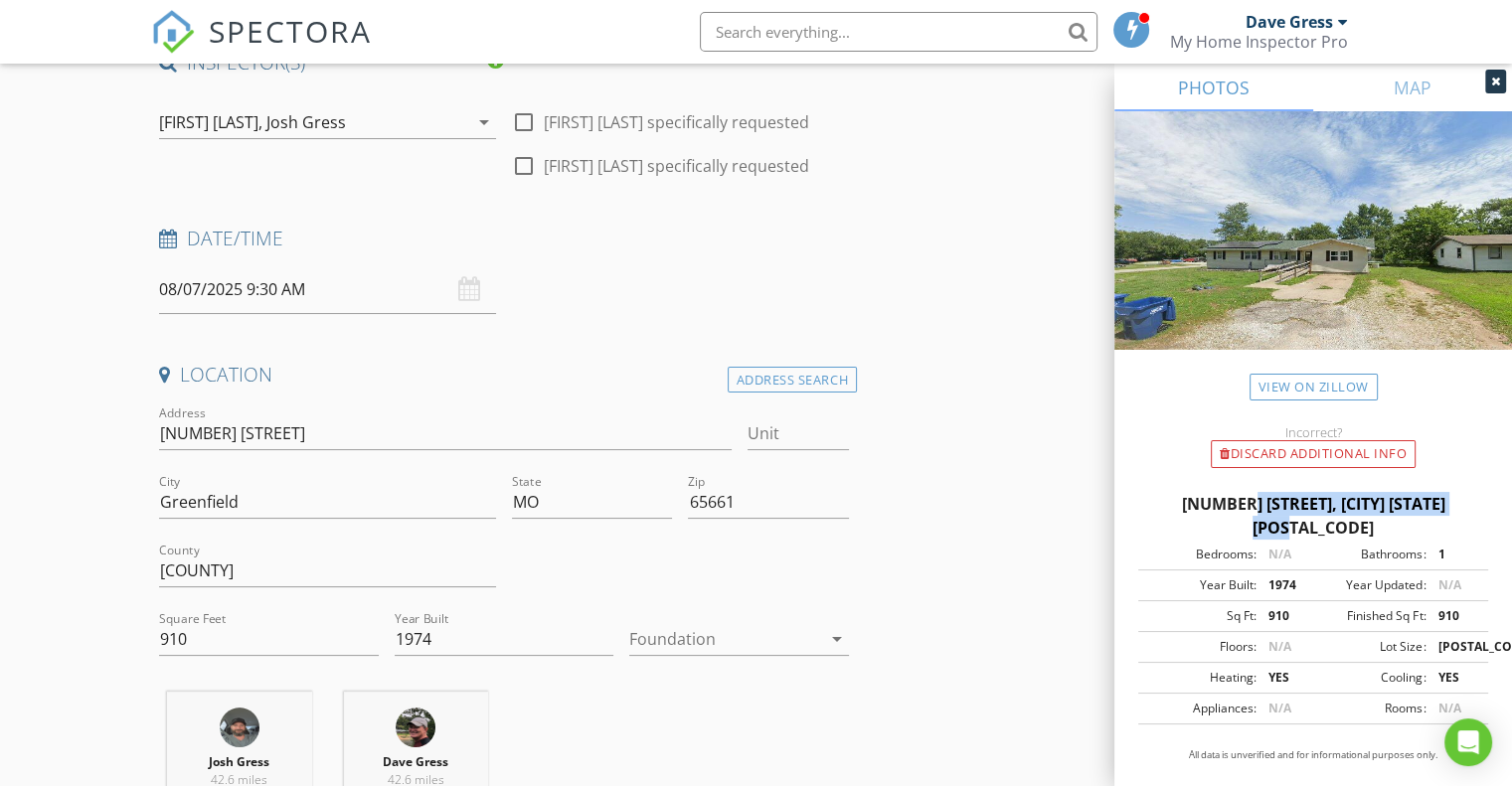 scroll, scrollTop: 199, scrollLeft: 0, axis: vertical 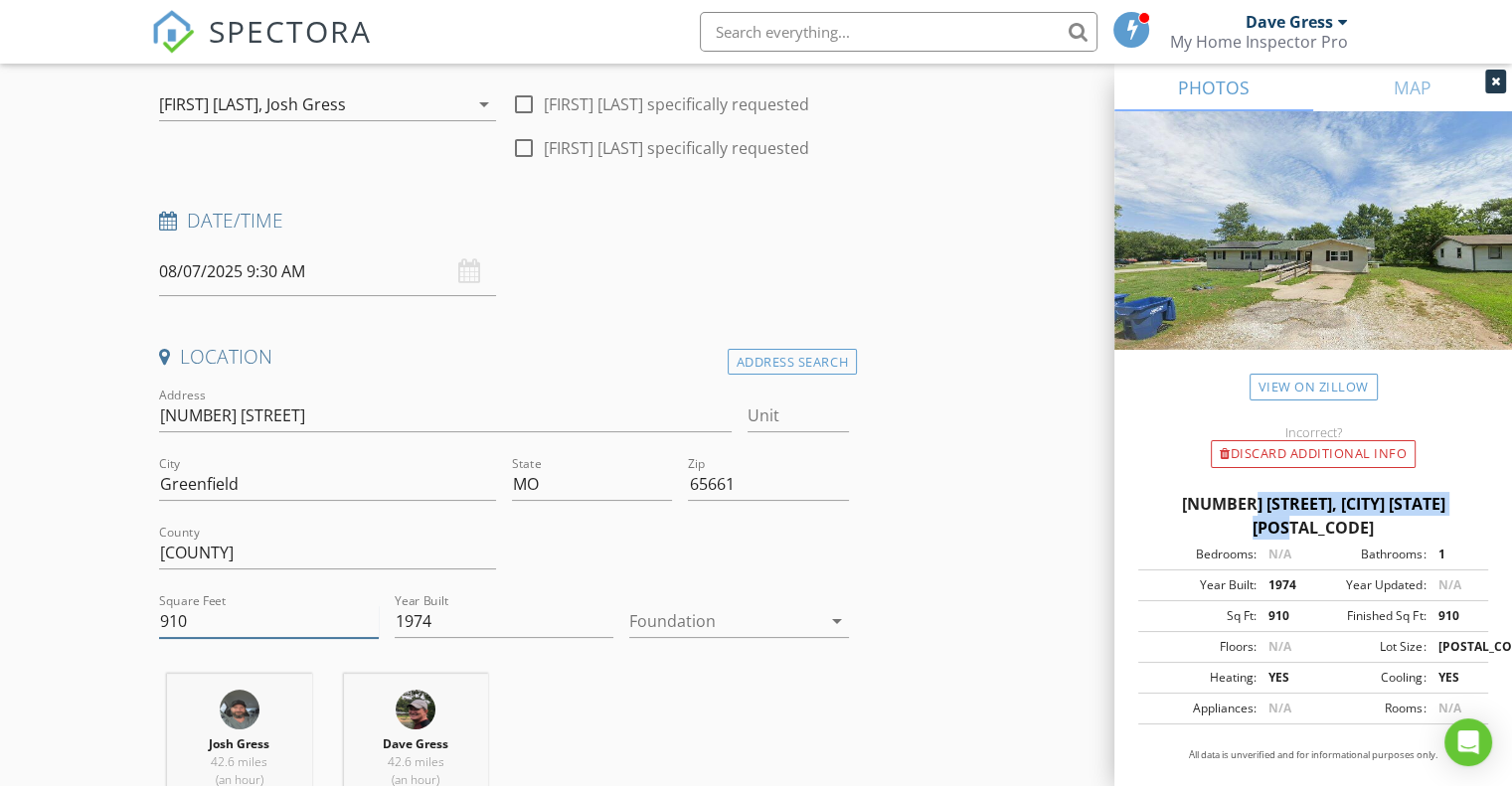 click on "910" at bounding box center [268, 621] 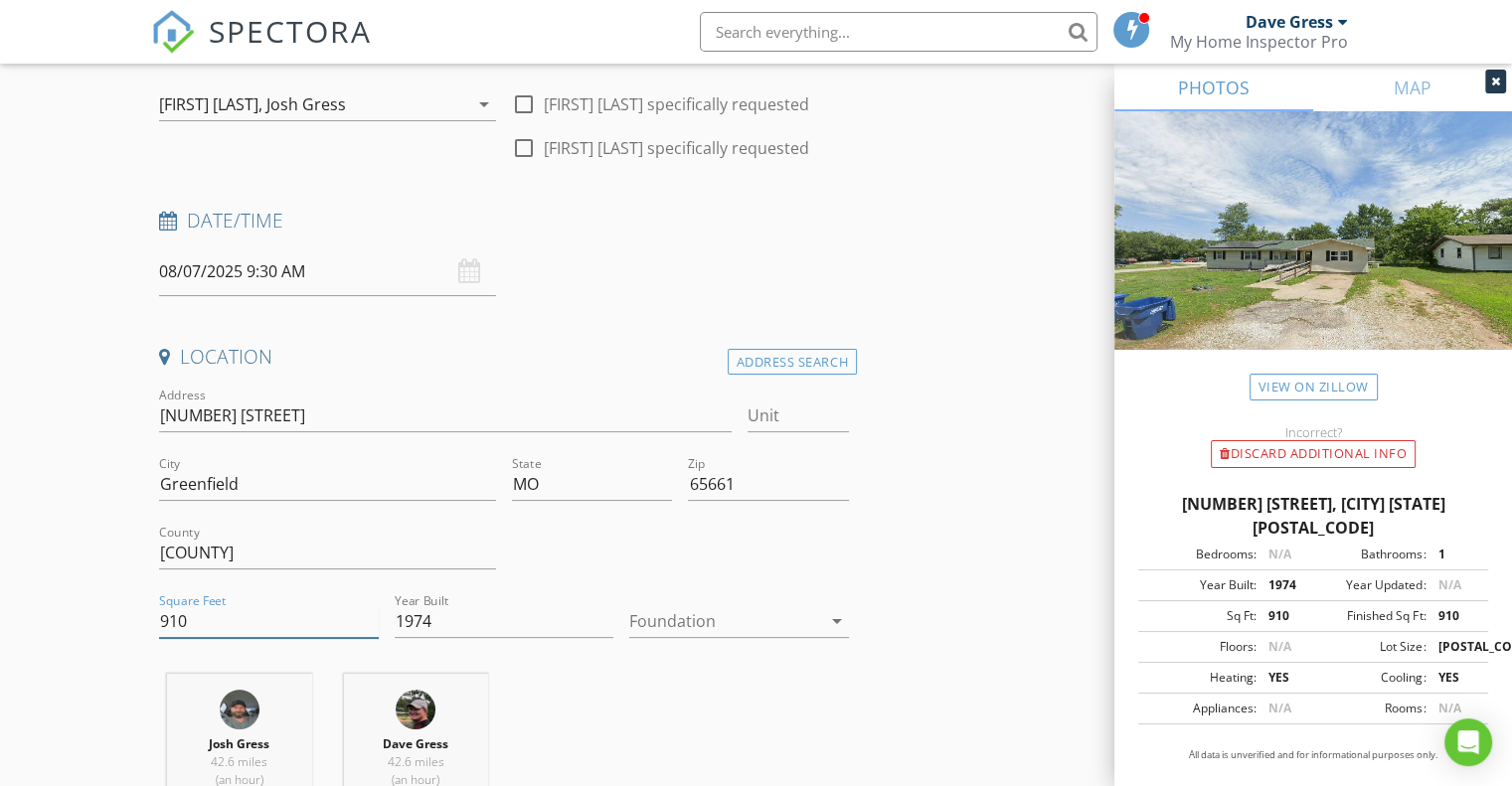 click on "910" at bounding box center (268, 621) 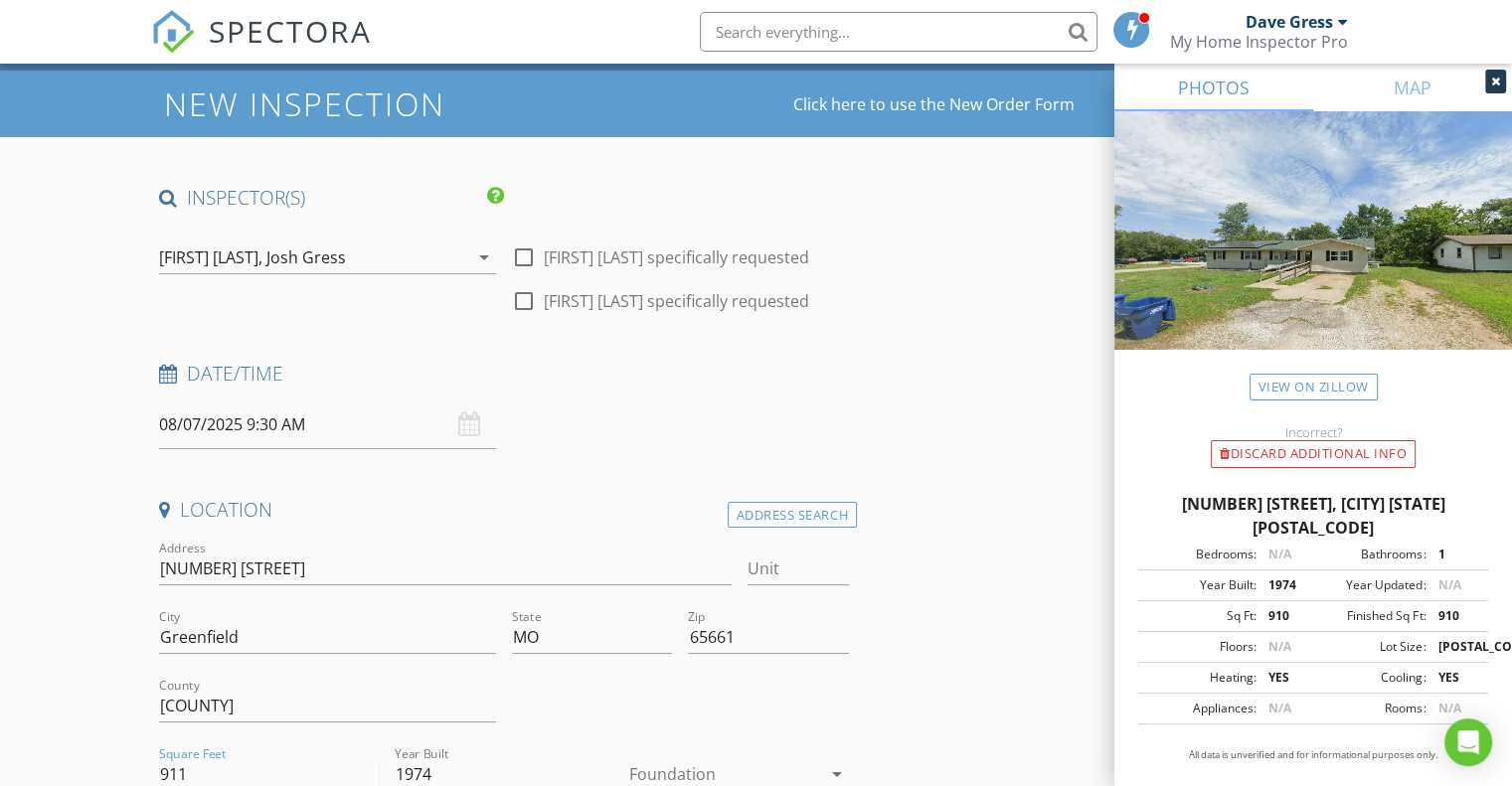 scroll, scrollTop: 0, scrollLeft: 0, axis: both 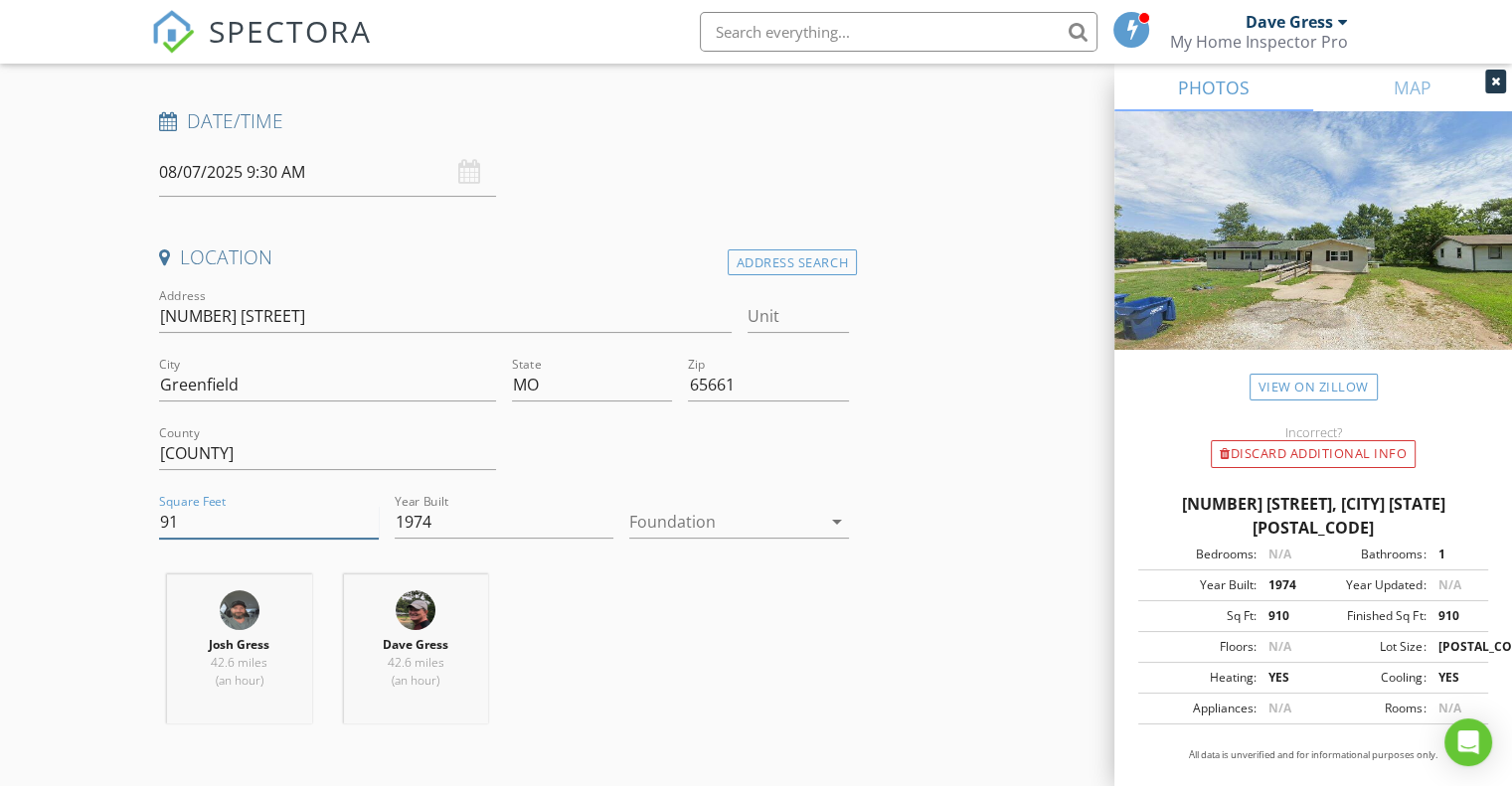 type on "9" 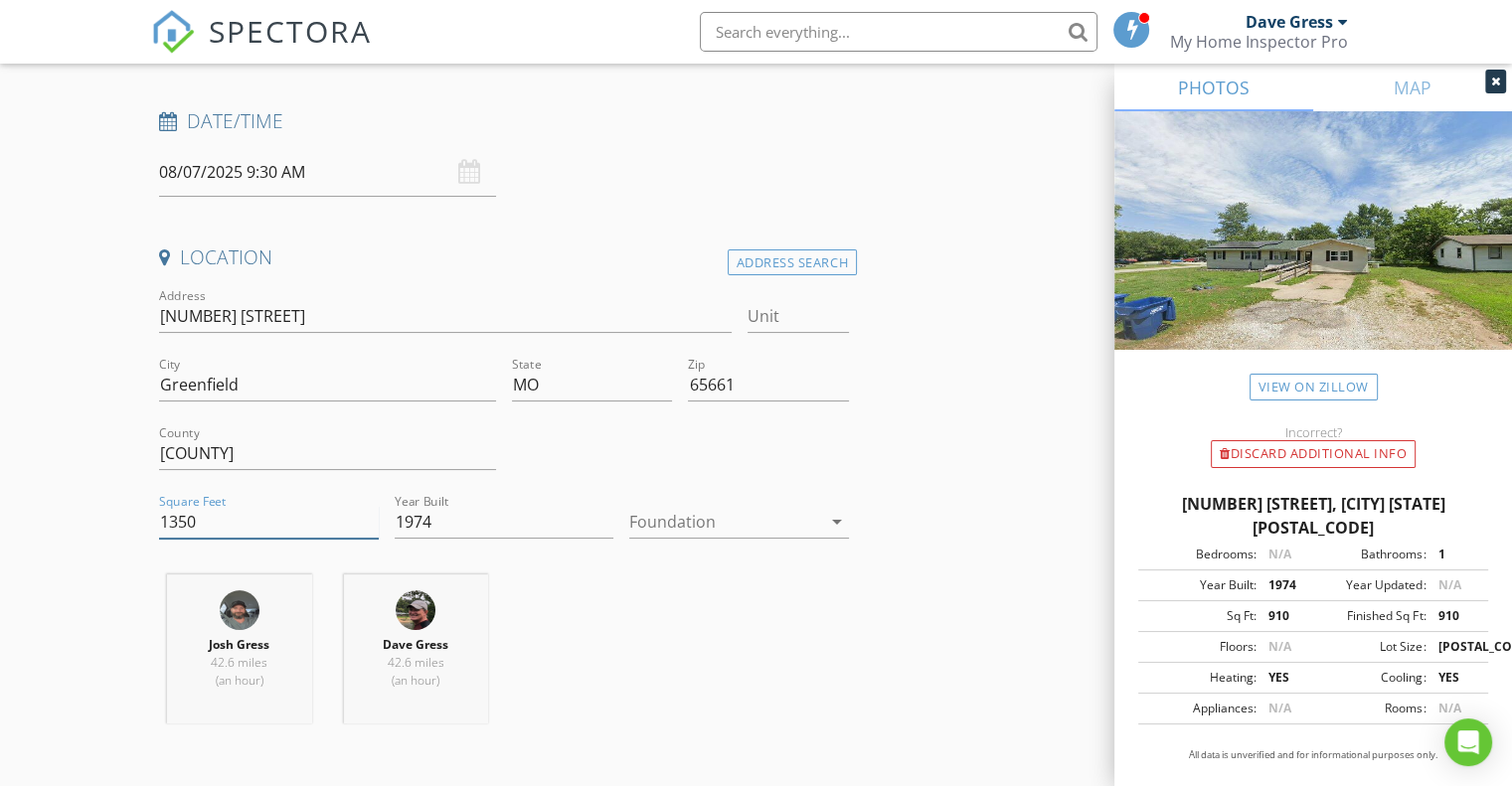 type on "1350" 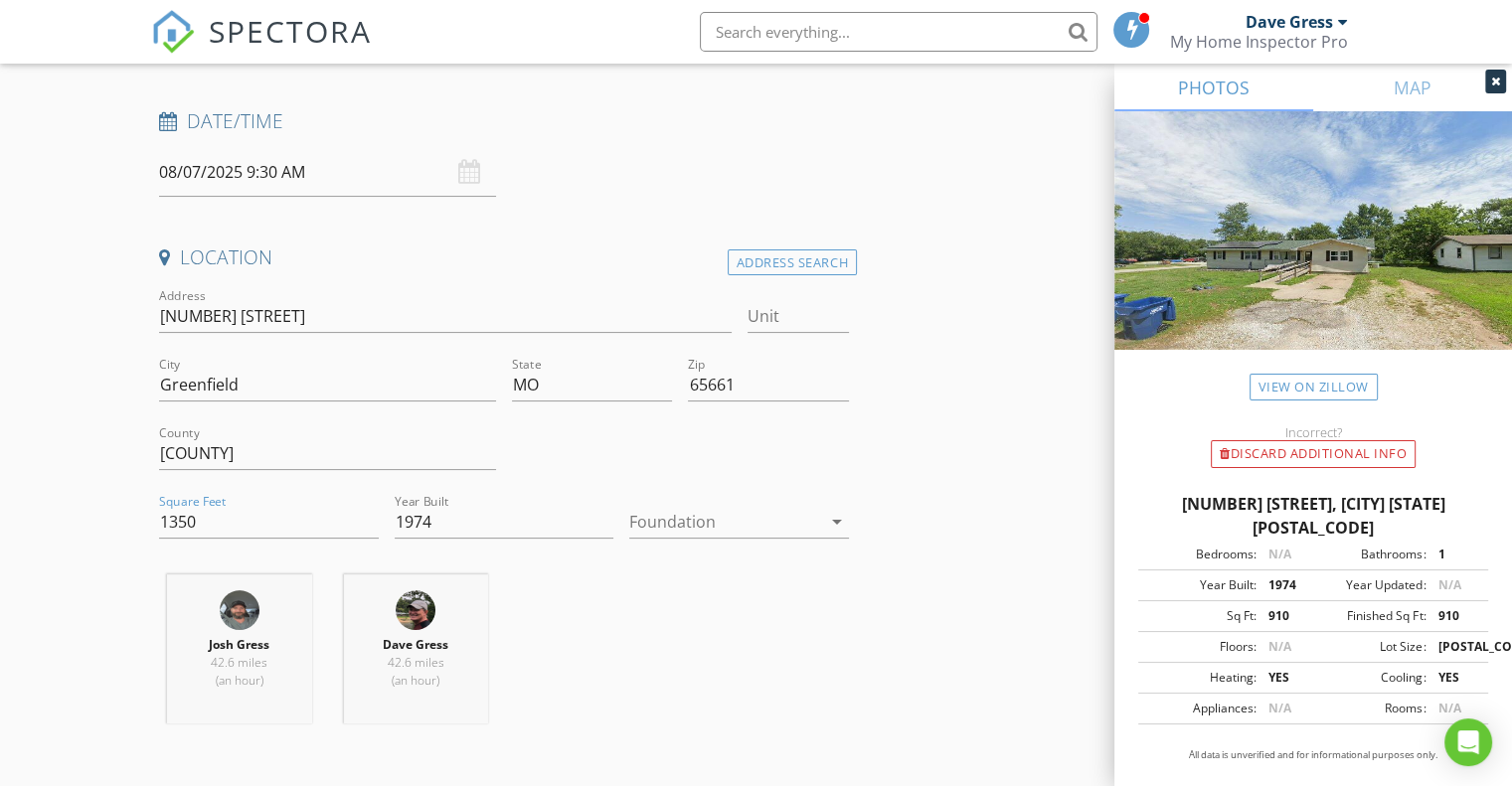 click at bounding box center [725, 522] 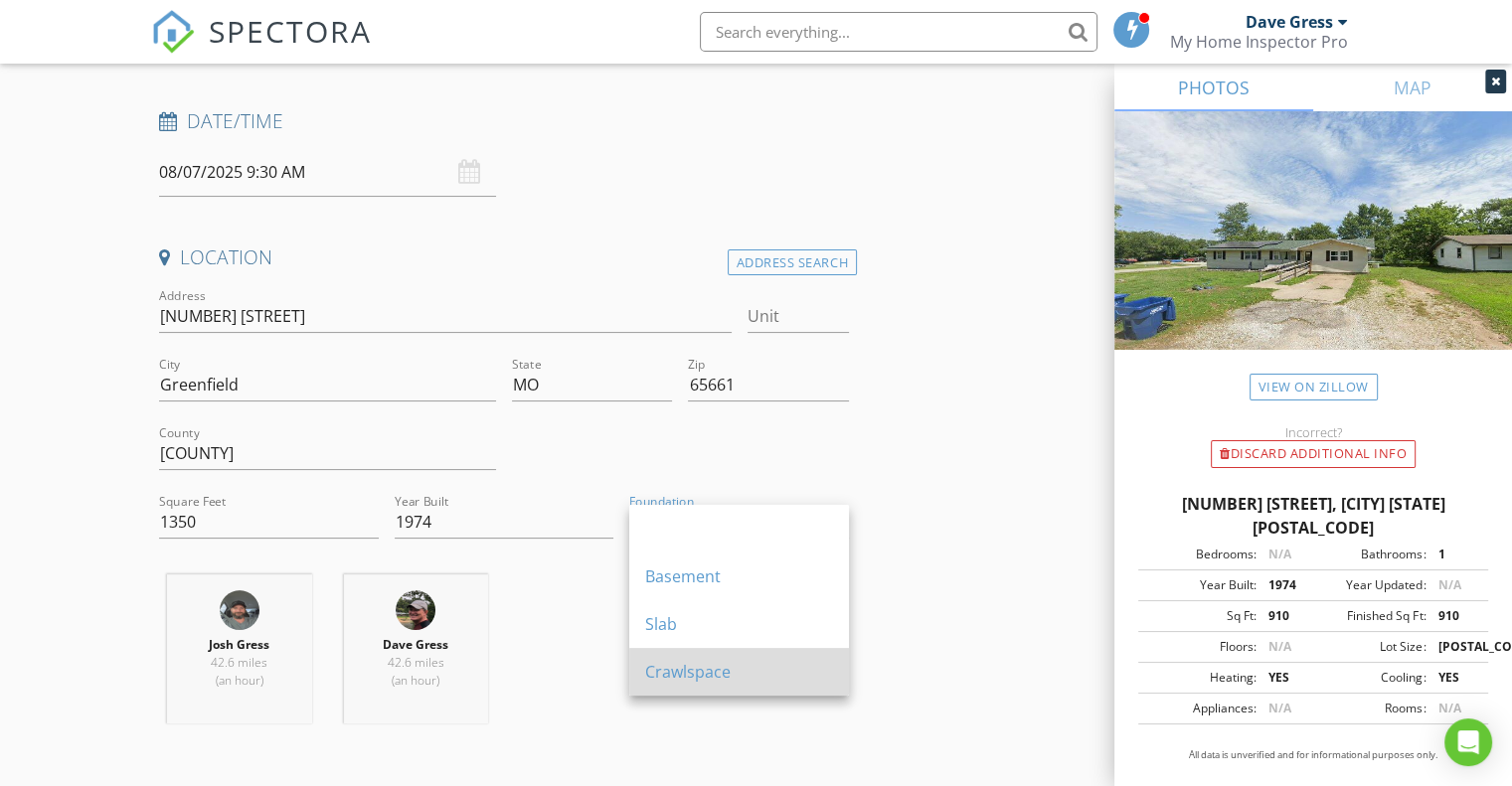 click on "Crawlspace" at bounding box center (739, 672) 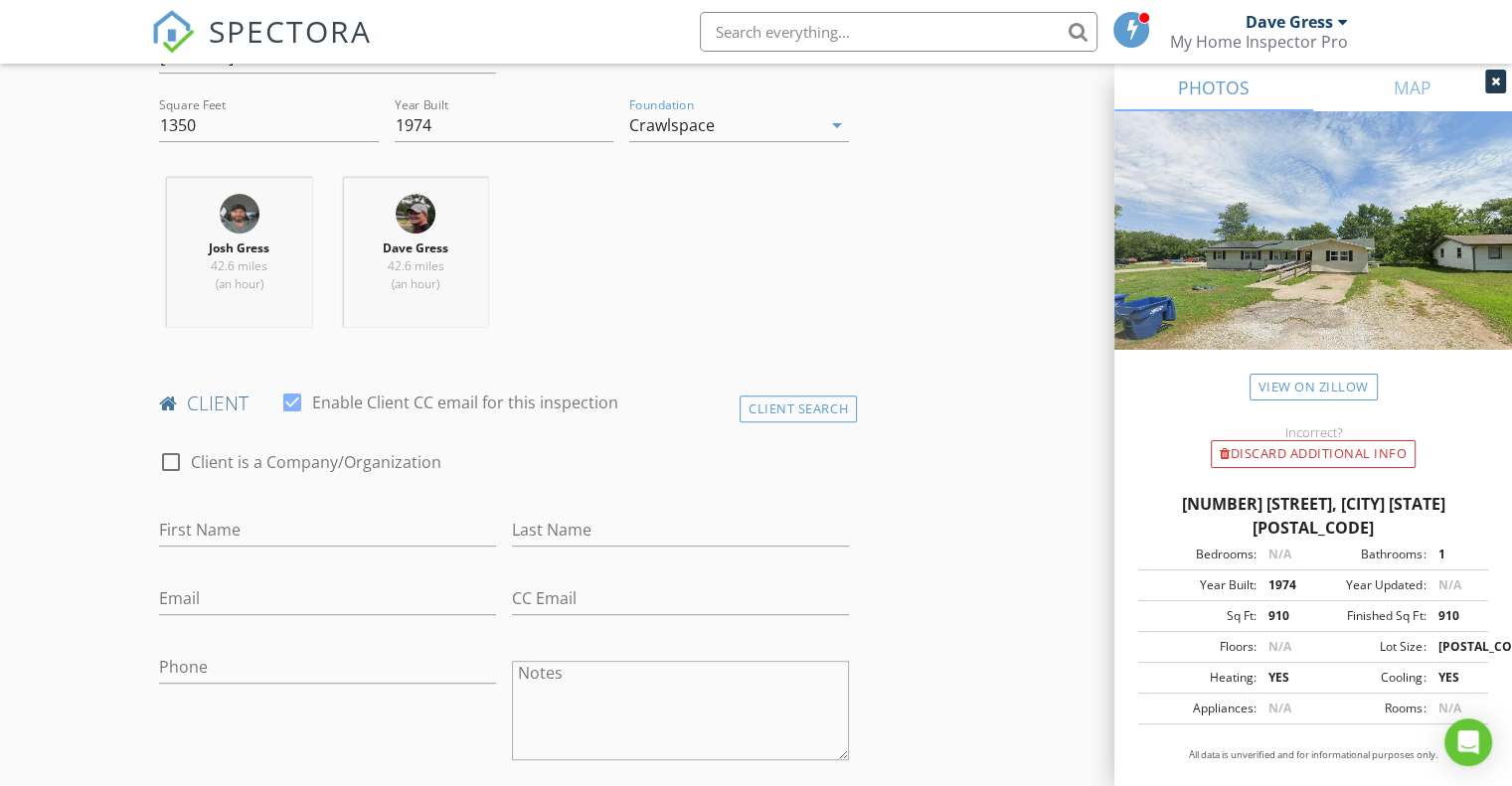 scroll, scrollTop: 696, scrollLeft: 0, axis: vertical 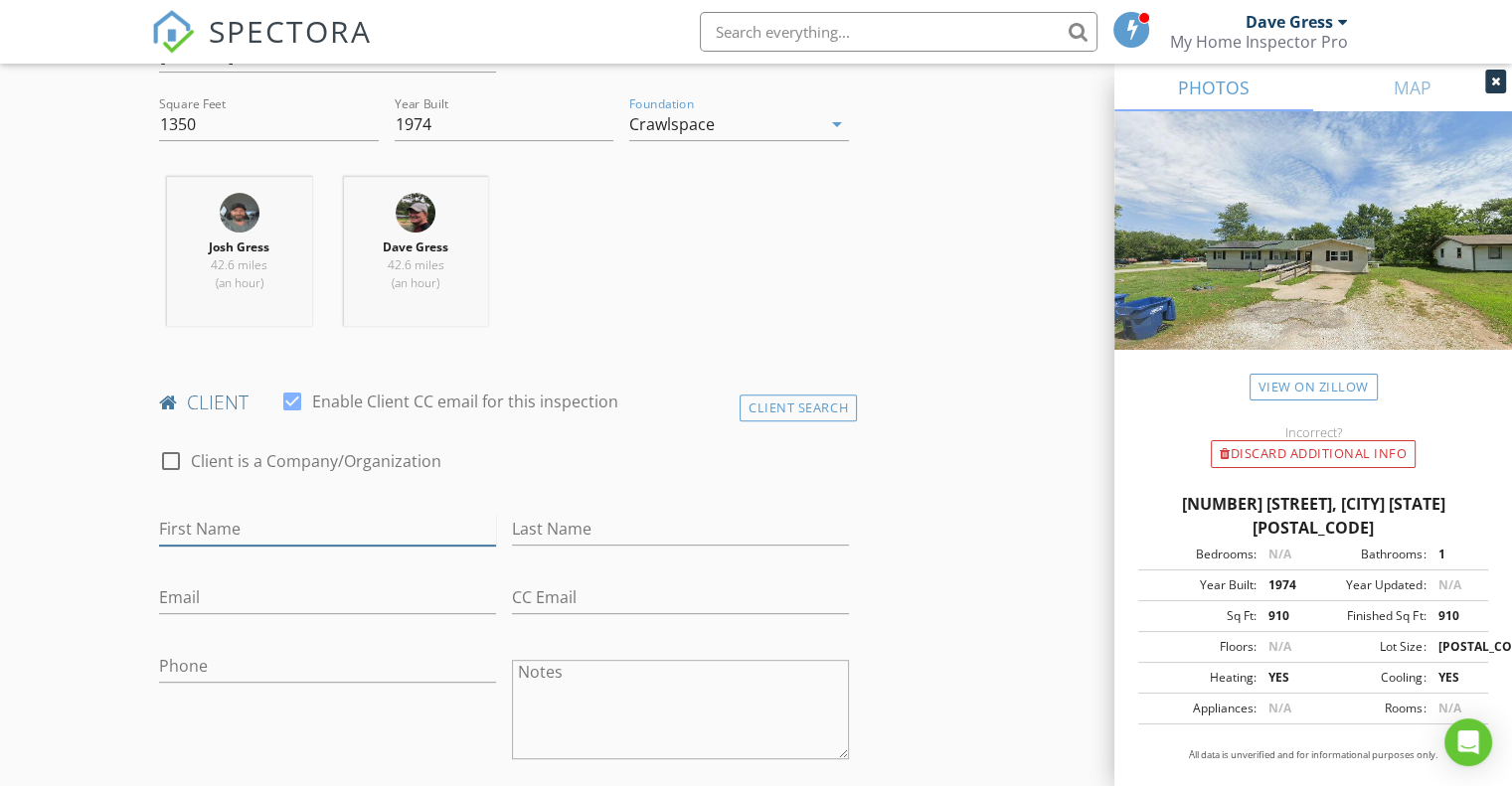 click on "First Name" at bounding box center [327, 529] 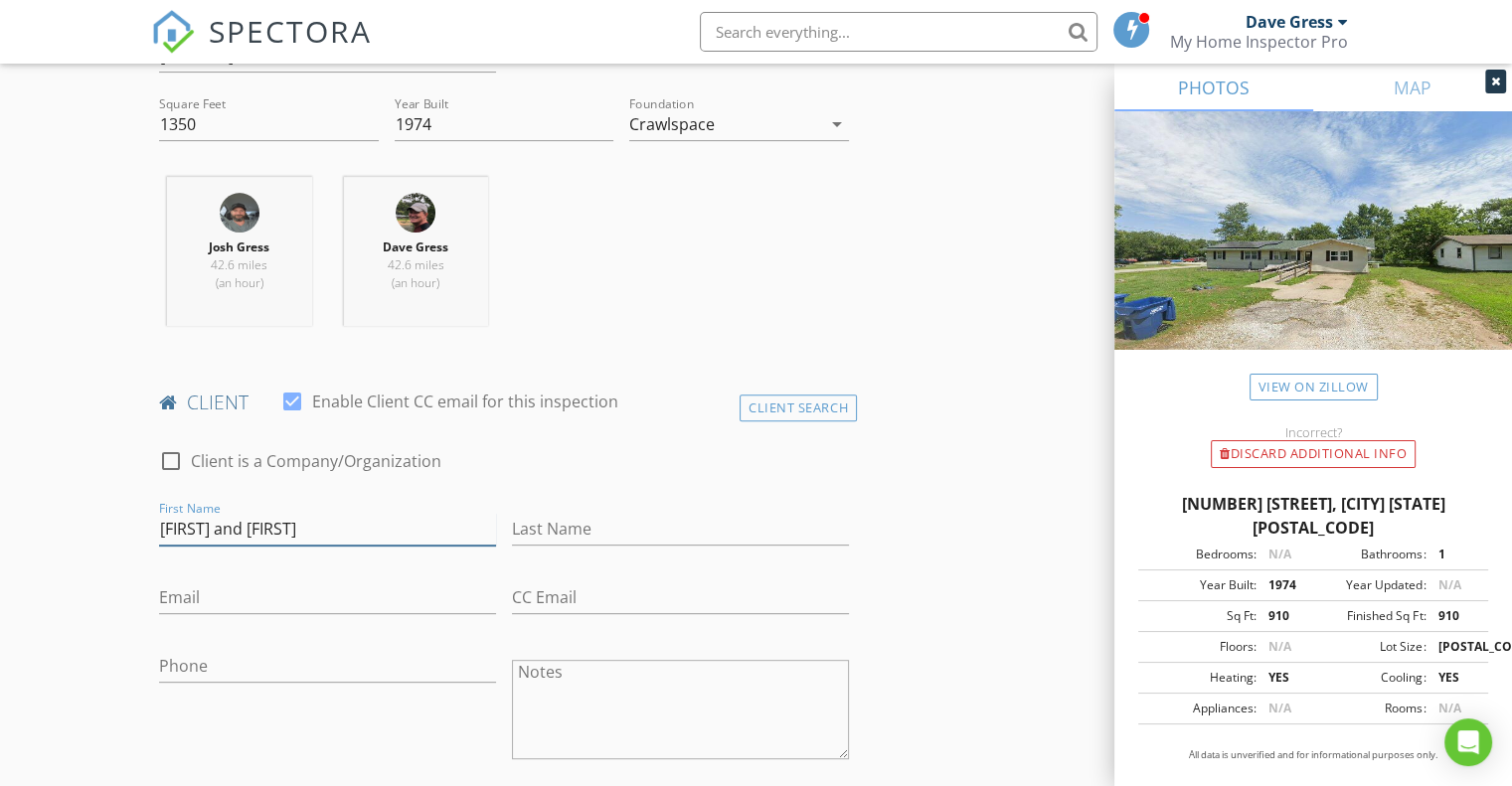 type on "[FIRST] and [FIRST]" 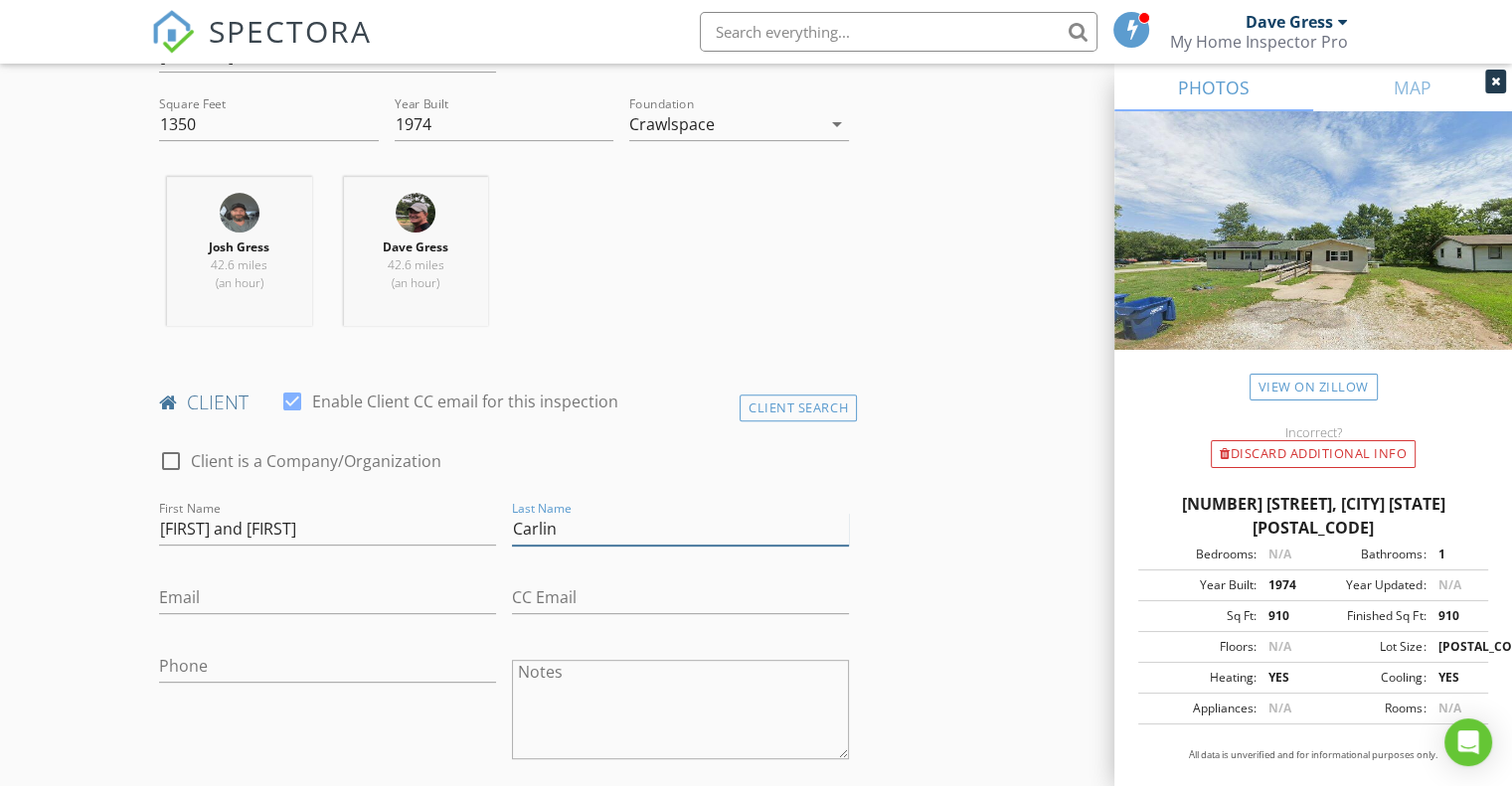 type on "Carlin" 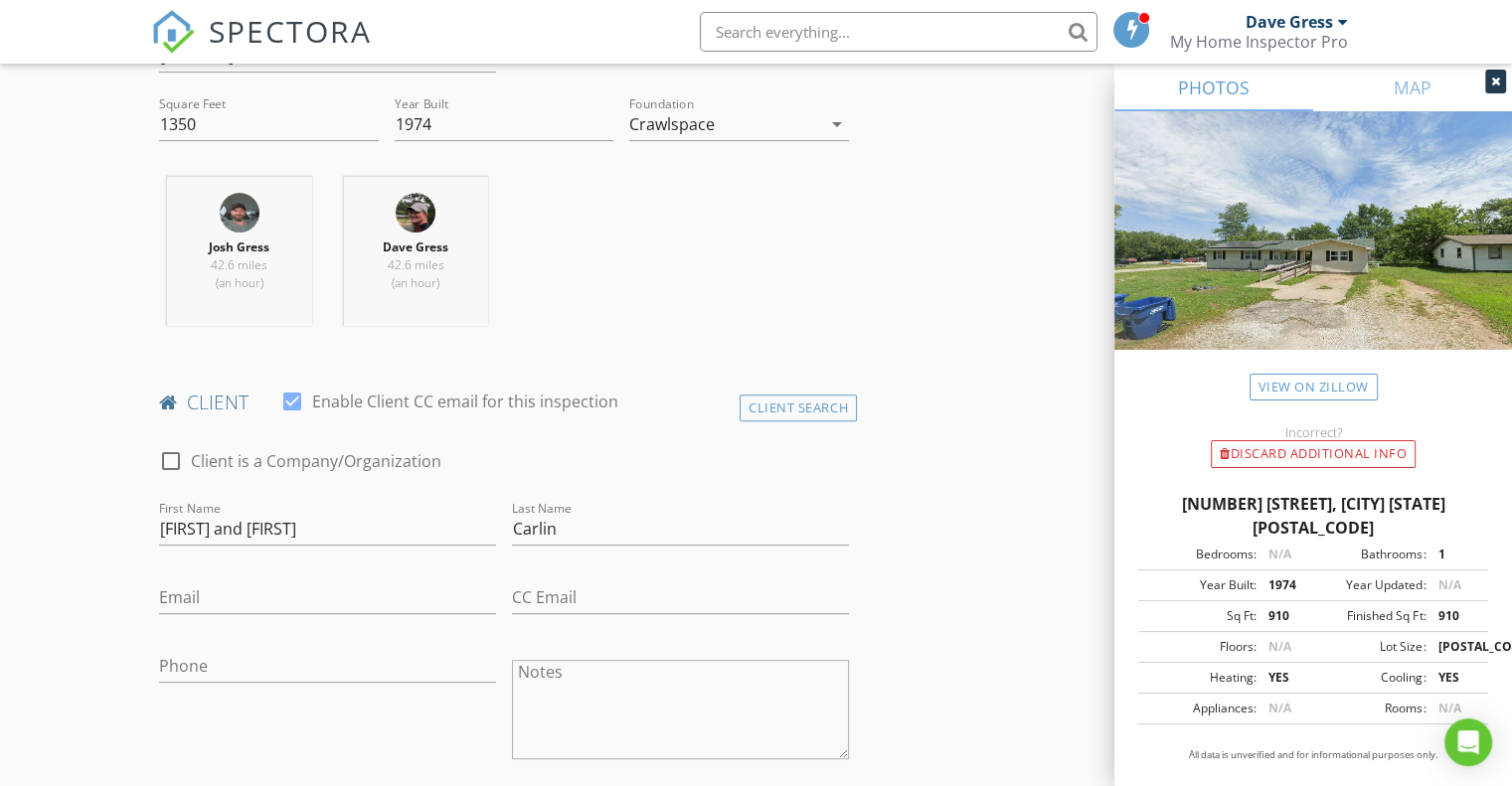 click on "Email" at bounding box center [327, 607] 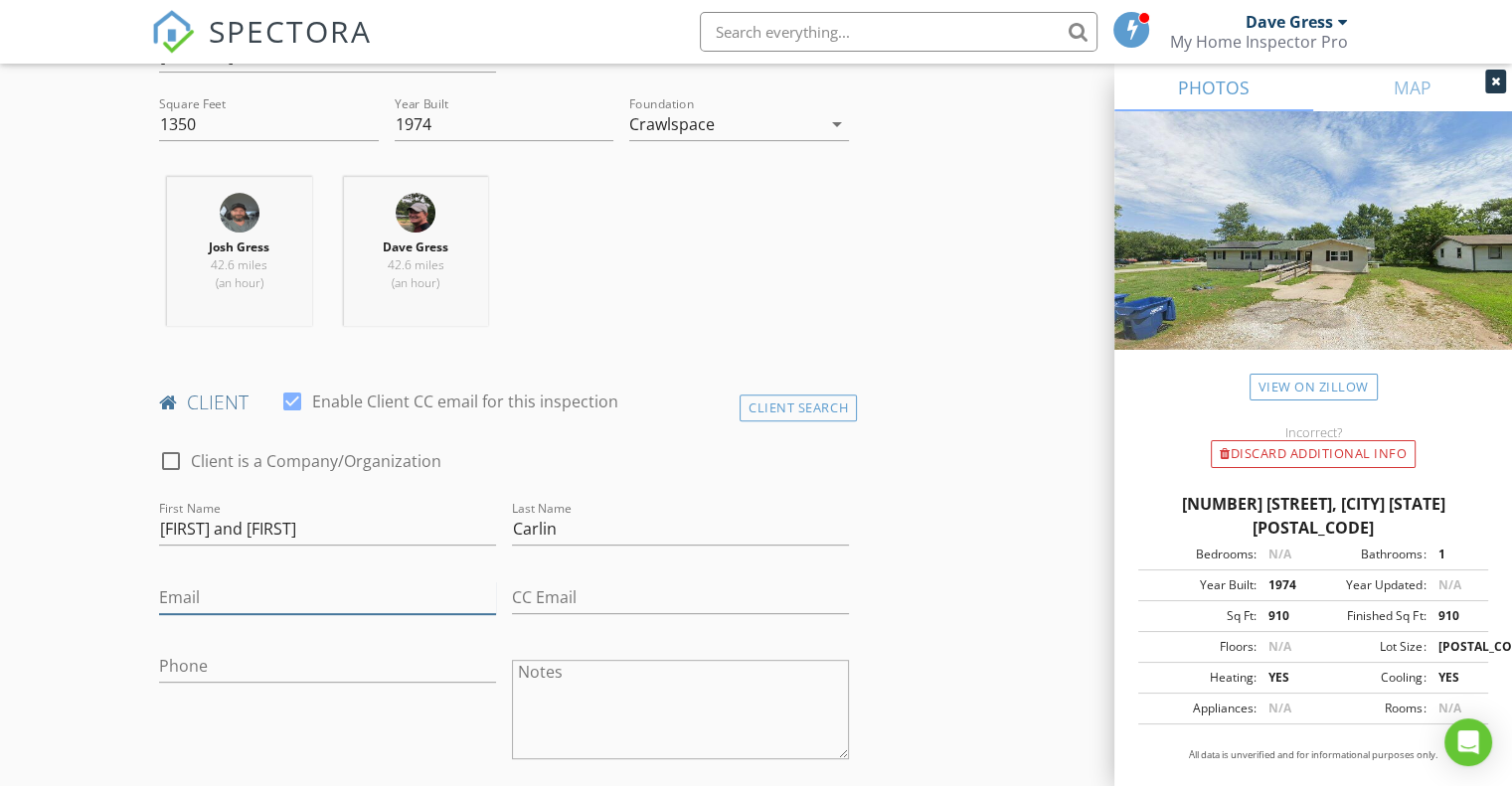 click on "Email" at bounding box center [327, 597] 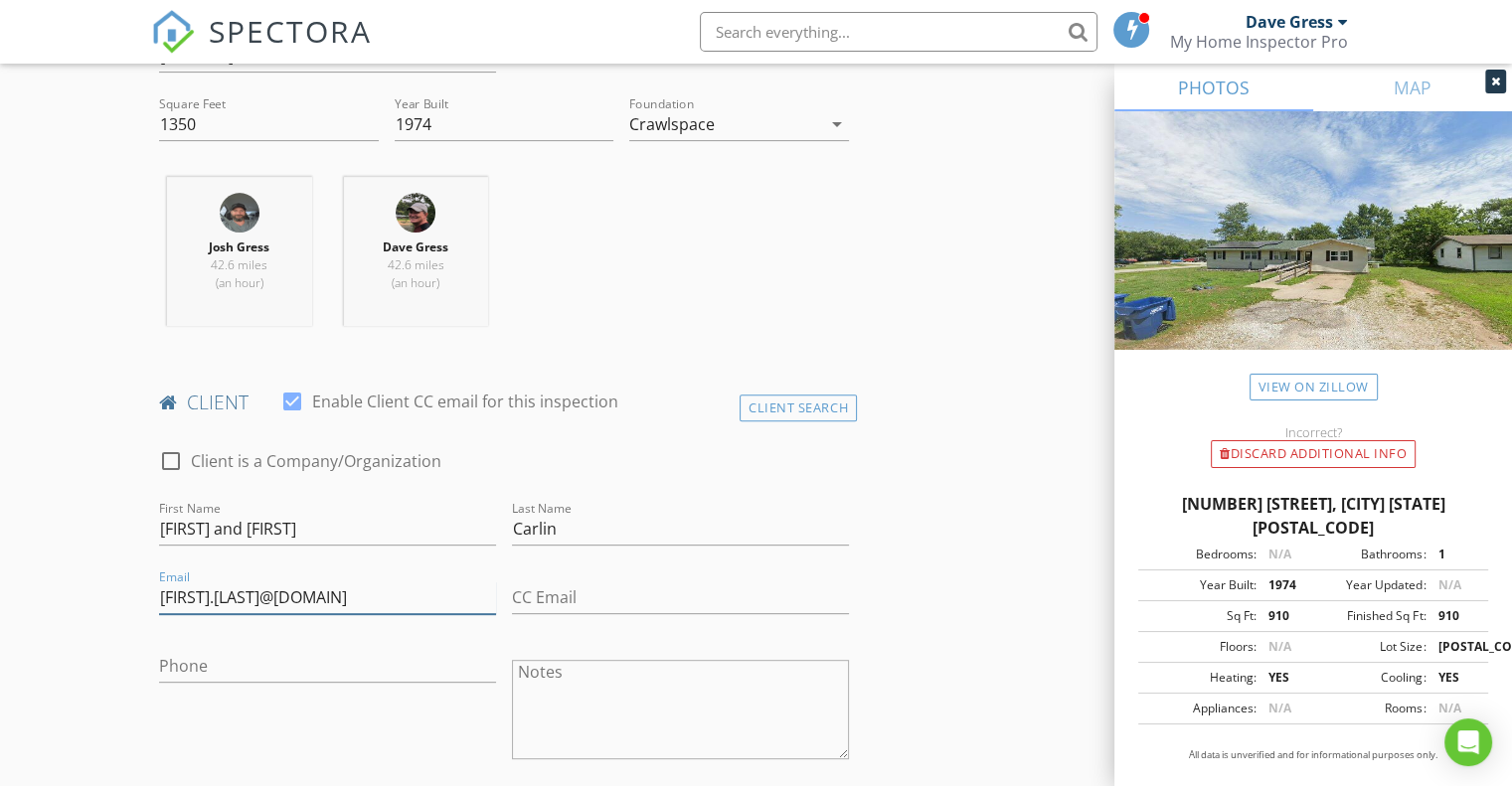 type on "Mariesha.carlin@yahoo,com" 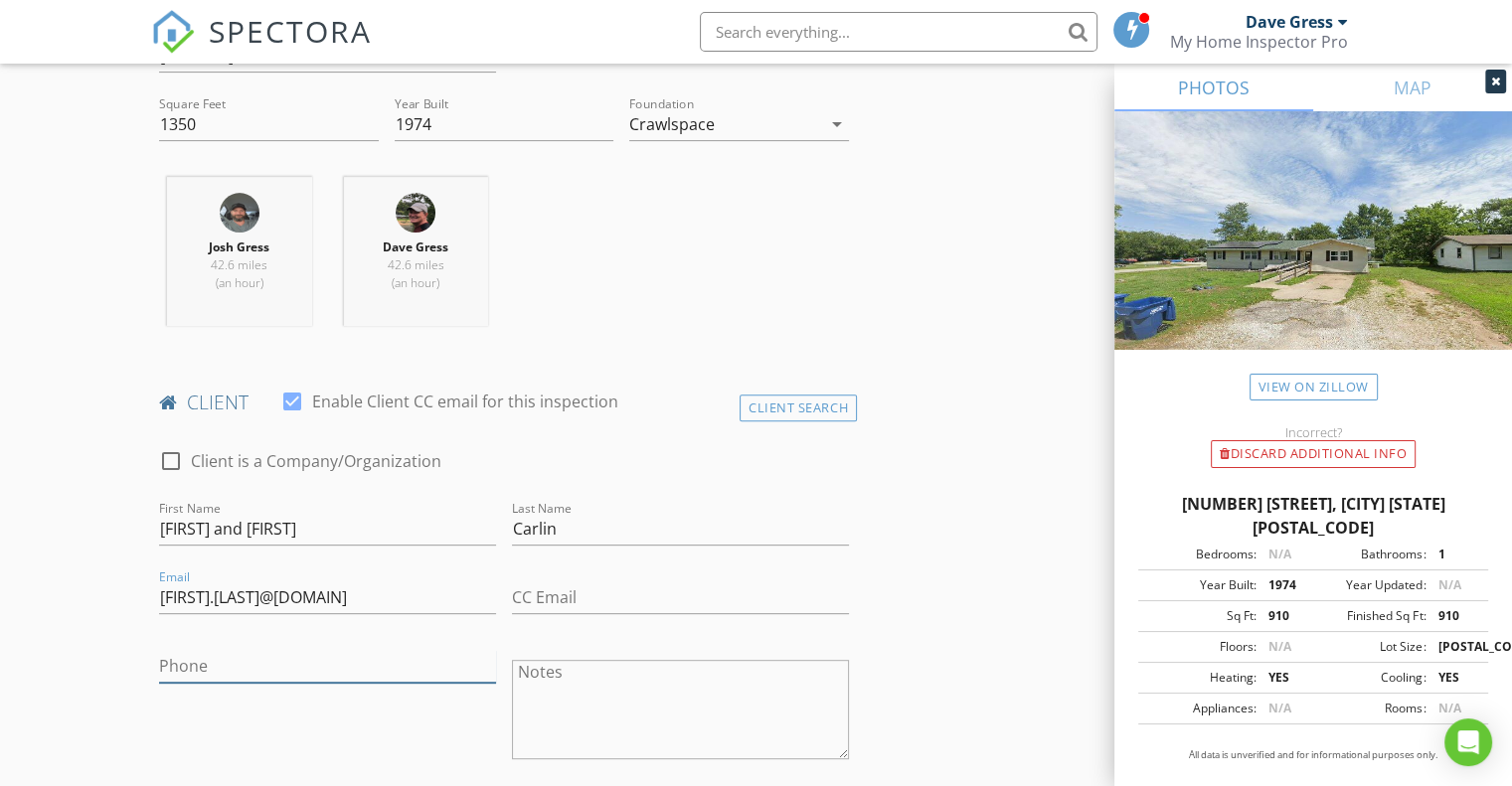 click on "Phone" at bounding box center (327, 666) 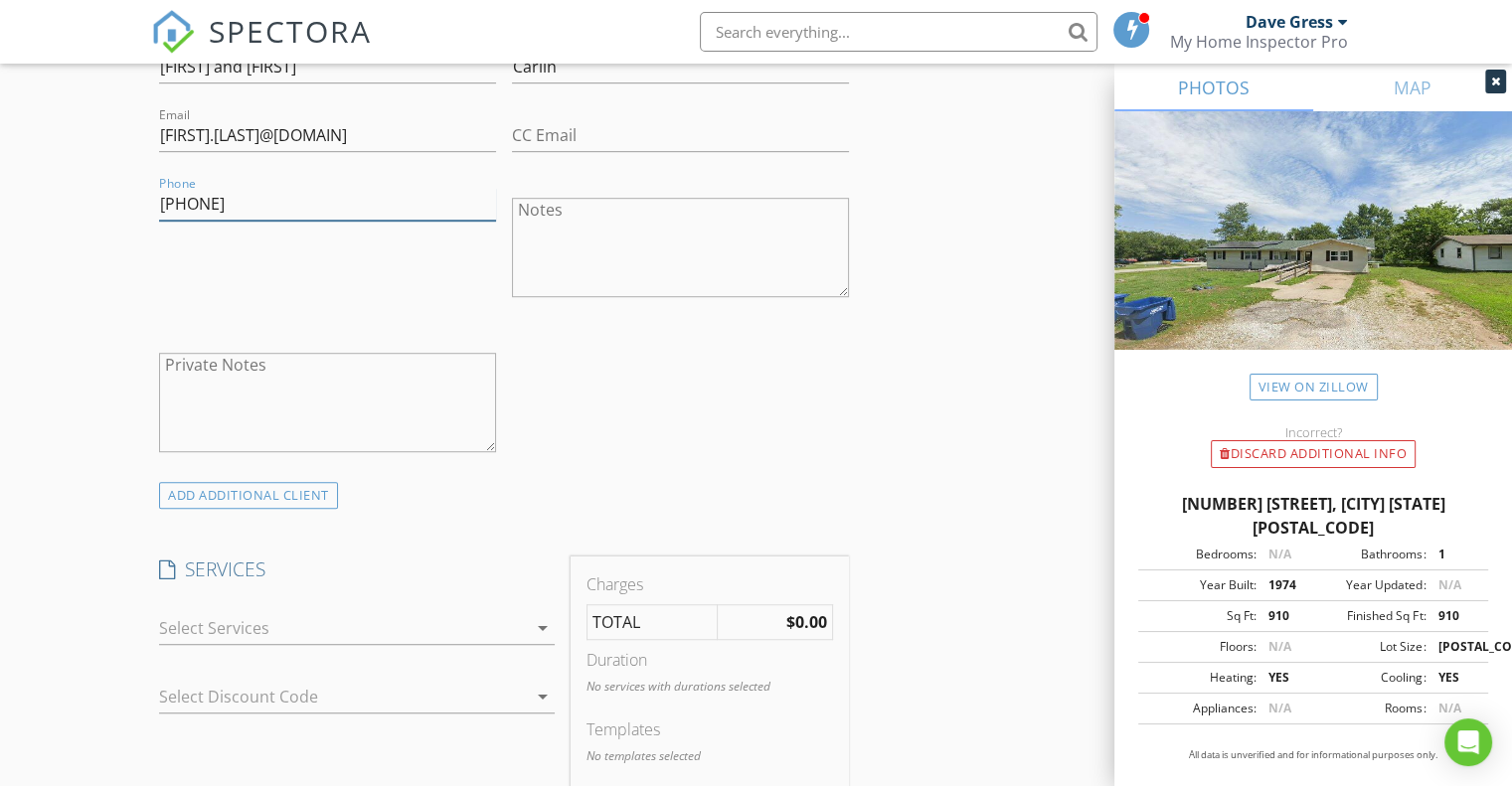 scroll, scrollTop: 1192, scrollLeft: 0, axis: vertical 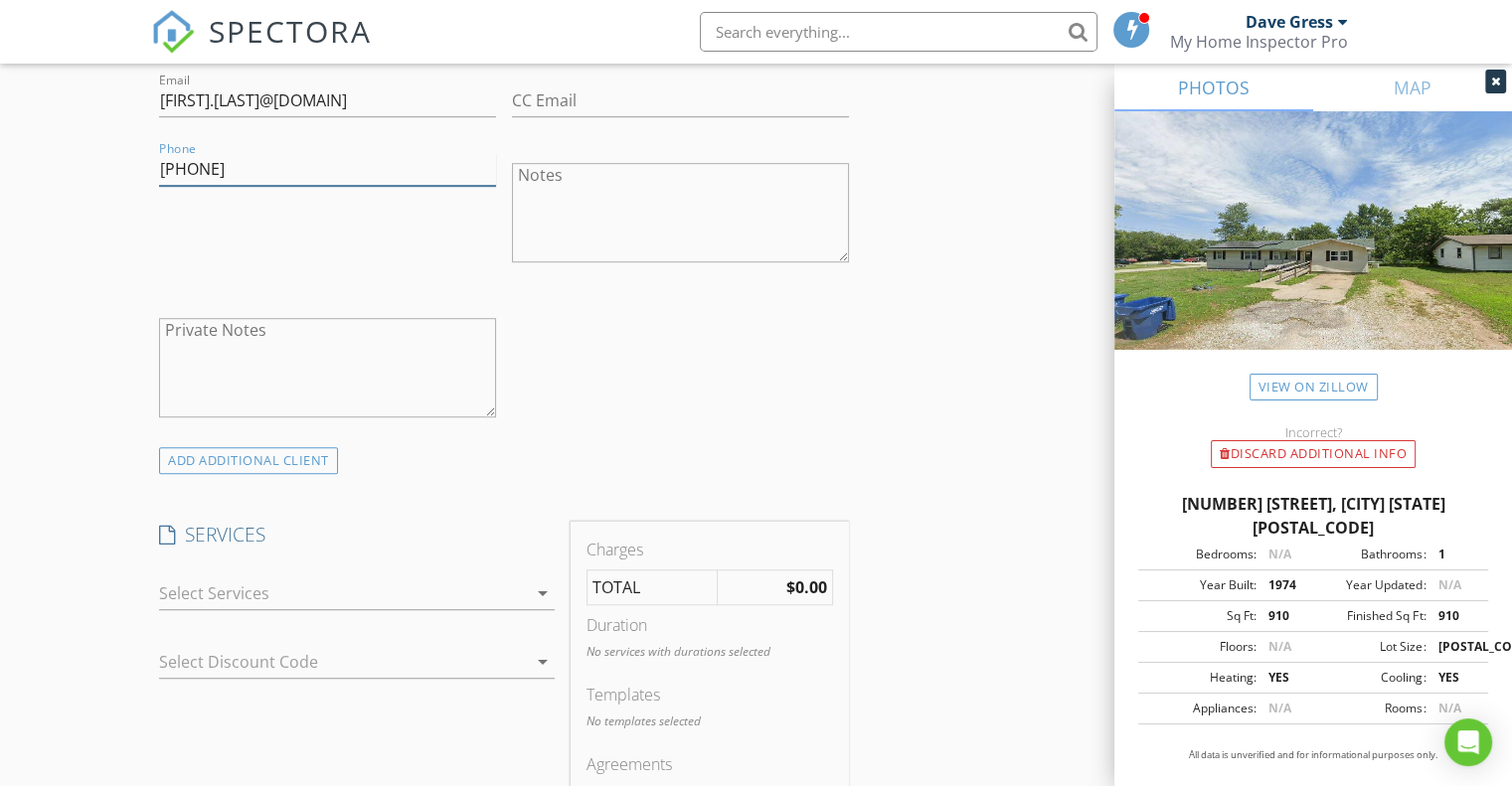type on "[PHONE]" 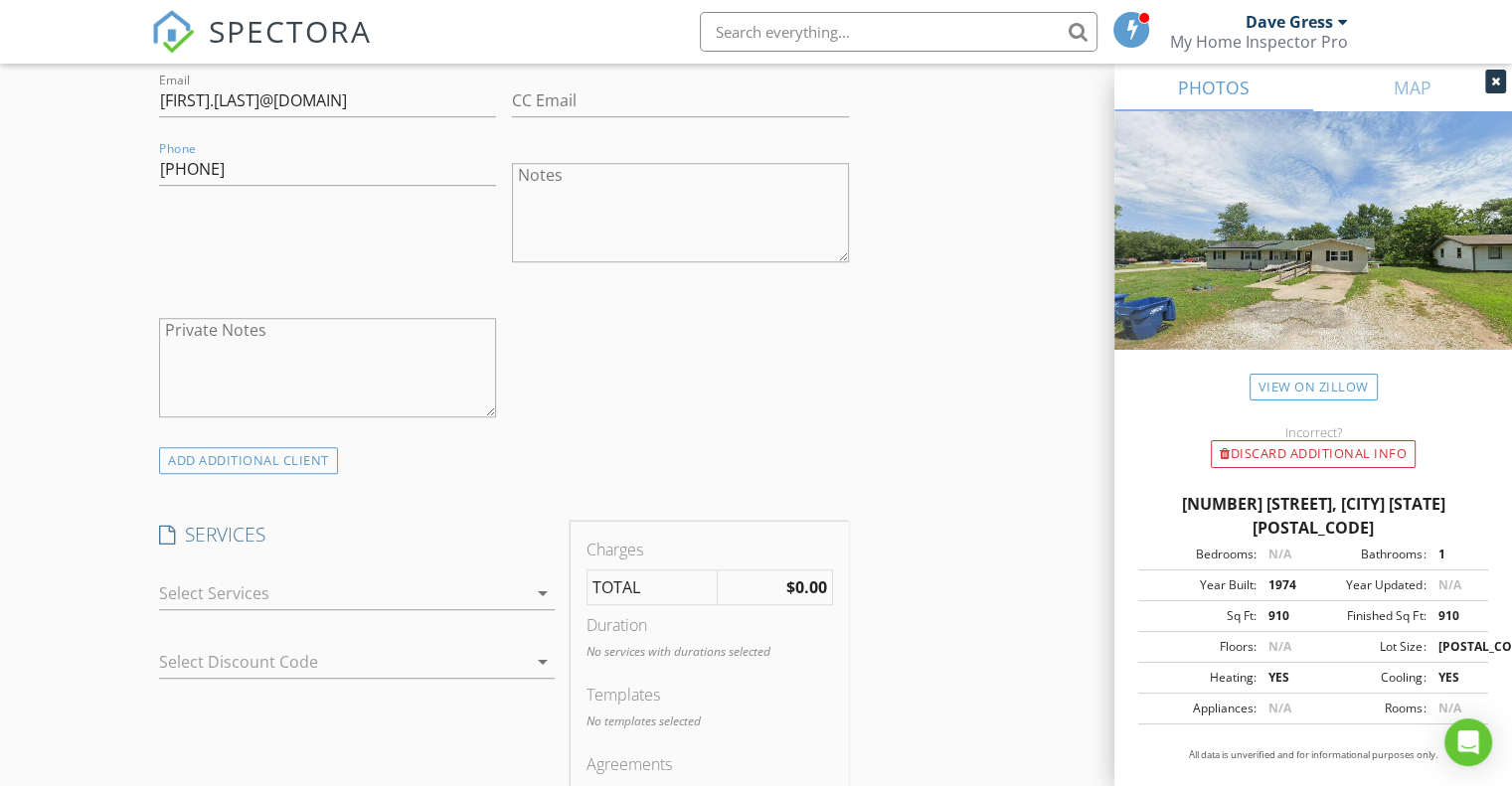 click at bounding box center (343, 593) 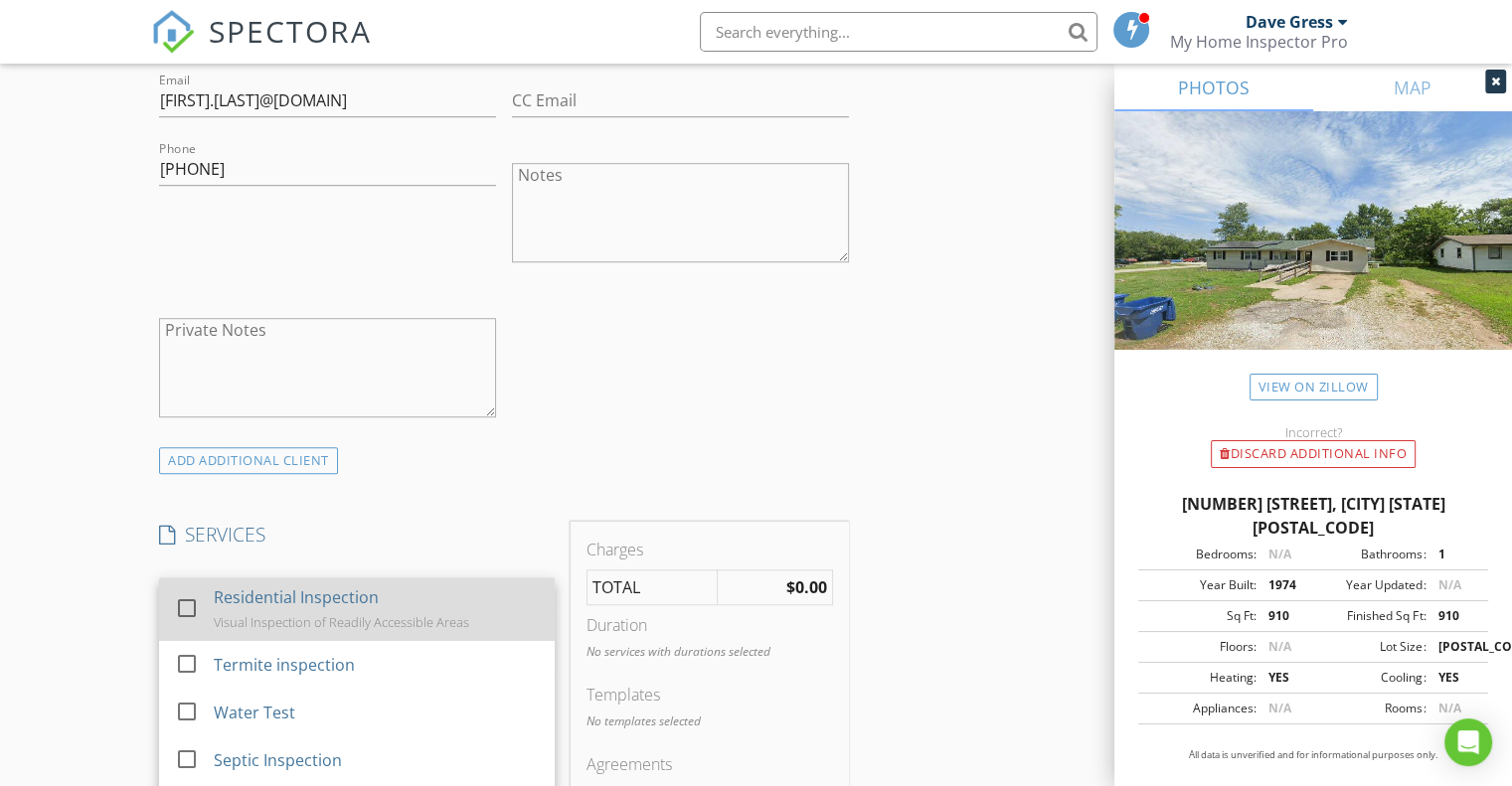 click on "Residential Inspection" at bounding box center [296, 597] 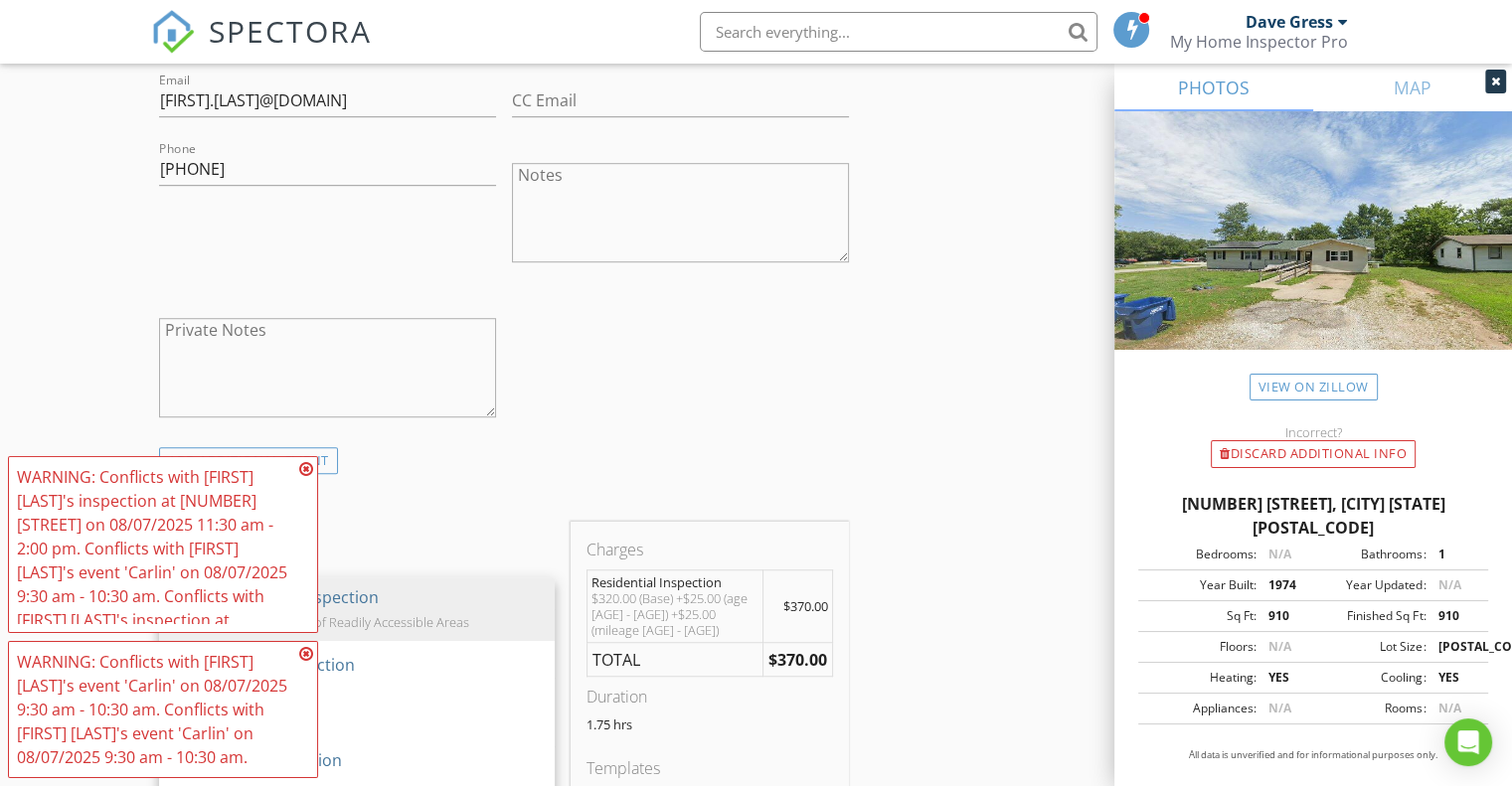 click on "INSPECTOR(S)
check_box   Dave Gress   PRIMARY   check_box   Josh Gress     Dave Gress,  Josh Gress arrow_drop_down   check_box_outline_blank Dave Gress specifically requested check_box_outline_blank Josh Gress specifically requested
Date/Time
08/07/2025 9:30 AM
Location
Address Search       Address 206 Ada St   Unit   City Greenfield   State MO   Zip 65661   County Dade     Square Feet 1350   Year Built 1974   Foundation Crawlspace arrow_drop_down     Josh Gress     42.6 miles     (an hour)         Dave Gress     42.6 miles     (an hour)
client
check_box Enable Client CC email for this inspection   Client Search     check_box_outline_blank Client is a Company/Organization     First Name Tony and Mariesha   Last Name Carlin   Email Mariesha.carlin@yahoo,com   CC Email   Phone 816-213-1100           Notes   Private Notes          check_box" at bounding box center (756, 802) 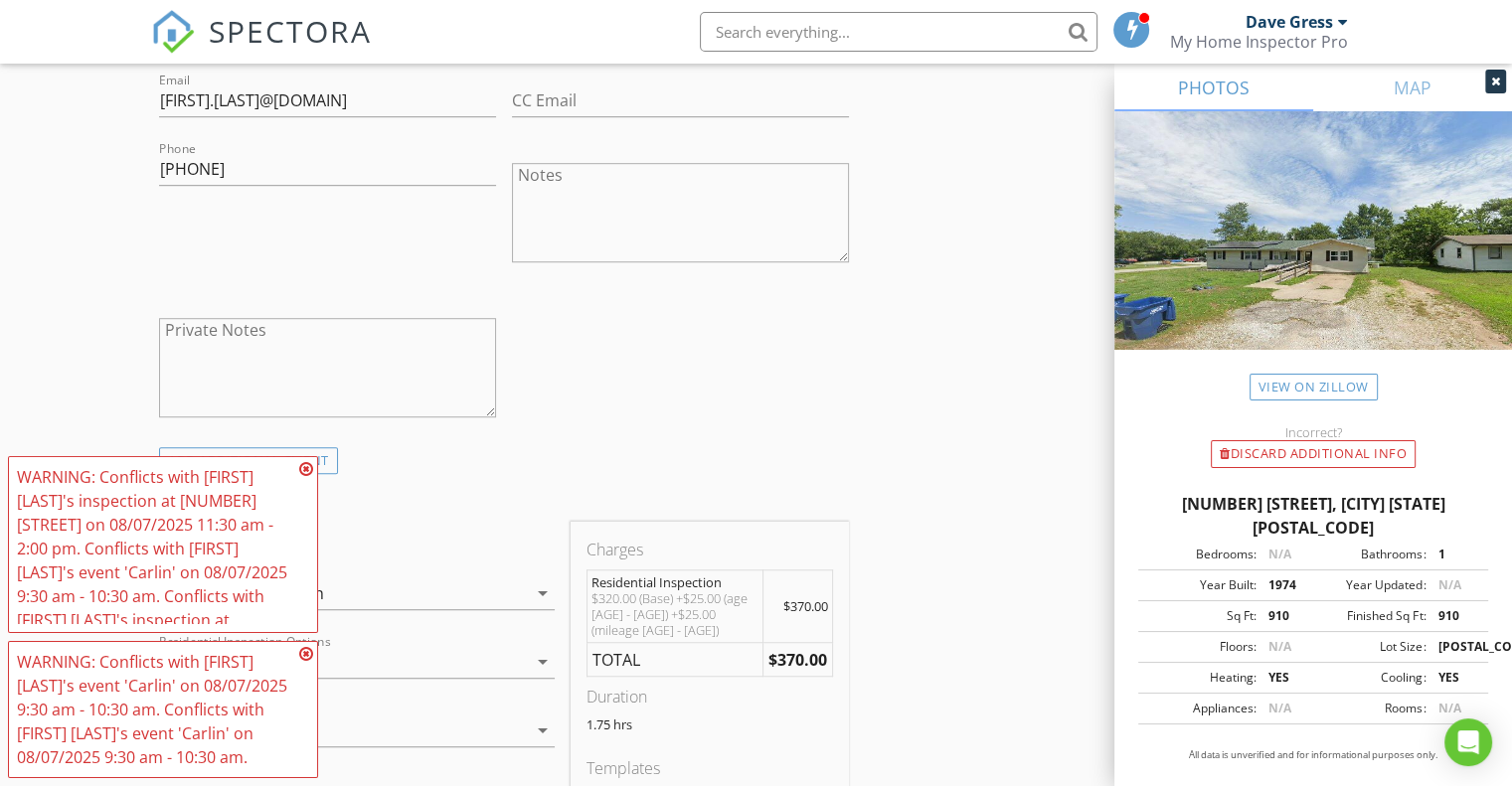 click at bounding box center [306, 469] 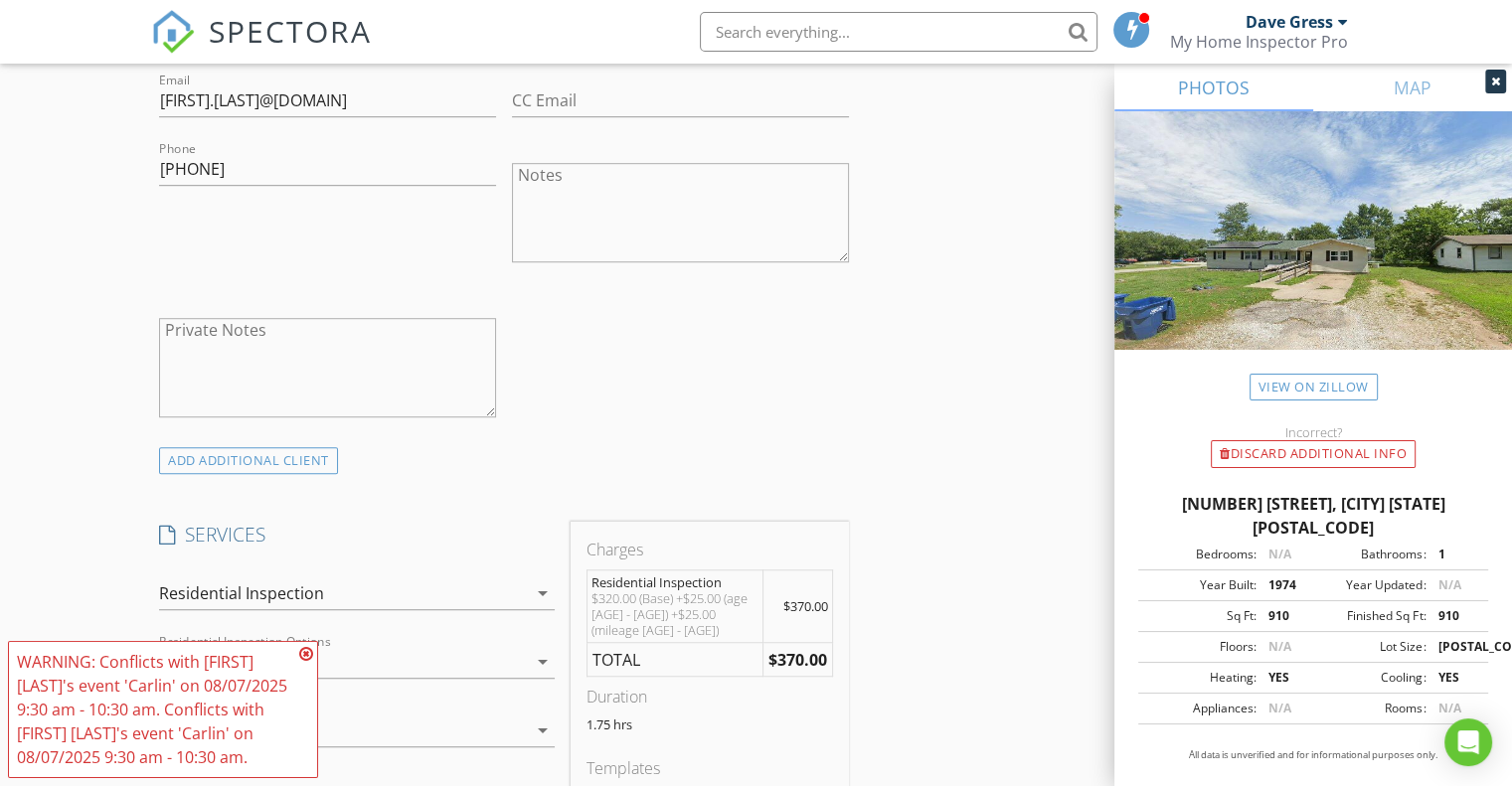 click at bounding box center [306, 654] 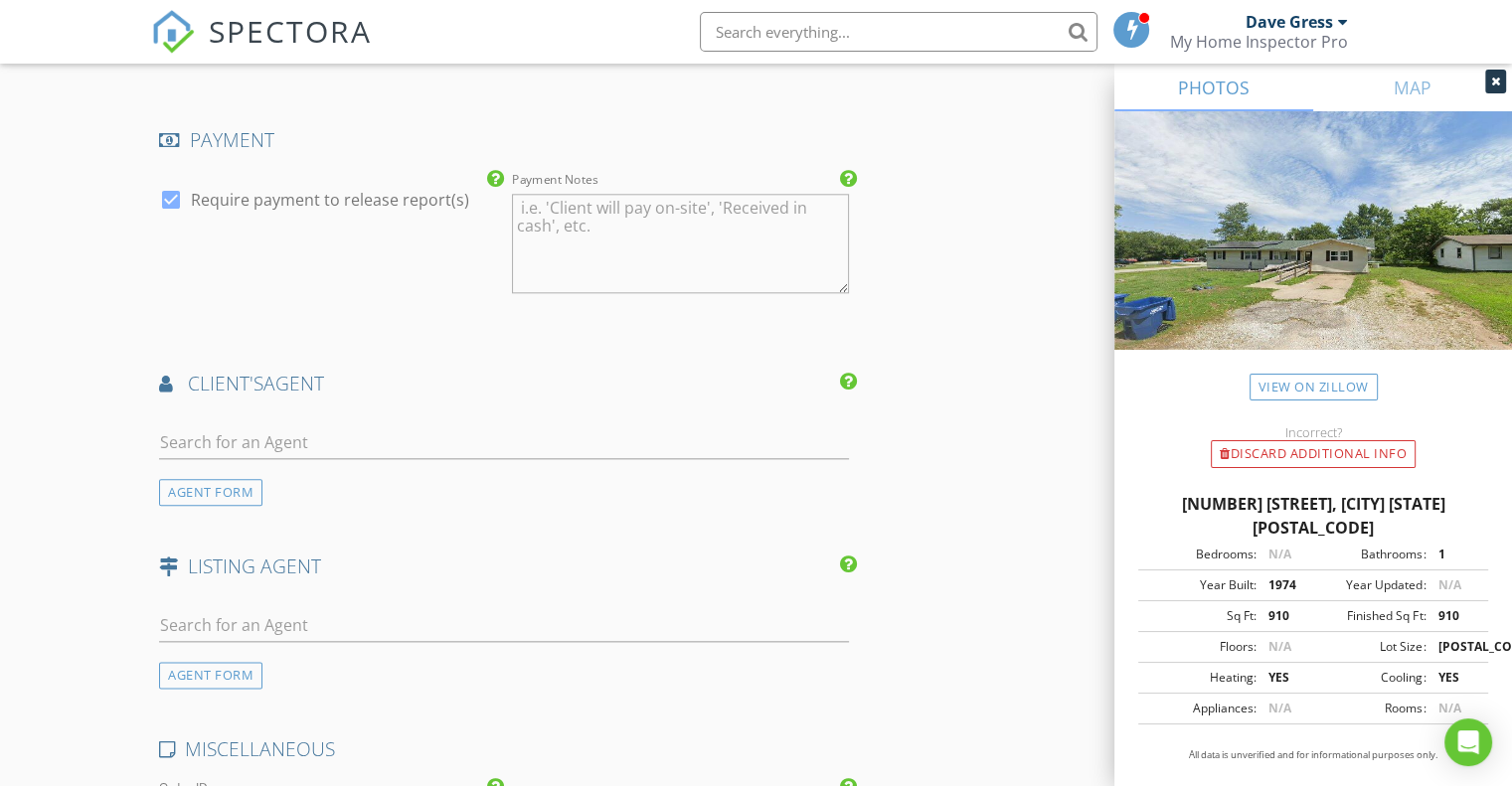 scroll, scrollTop: 2186, scrollLeft: 0, axis: vertical 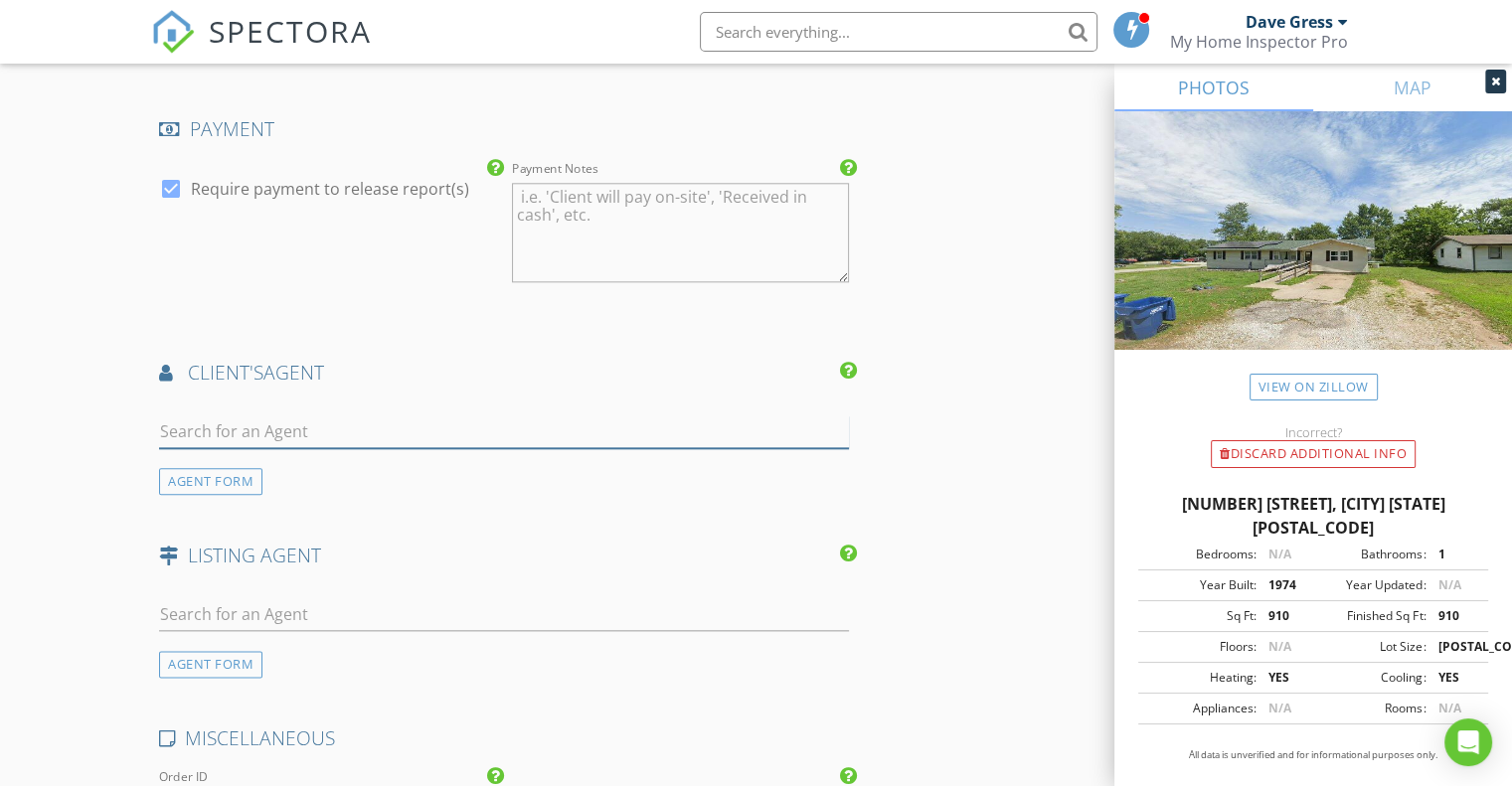 click at bounding box center [504, 431] 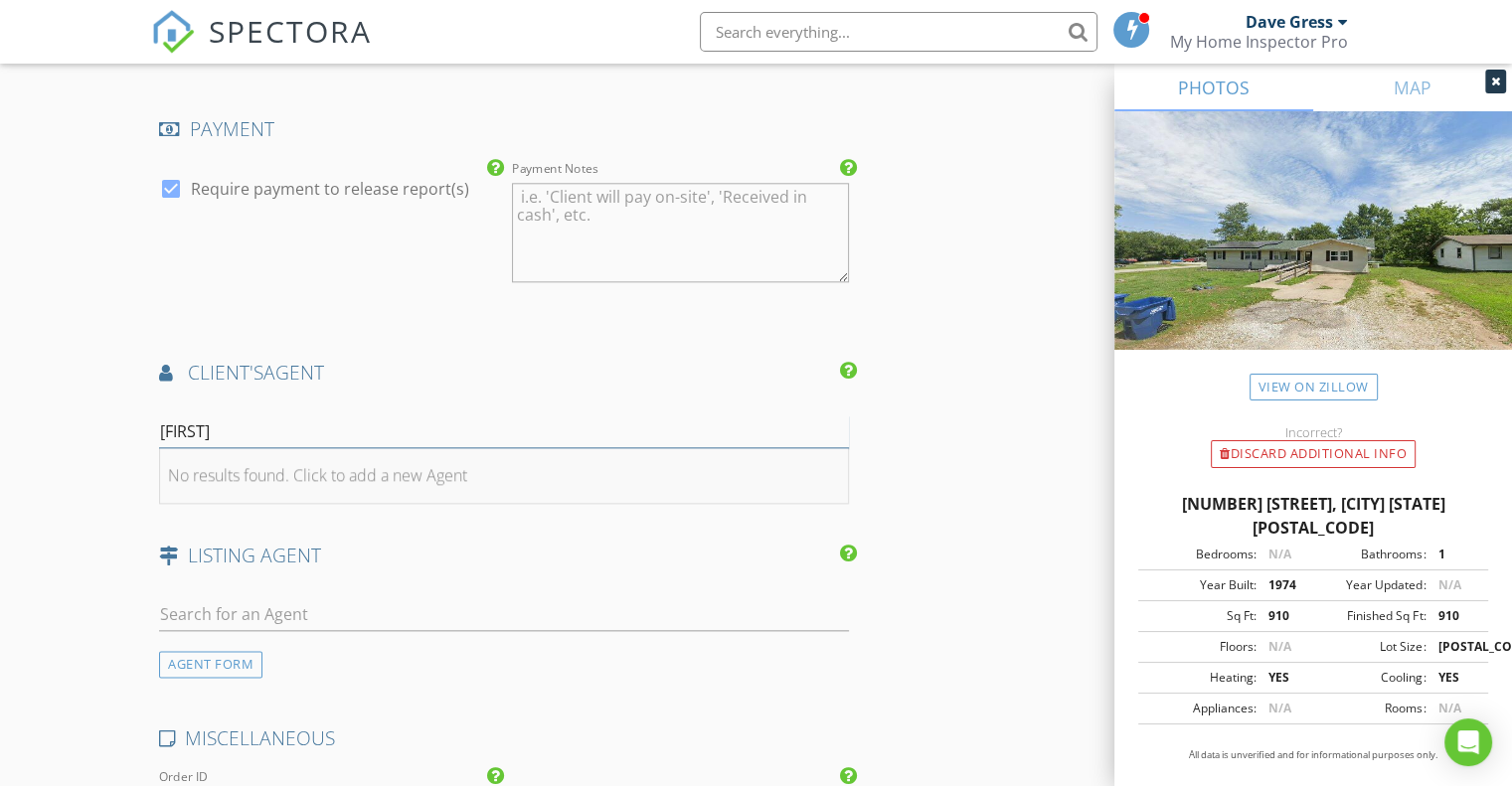 type on "haris" 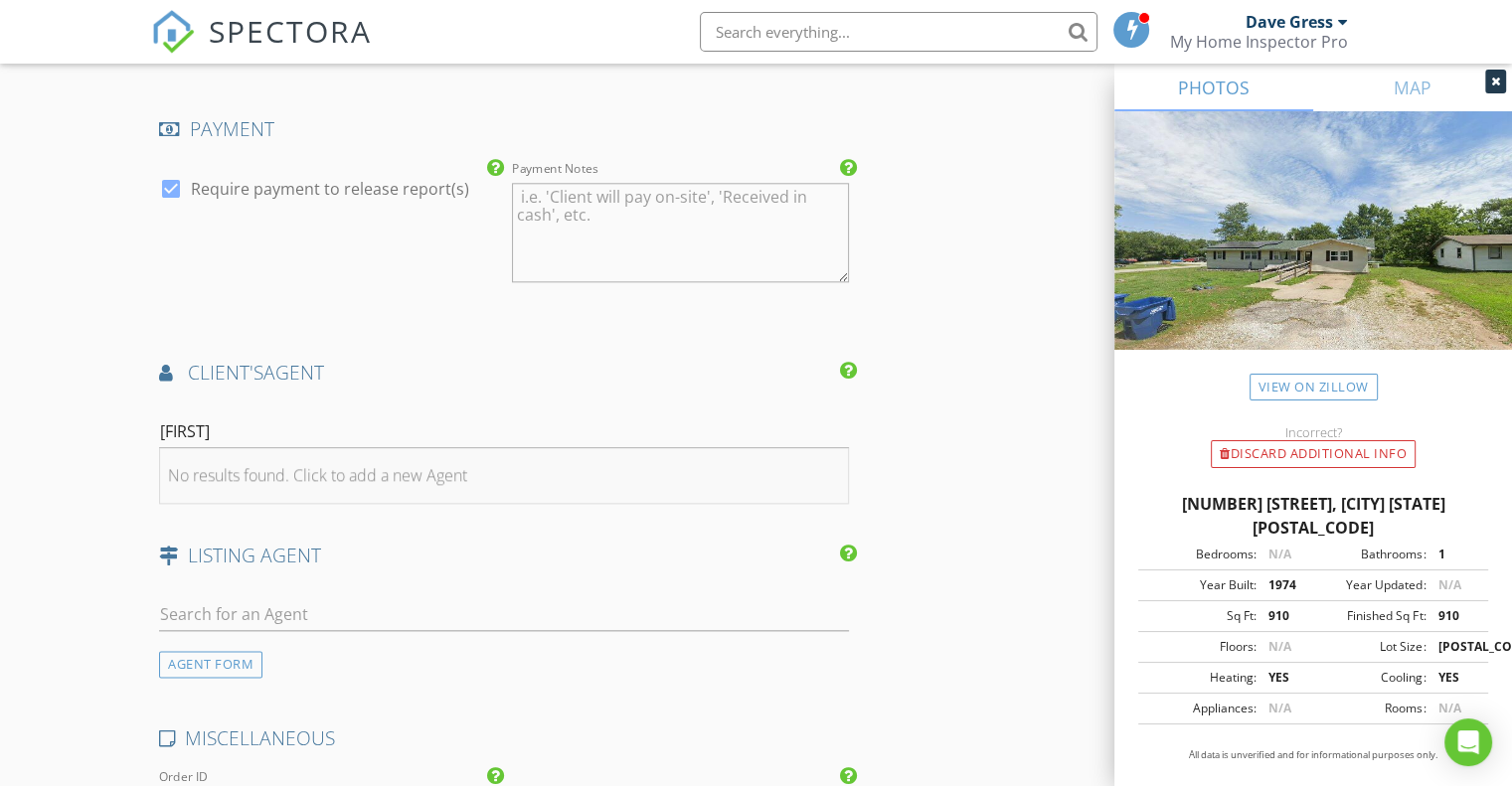 click on "No results found. Click to add a new Agent" at bounding box center [317, 475] 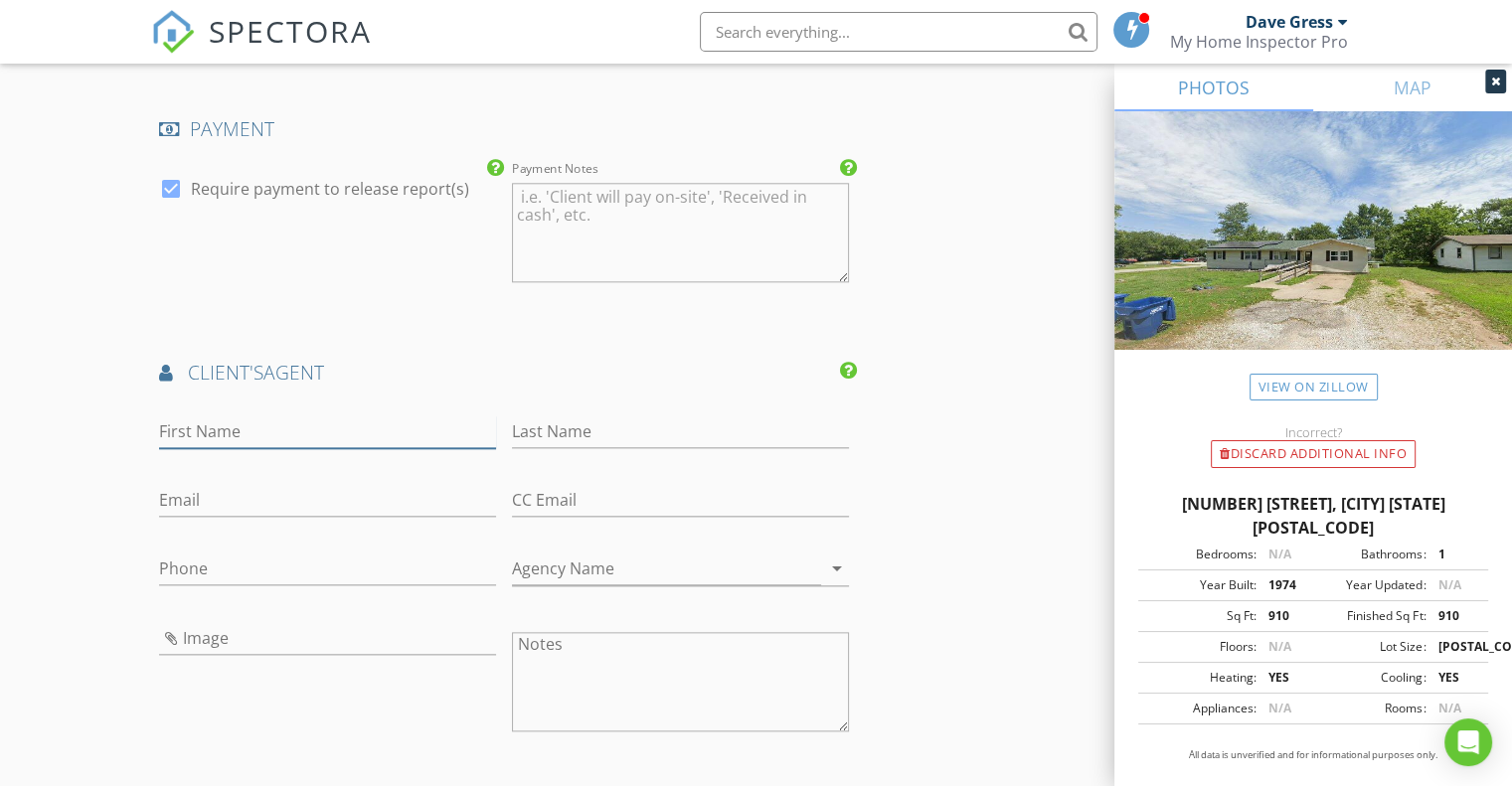 click on "First Name" at bounding box center [327, 431] 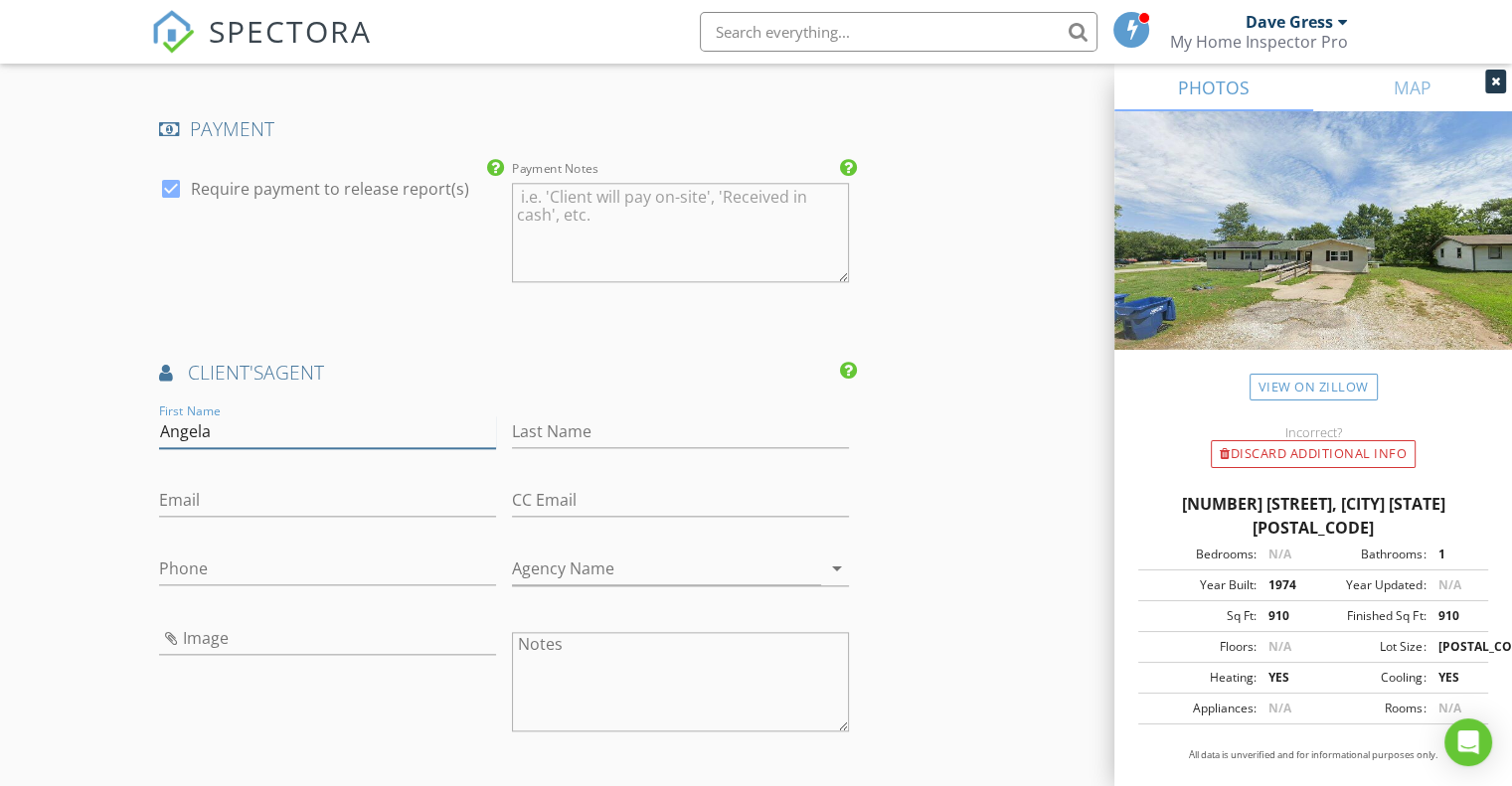 type on "Angela" 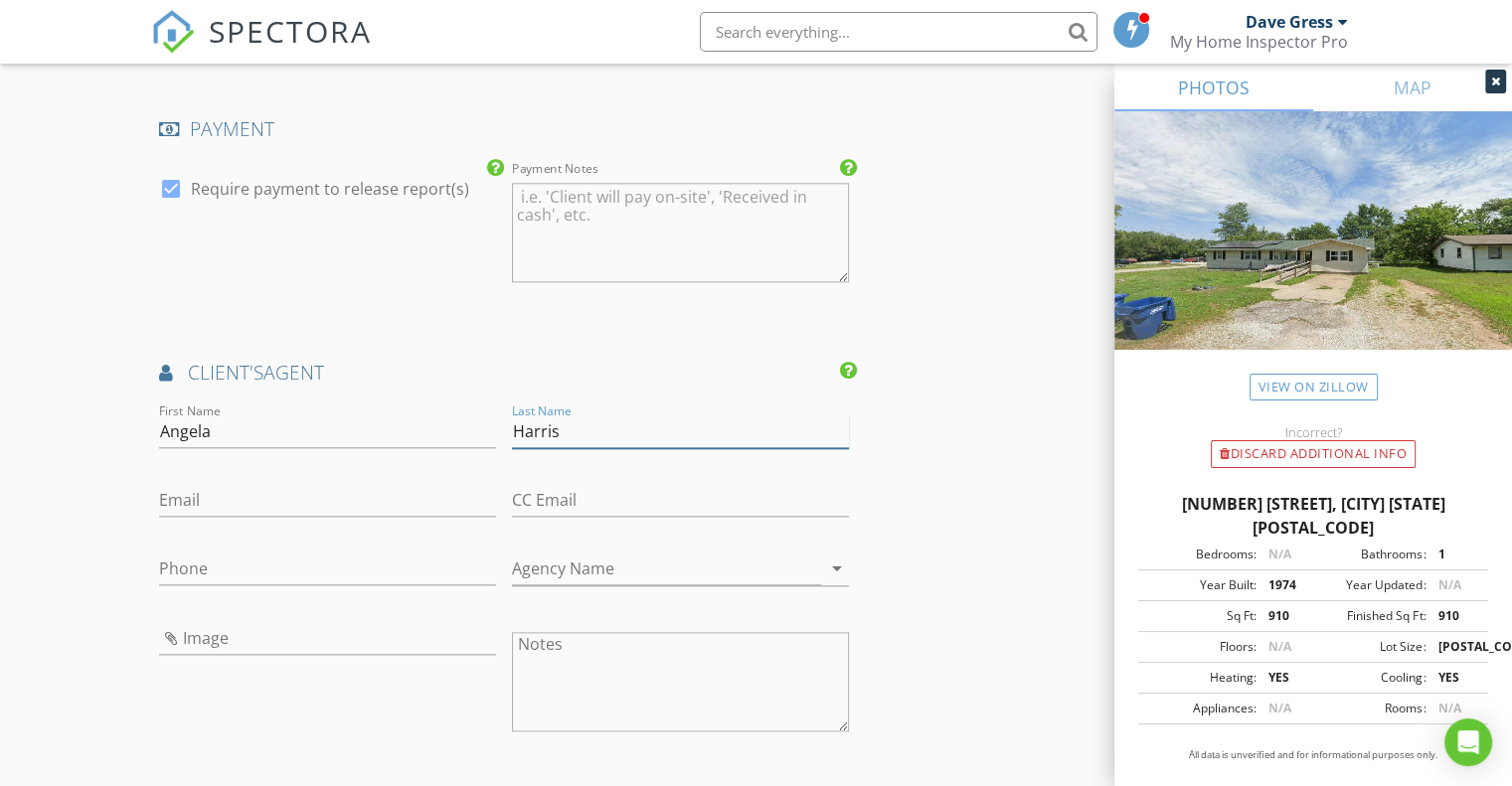 type on "Harris" 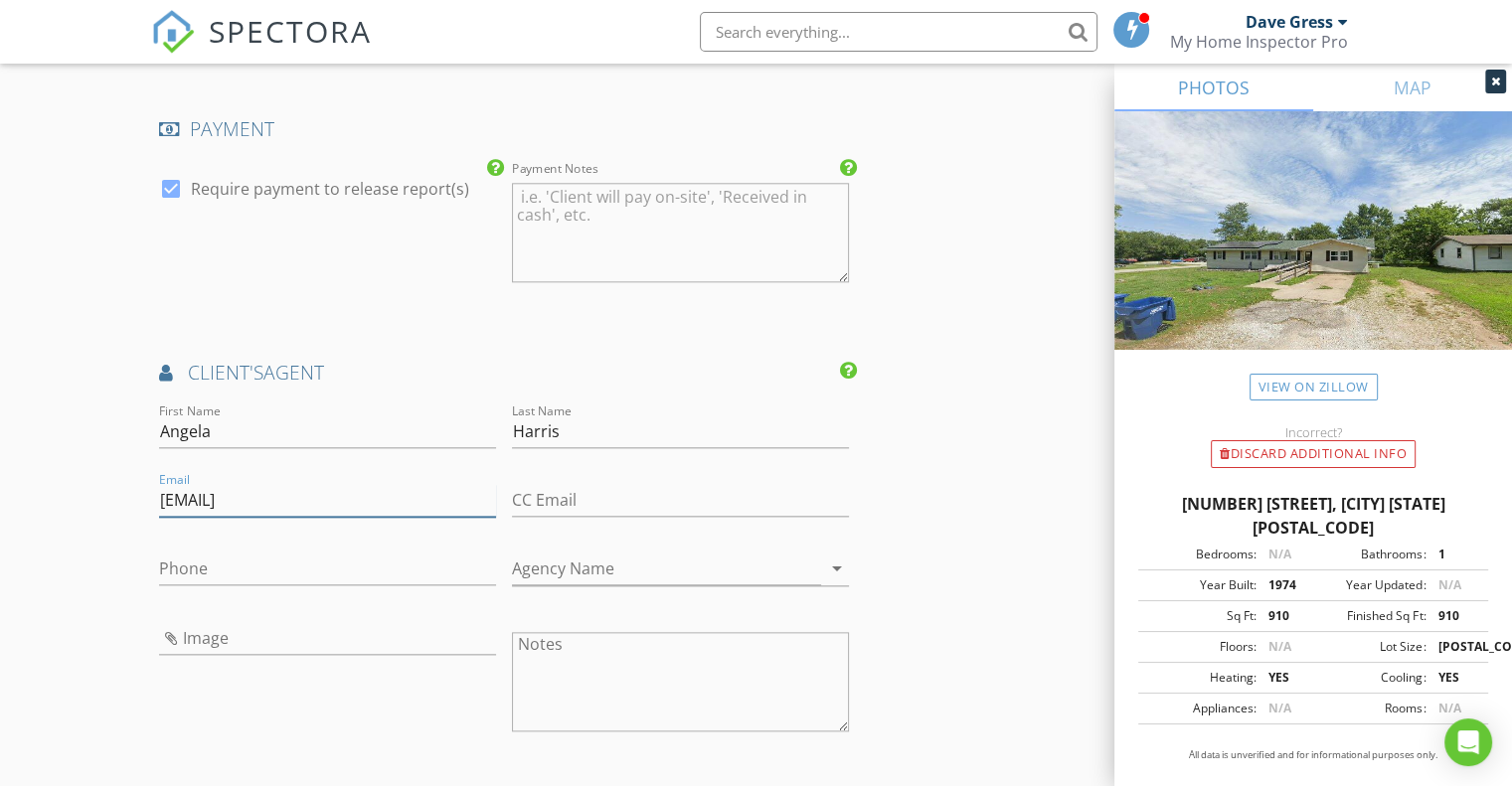 type on "[EMAIL]" 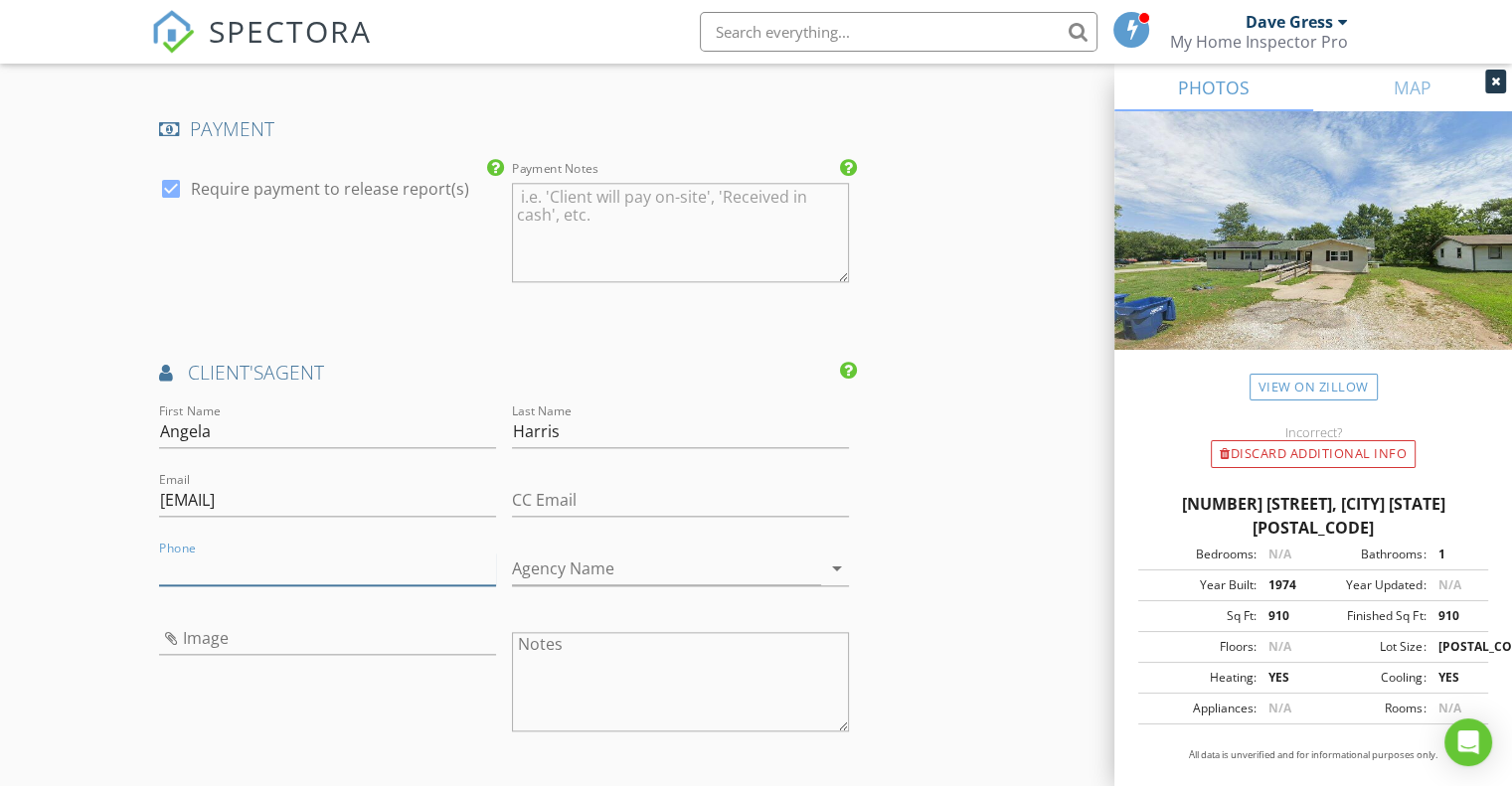 click on "Phone" at bounding box center (327, 568) 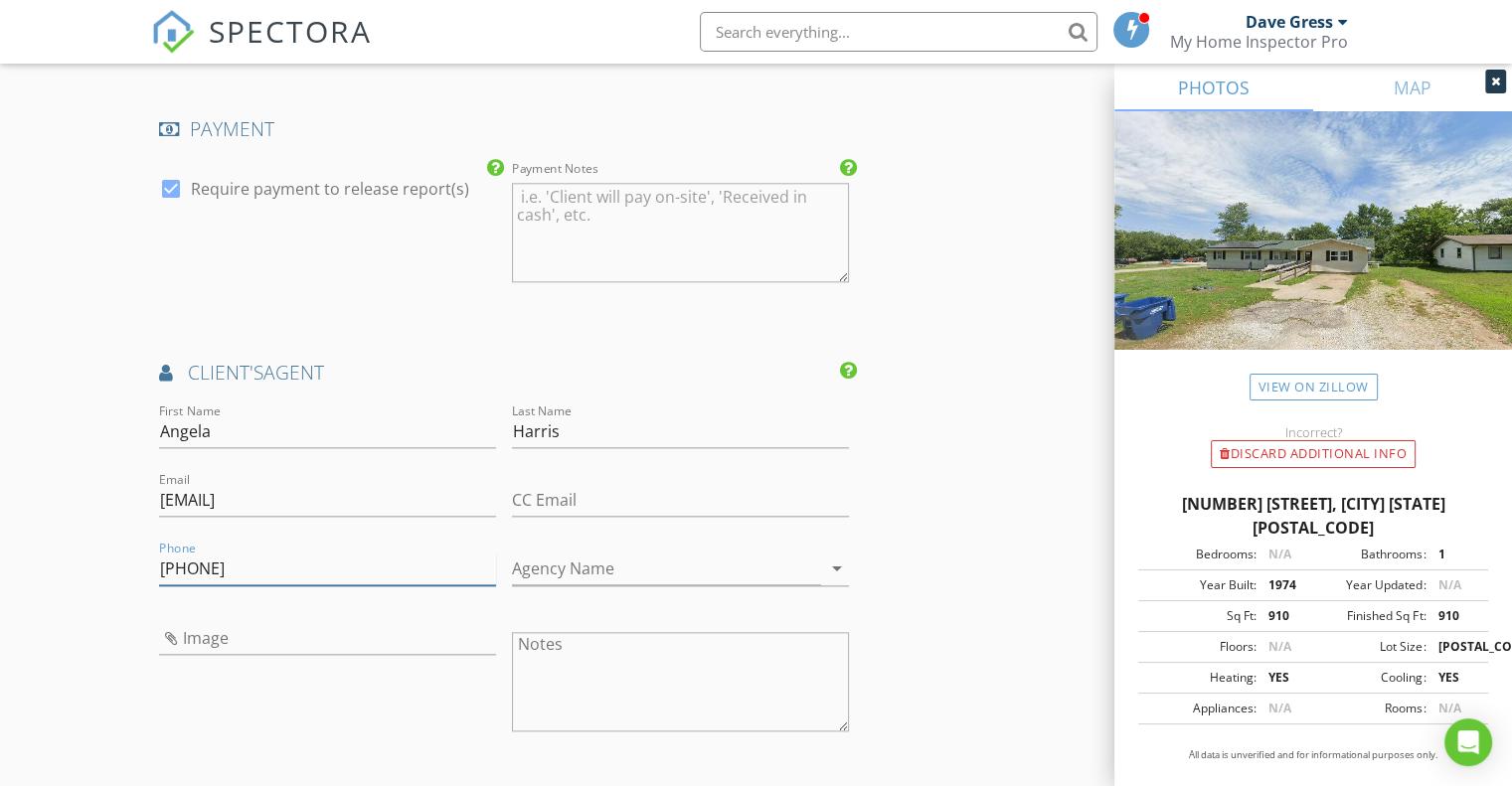 type on "[PHONE]" 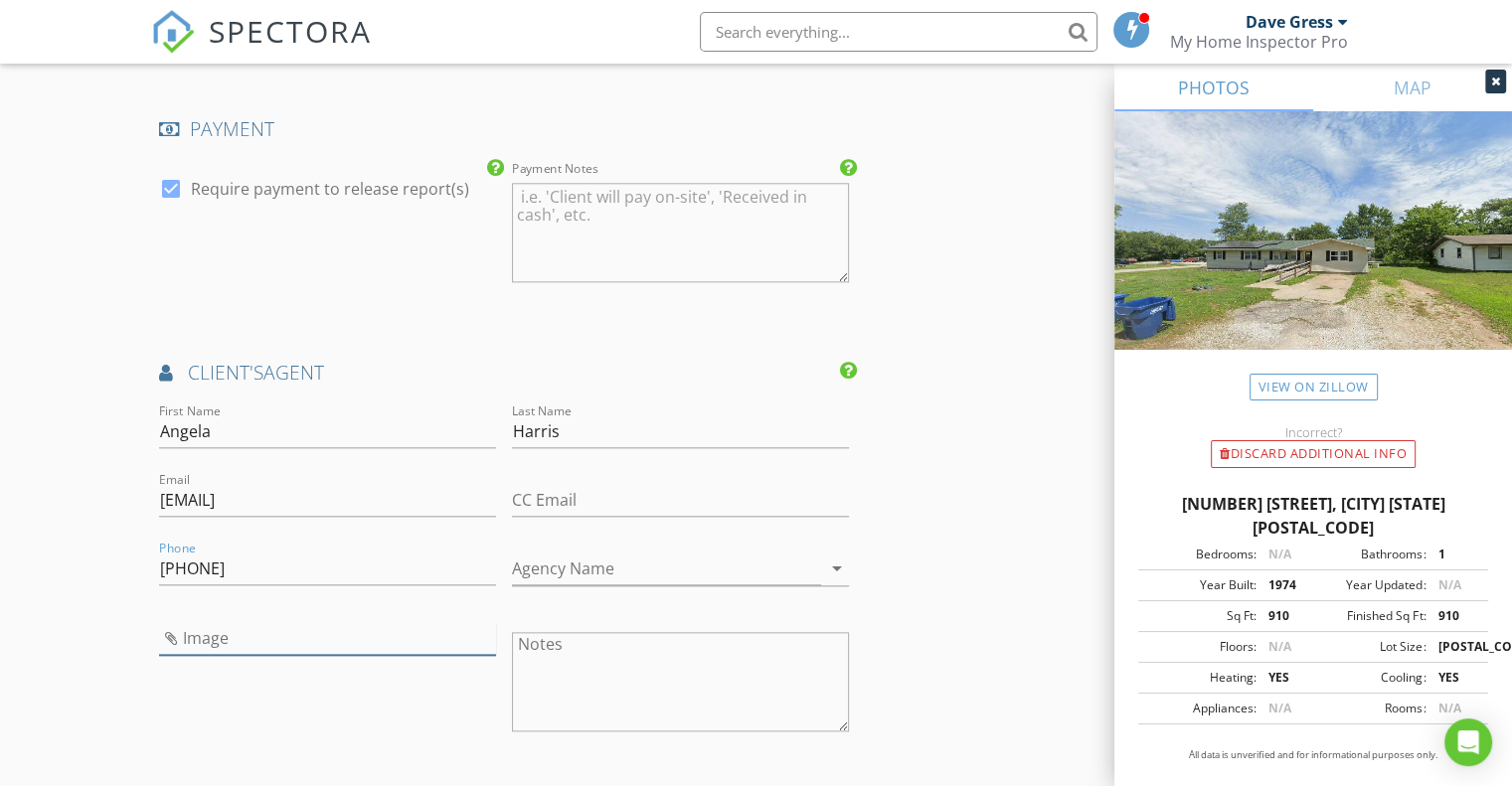 click at bounding box center [327, 638] 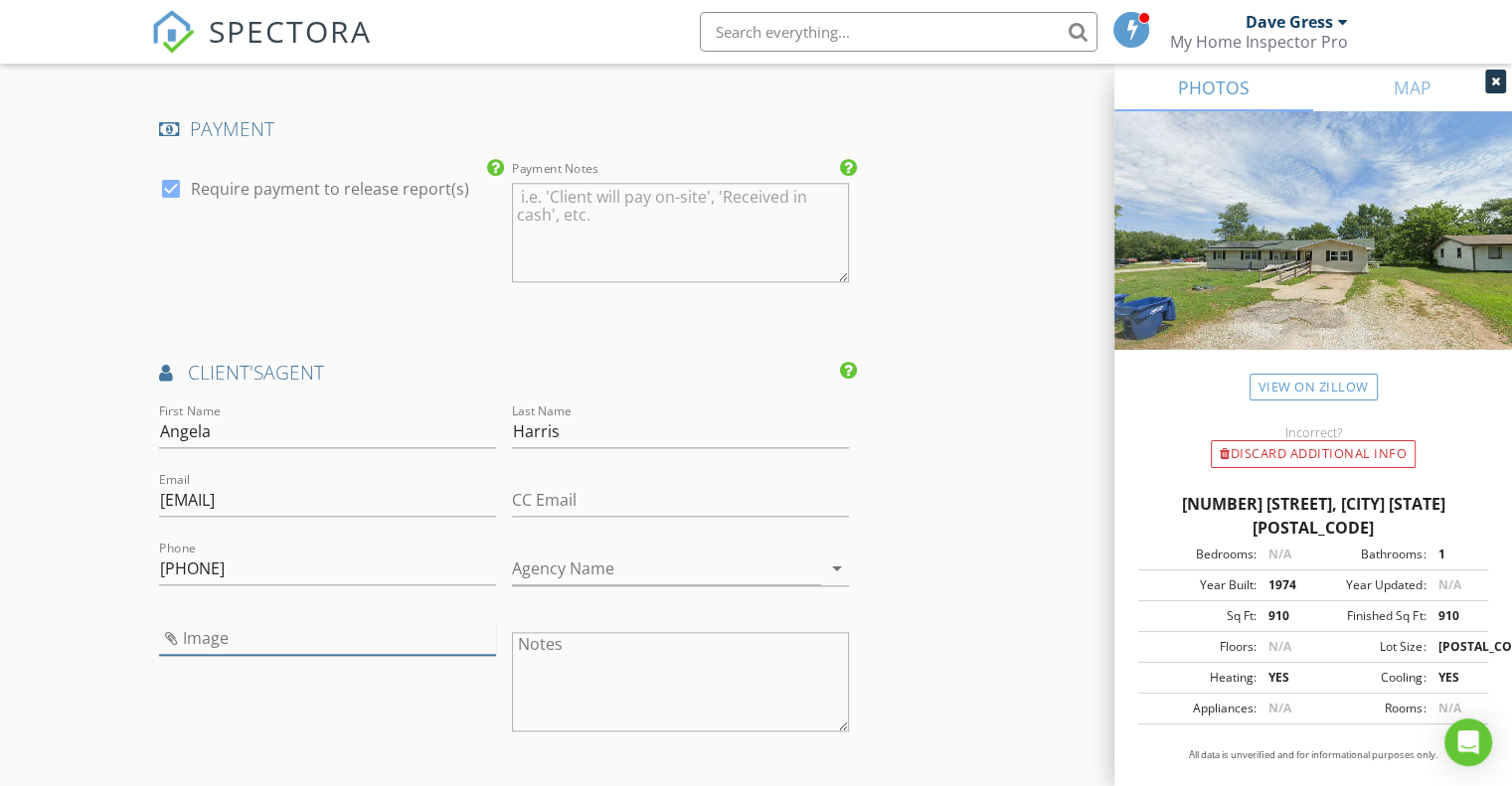 type on "Angela Harris.jpg" 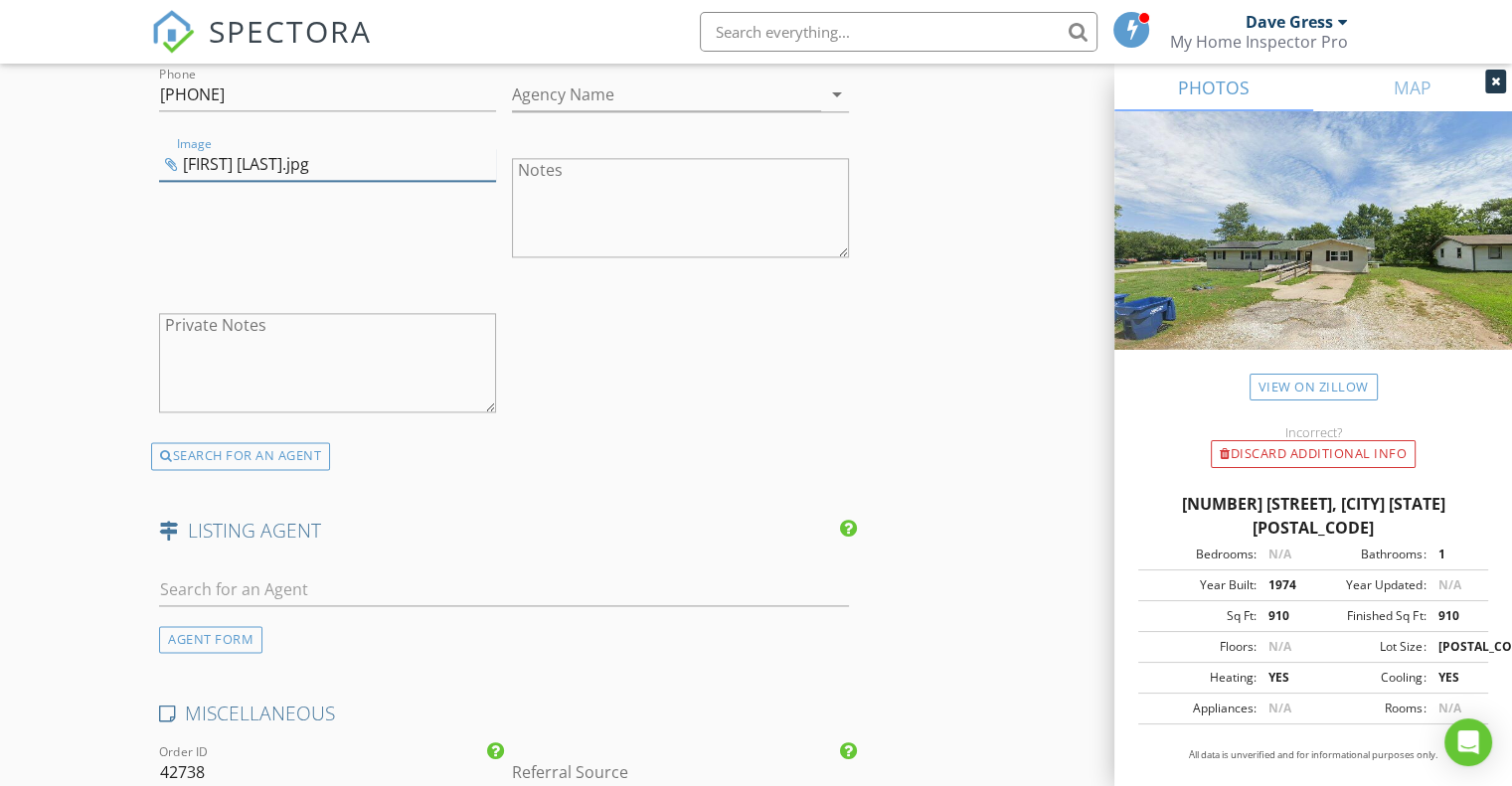 scroll, scrollTop: 2683, scrollLeft: 0, axis: vertical 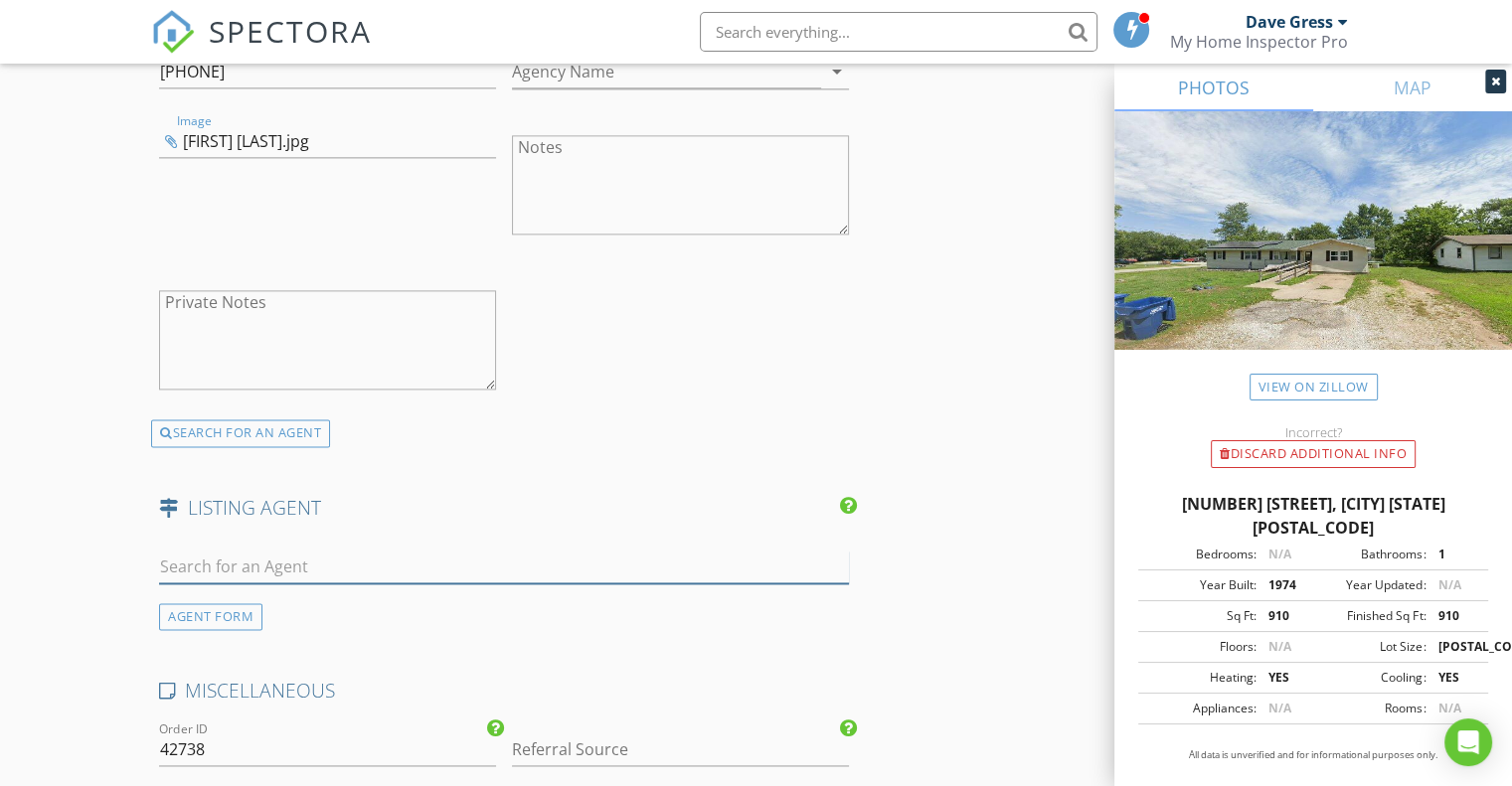 click at bounding box center [504, 566] 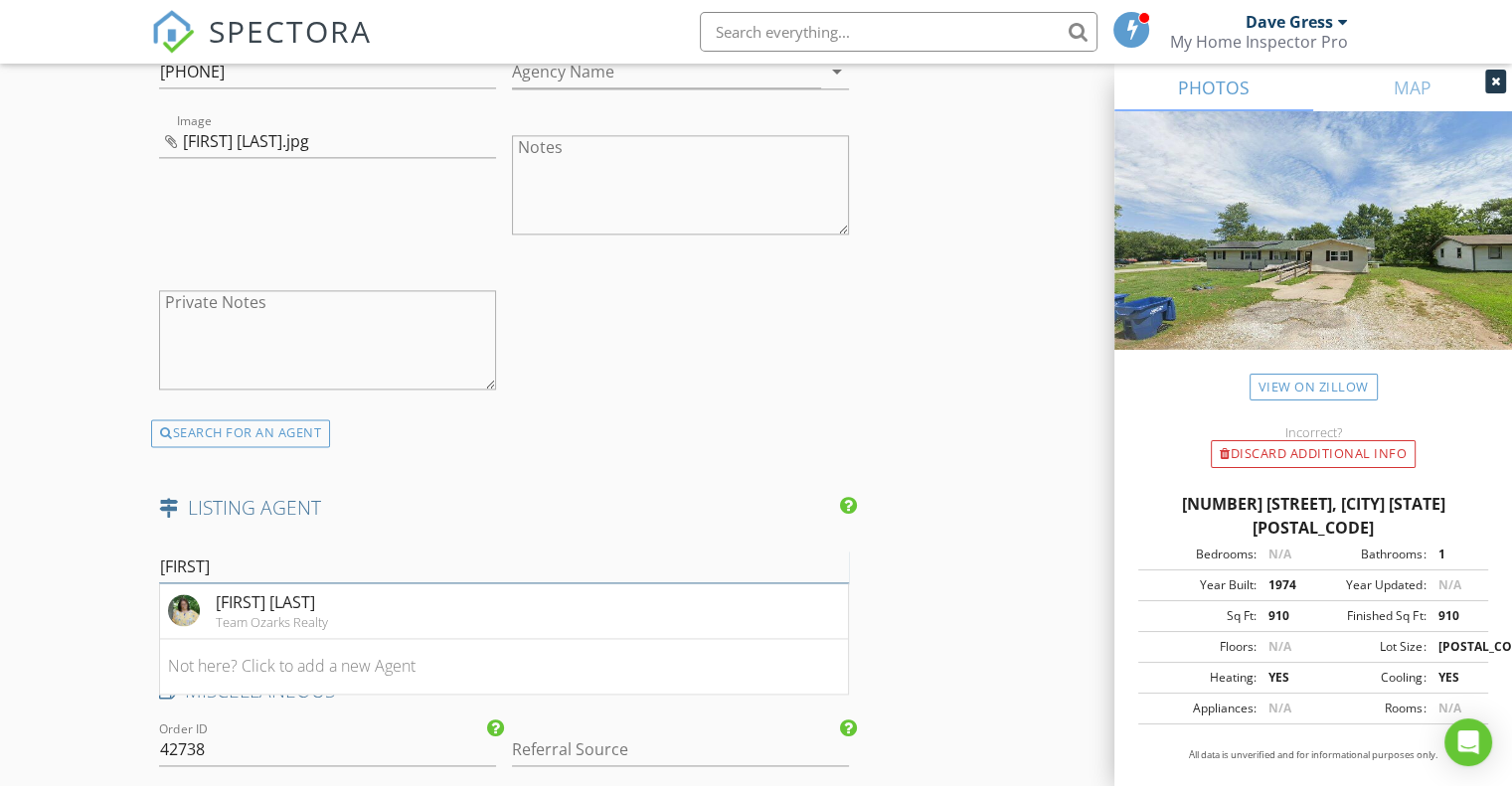 type on "Lacinda" 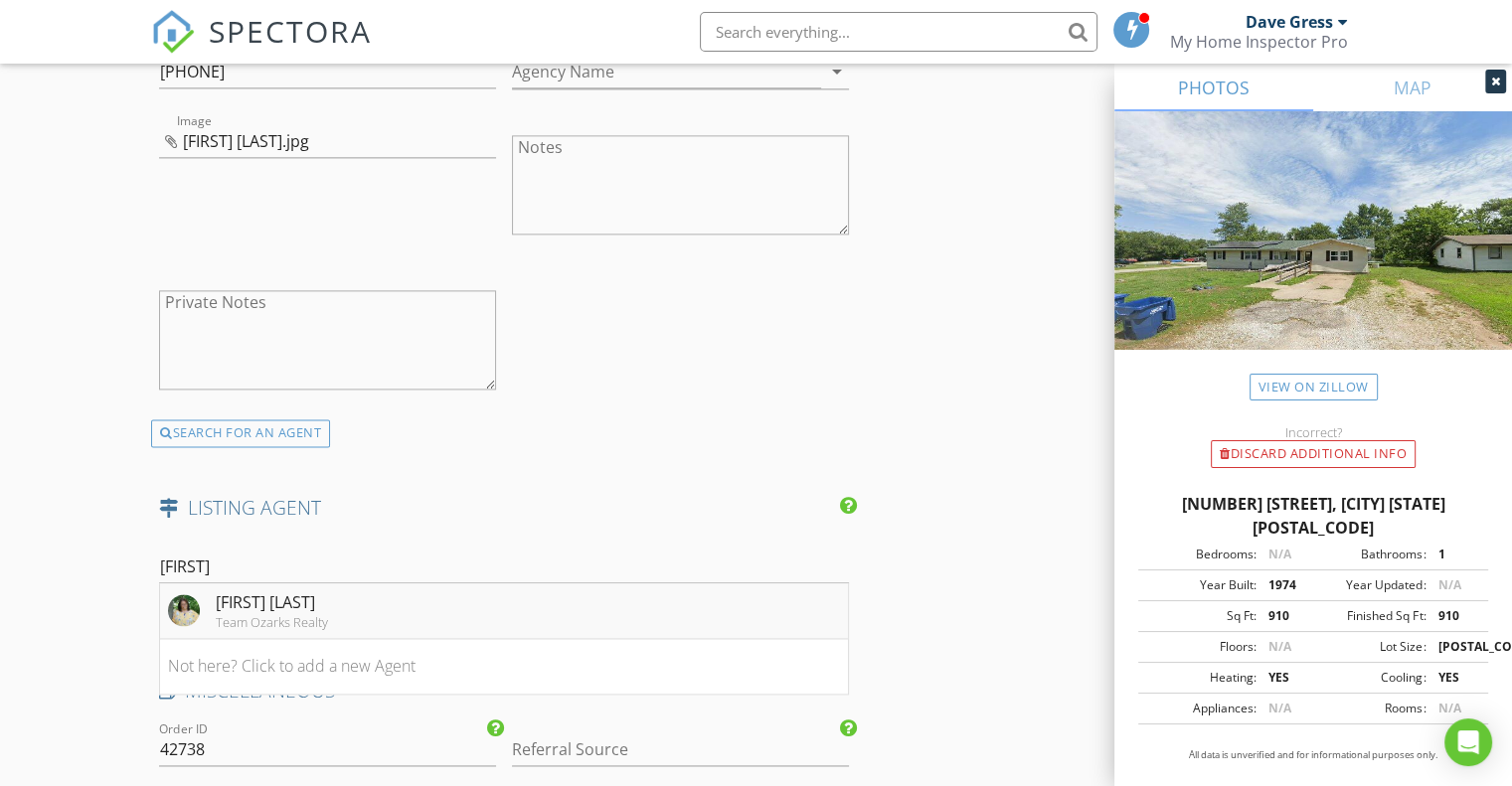 click on "Lacinda Lewis" at bounding box center (271, 602) 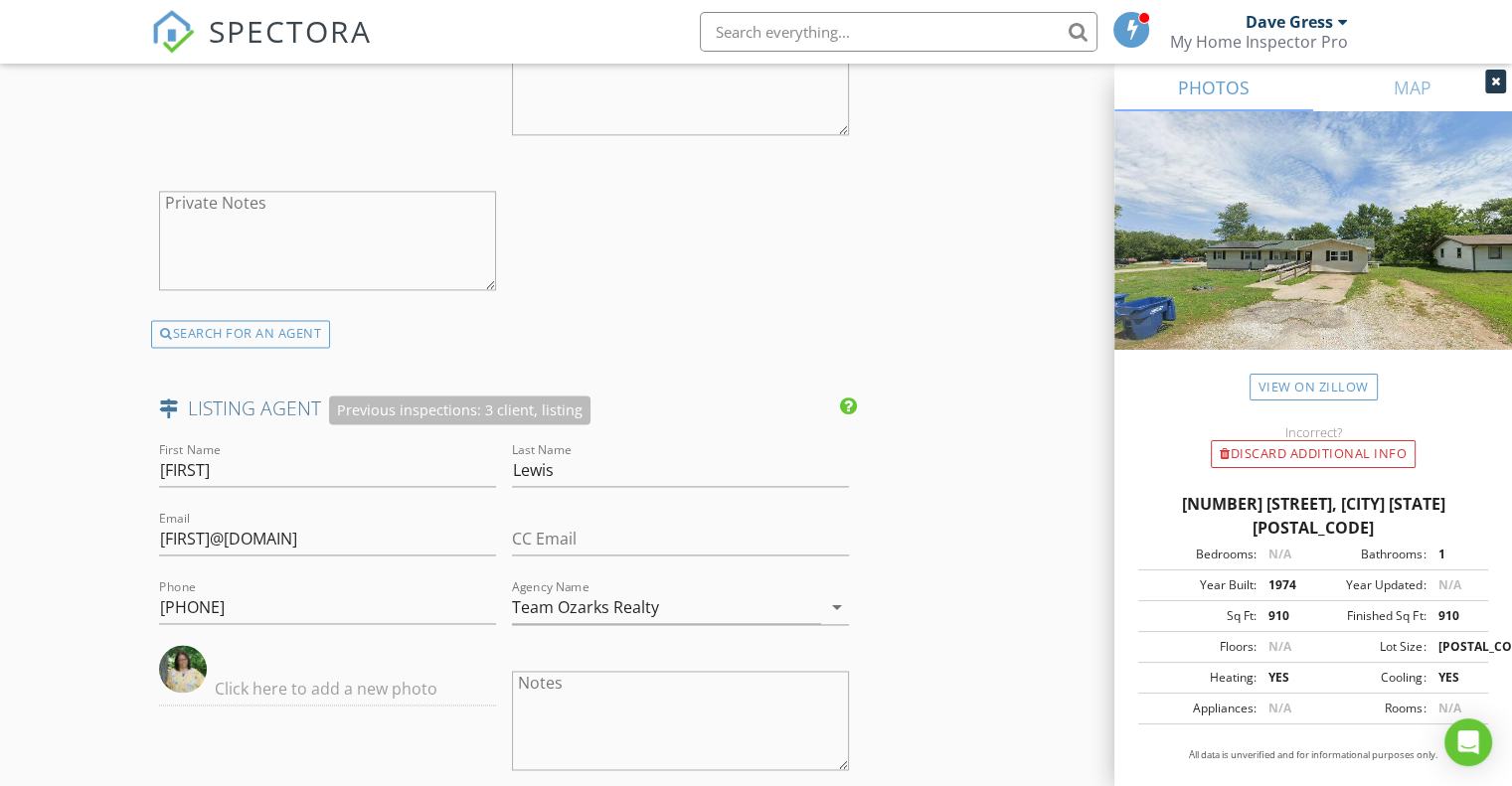 scroll, scrollTop: 2882, scrollLeft: 0, axis: vertical 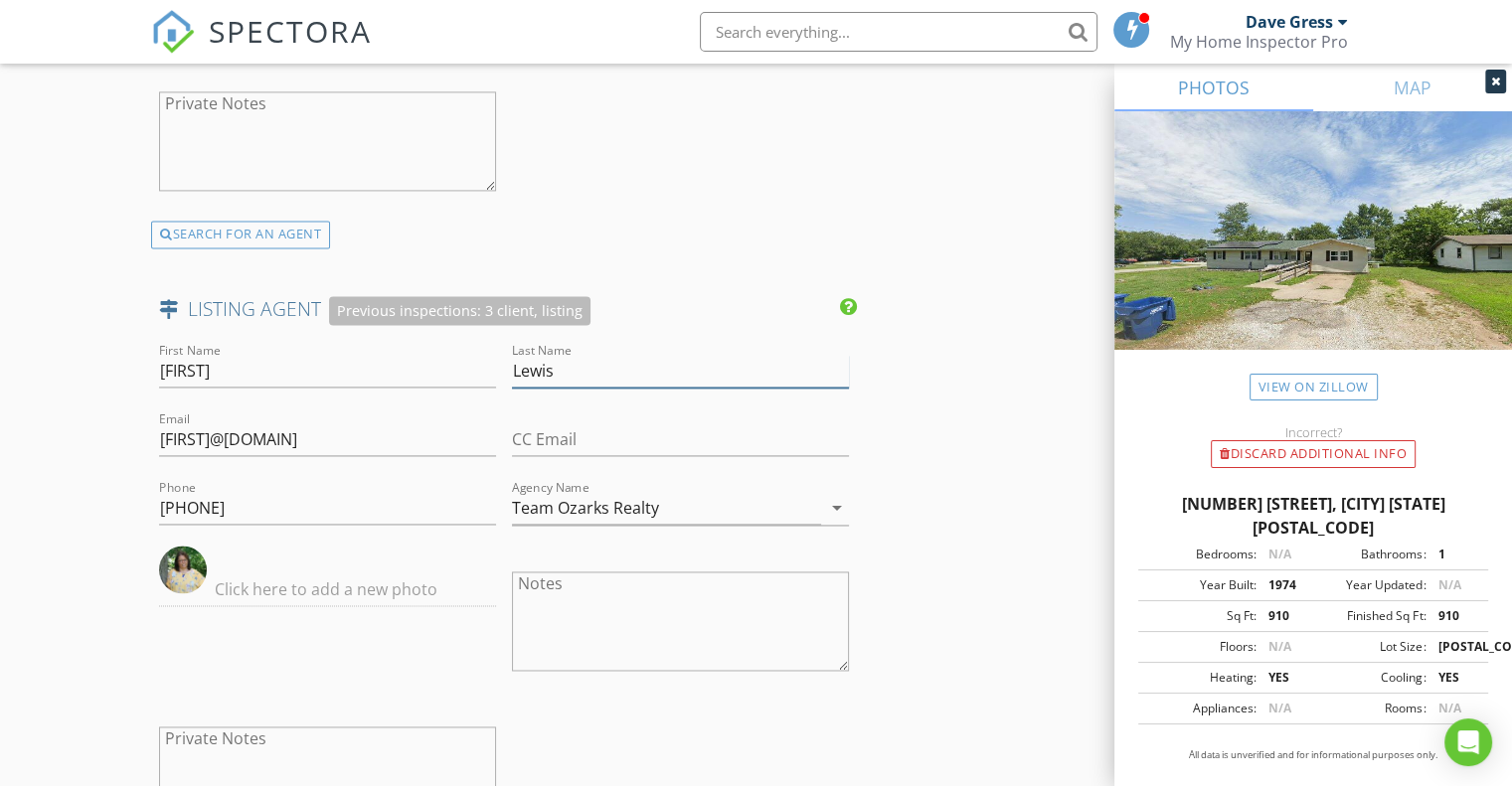 click on "Lewis" at bounding box center [680, 371] 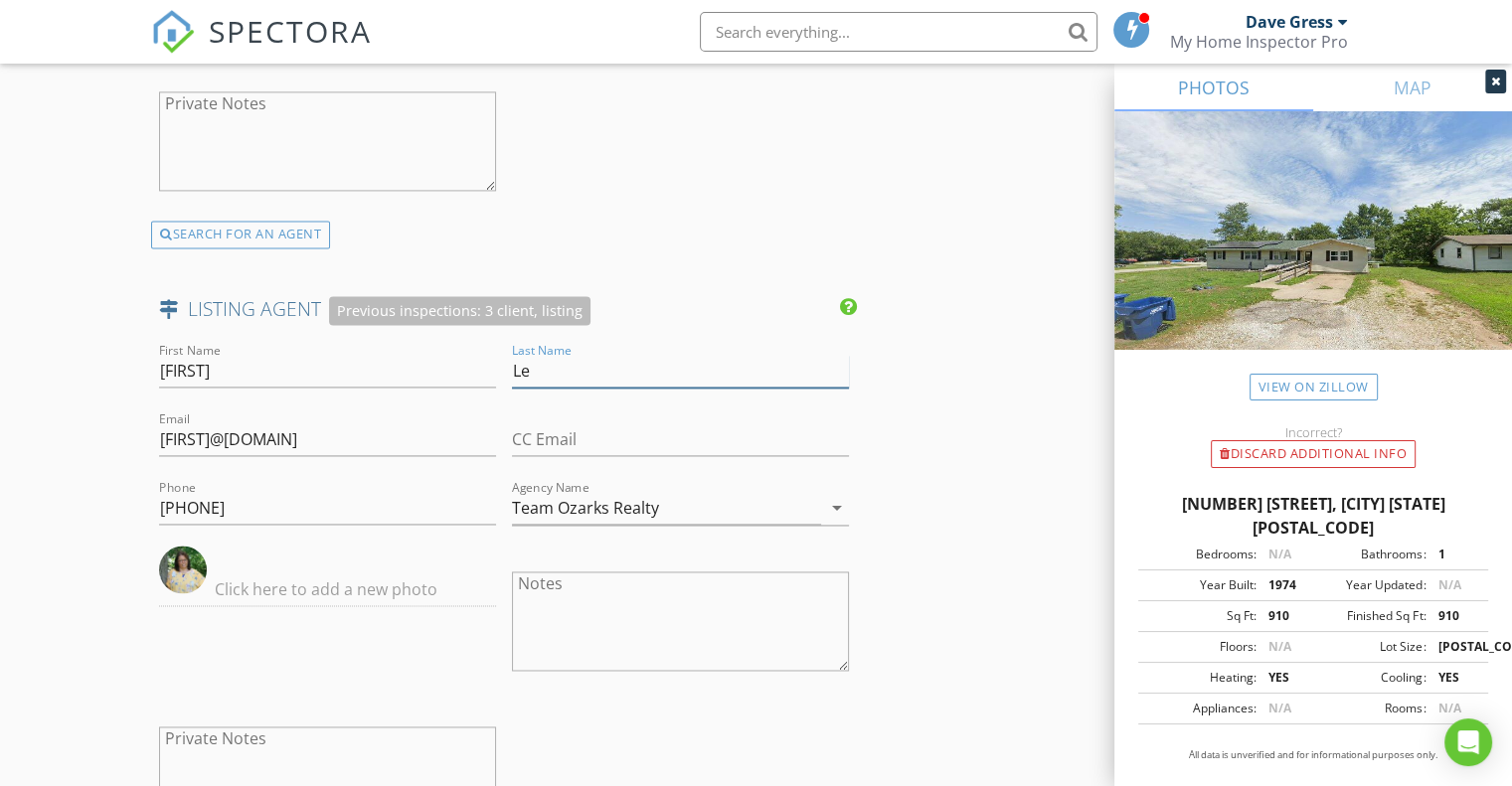 type on "L" 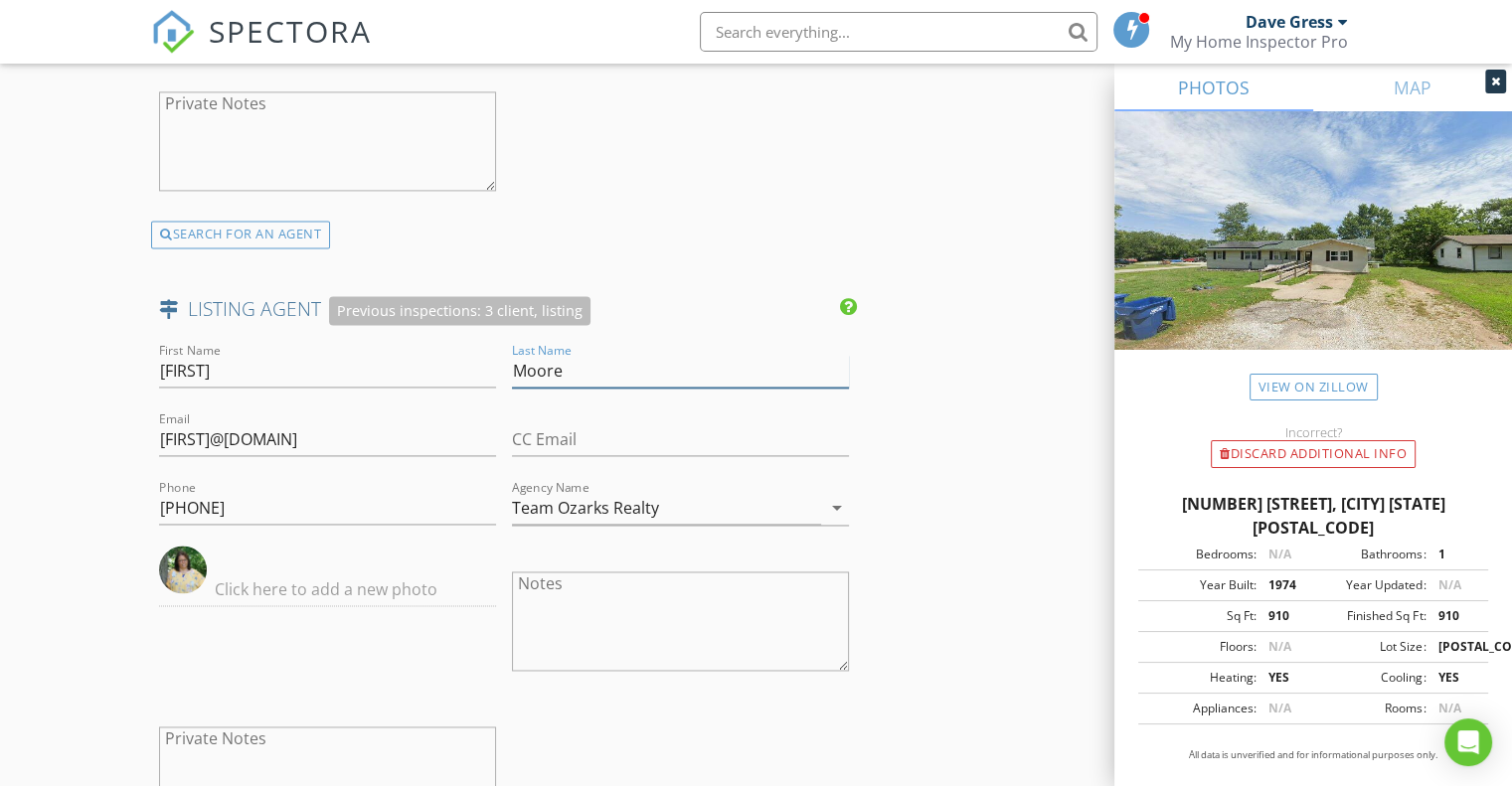 type on "Moore" 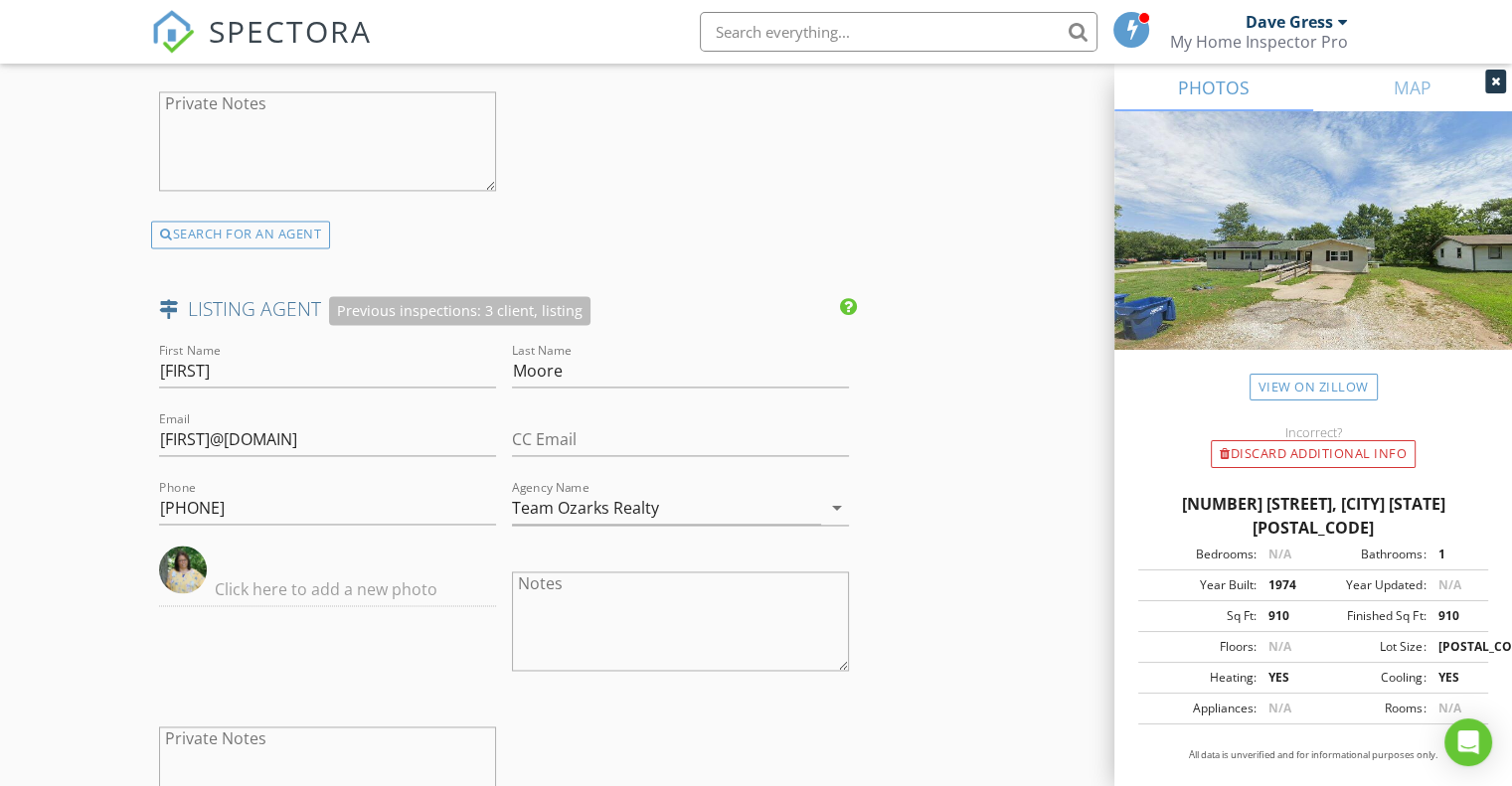 click on "INSPECTOR(S)
check_box   Dave Gress   PRIMARY   check_box   Josh Gress     Dave Gress,  Josh Gress arrow_drop_down   check_box_outline_blank Dave Gress specifically requested check_box_outline_blank Josh Gress specifically requested
Date/Time
08/07/2025 9:30 AM
Location
Address Search       Address 206 Ada St   Unit   City Greenfield   State MO   Zip 65661   County Dade     Square Feet 1350   Year Built 1974   Foundation Crawlspace arrow_drop_down     Josh Gress     42.6 miles     (an hour)         Dave Gress     42.6 miles     (an hour)
client
check_box Enable Client CC email for this inspection   Client Search     check_box_outline_blank Client is a Company/Organization     First Name Tony and Mariesha   Last Name Carlin   Email Mariesha.carlin@yahoo,com   CC Email   Phone 816-213-1100           Notes   Private Notes          check_box" at bounding box center (756, -436) 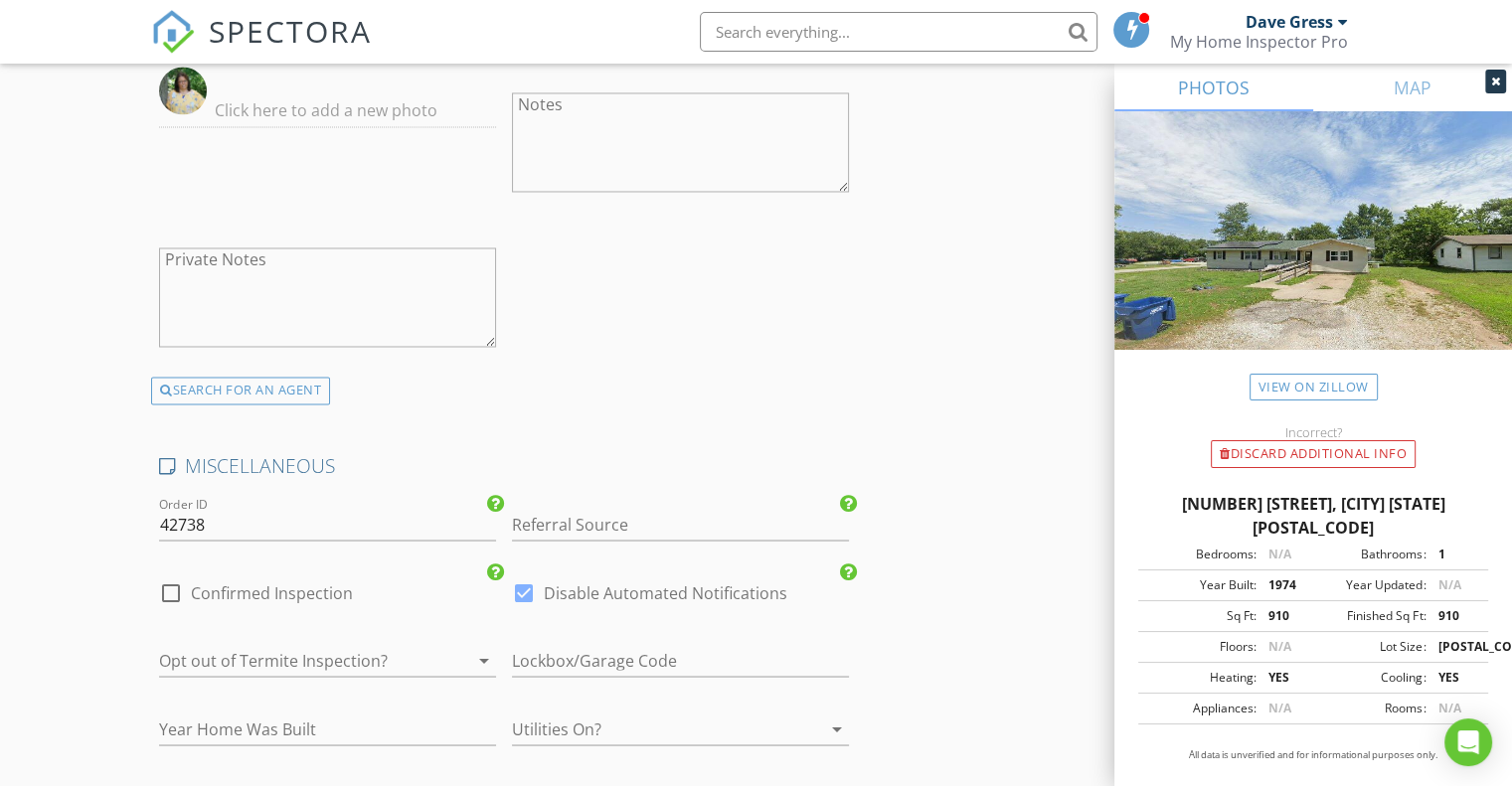 scroll, scrollTop: 3379, scrollLeft: 0, axis: vertical 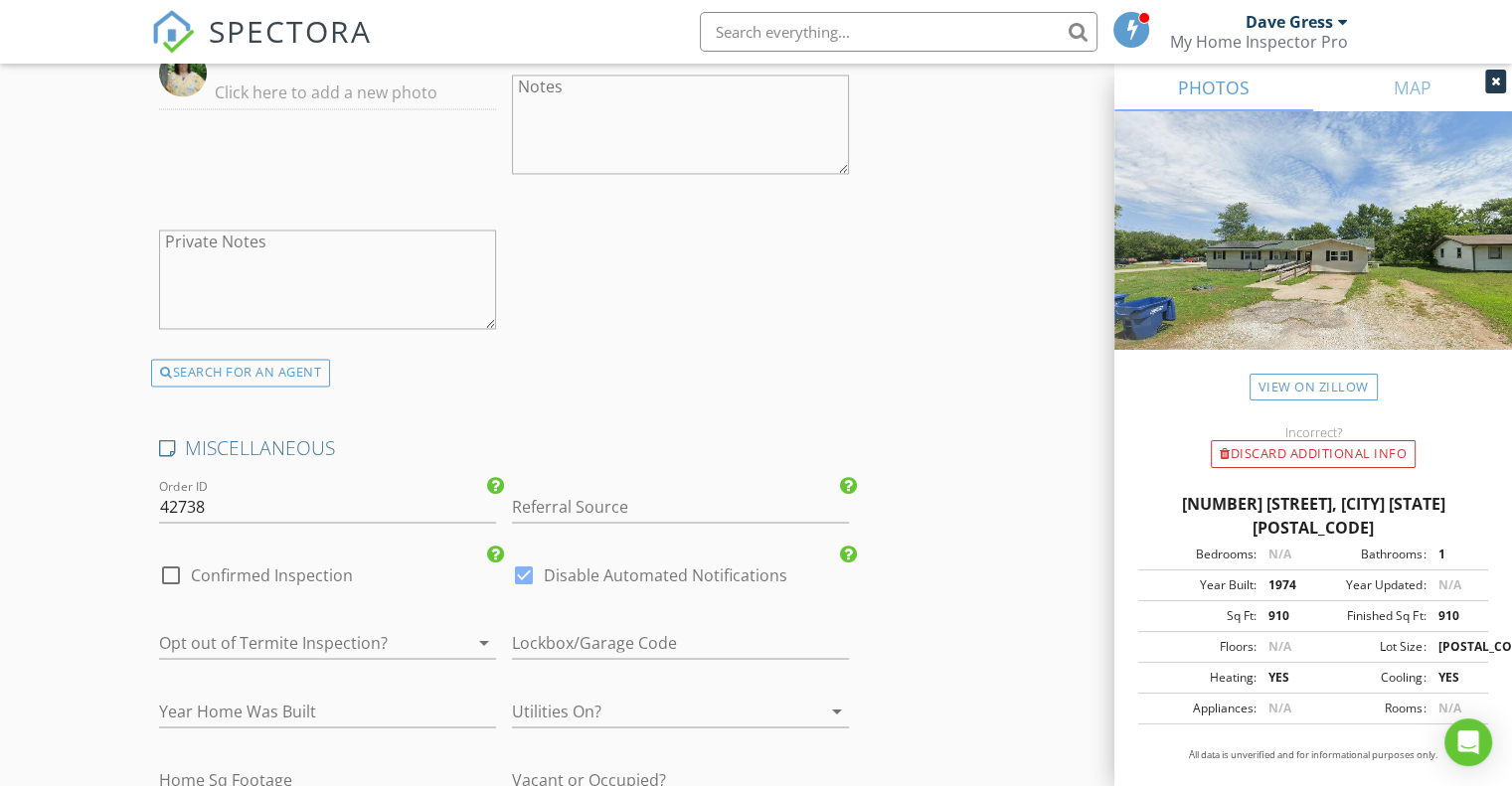 click at bounding box center [299, 642] 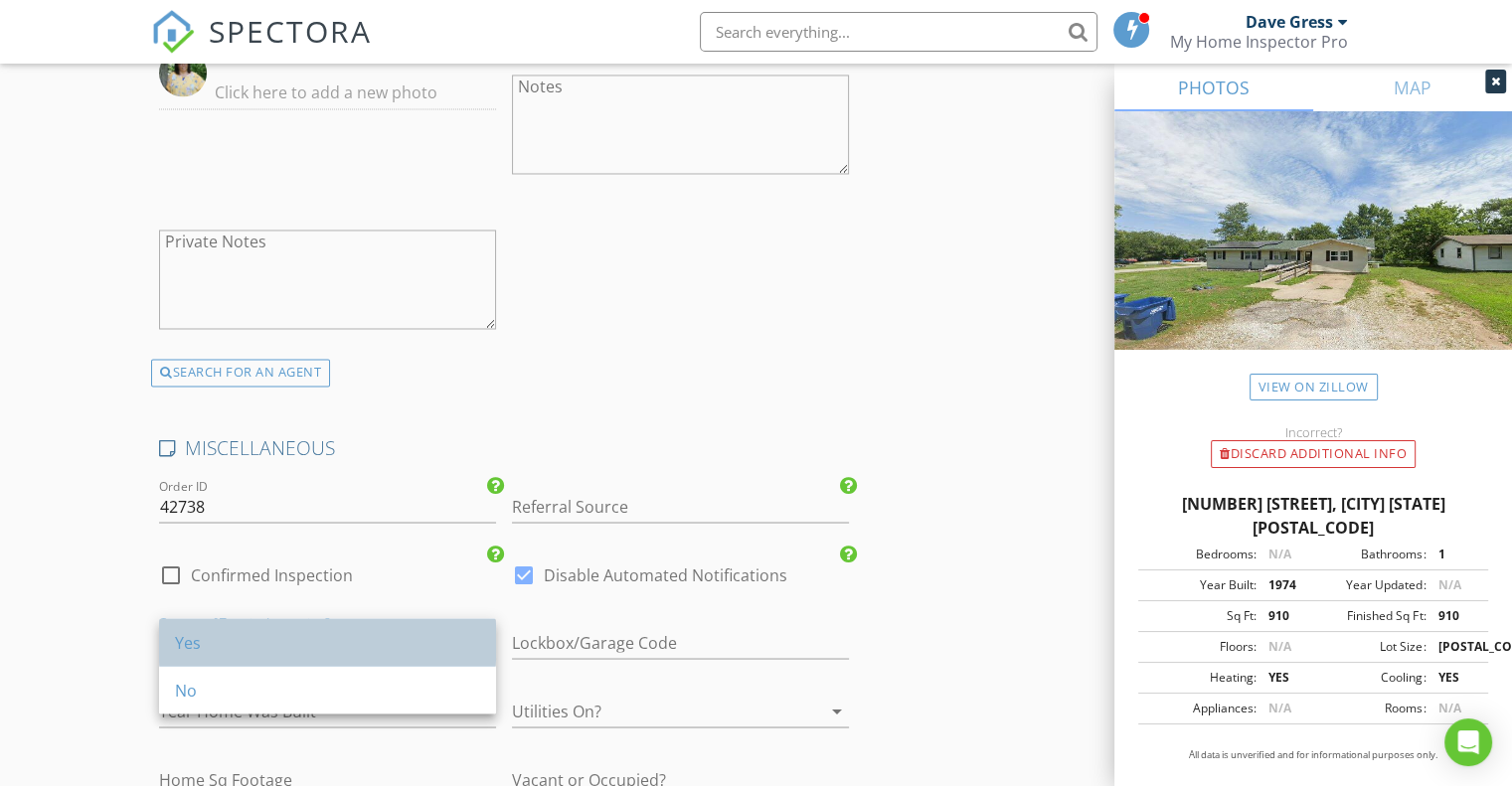 click on "Yes" at bounding box center (327, 642) 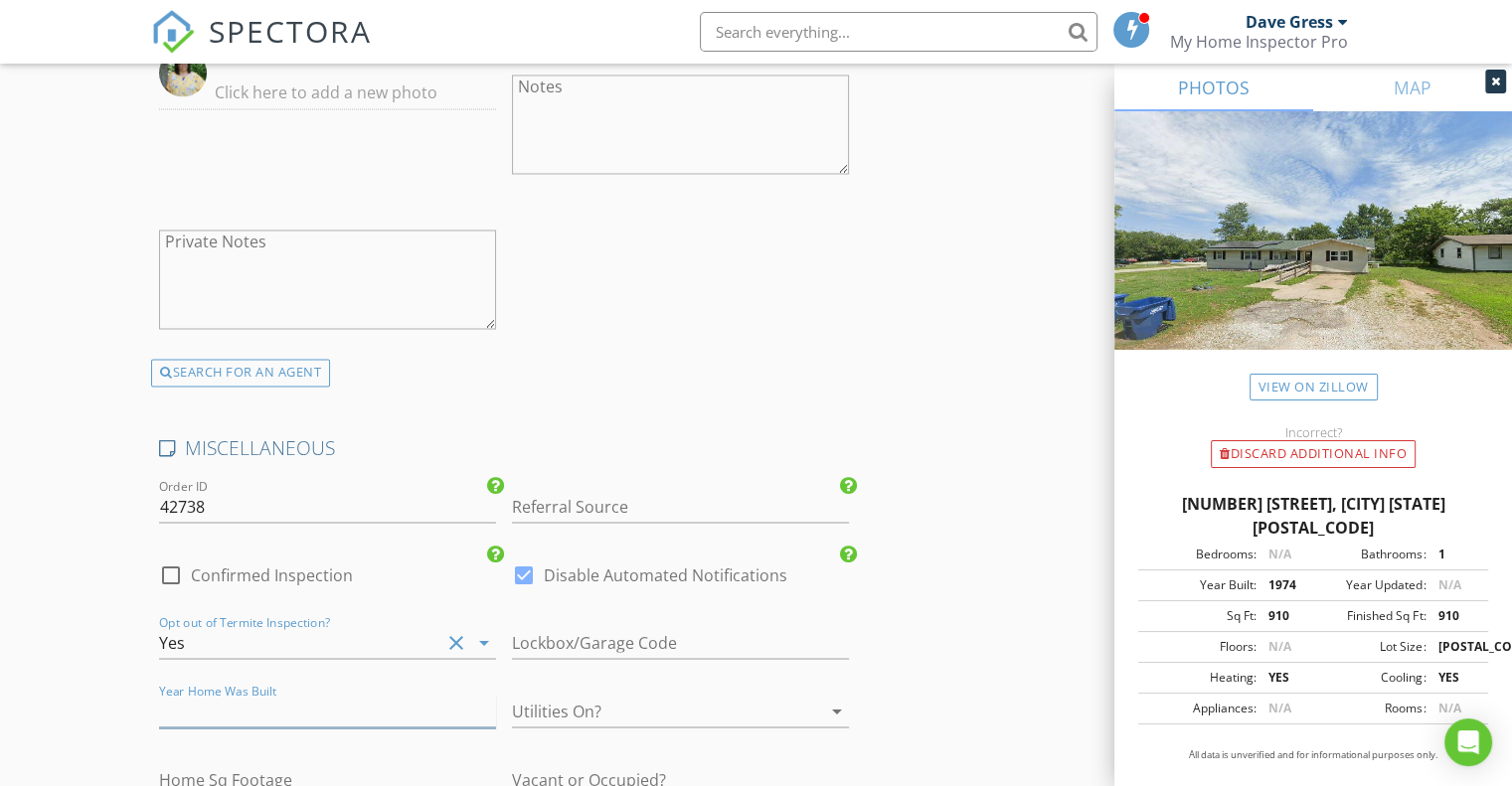 click at bounding box center (327, 710) 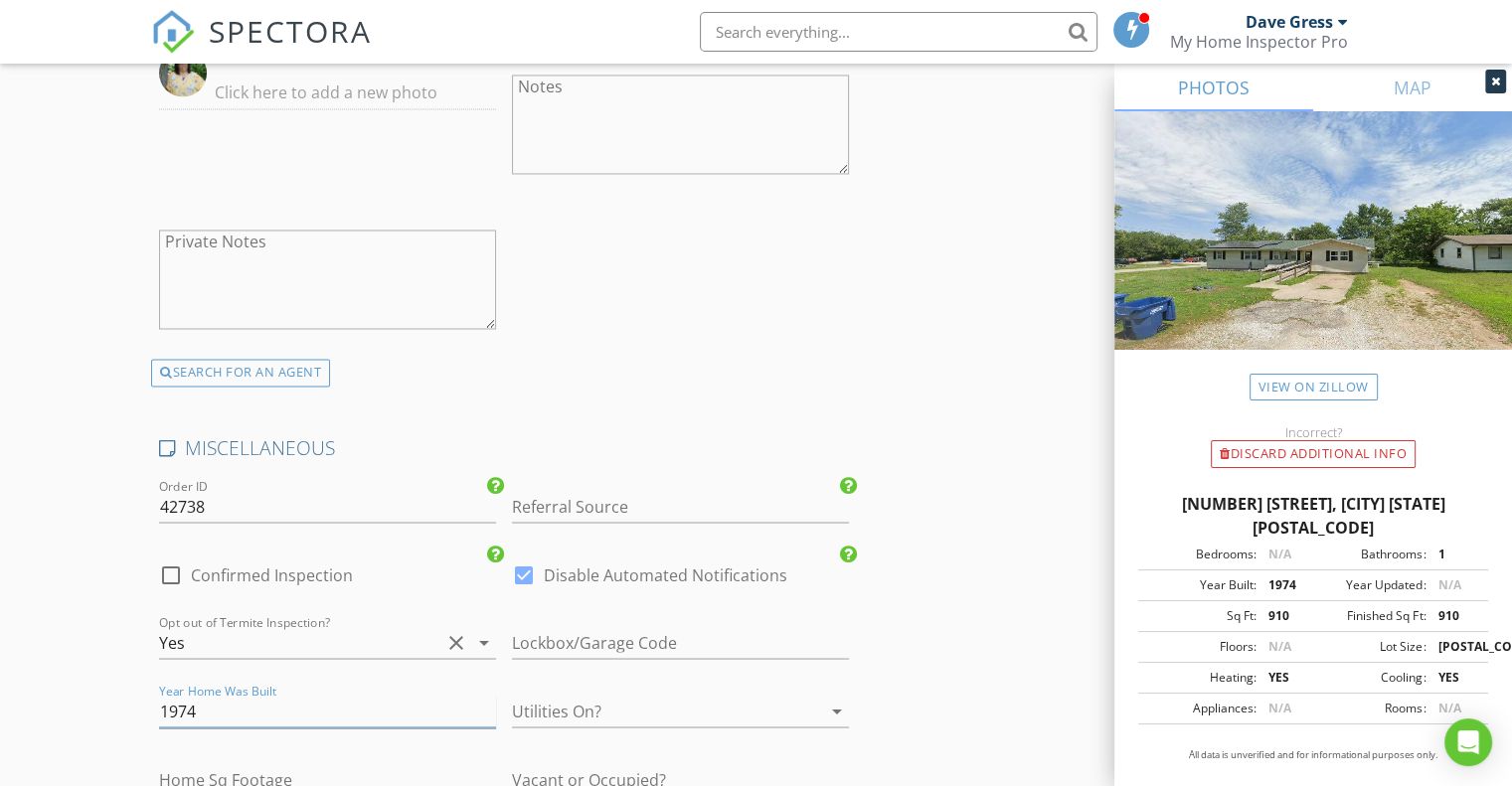 type on "1974" 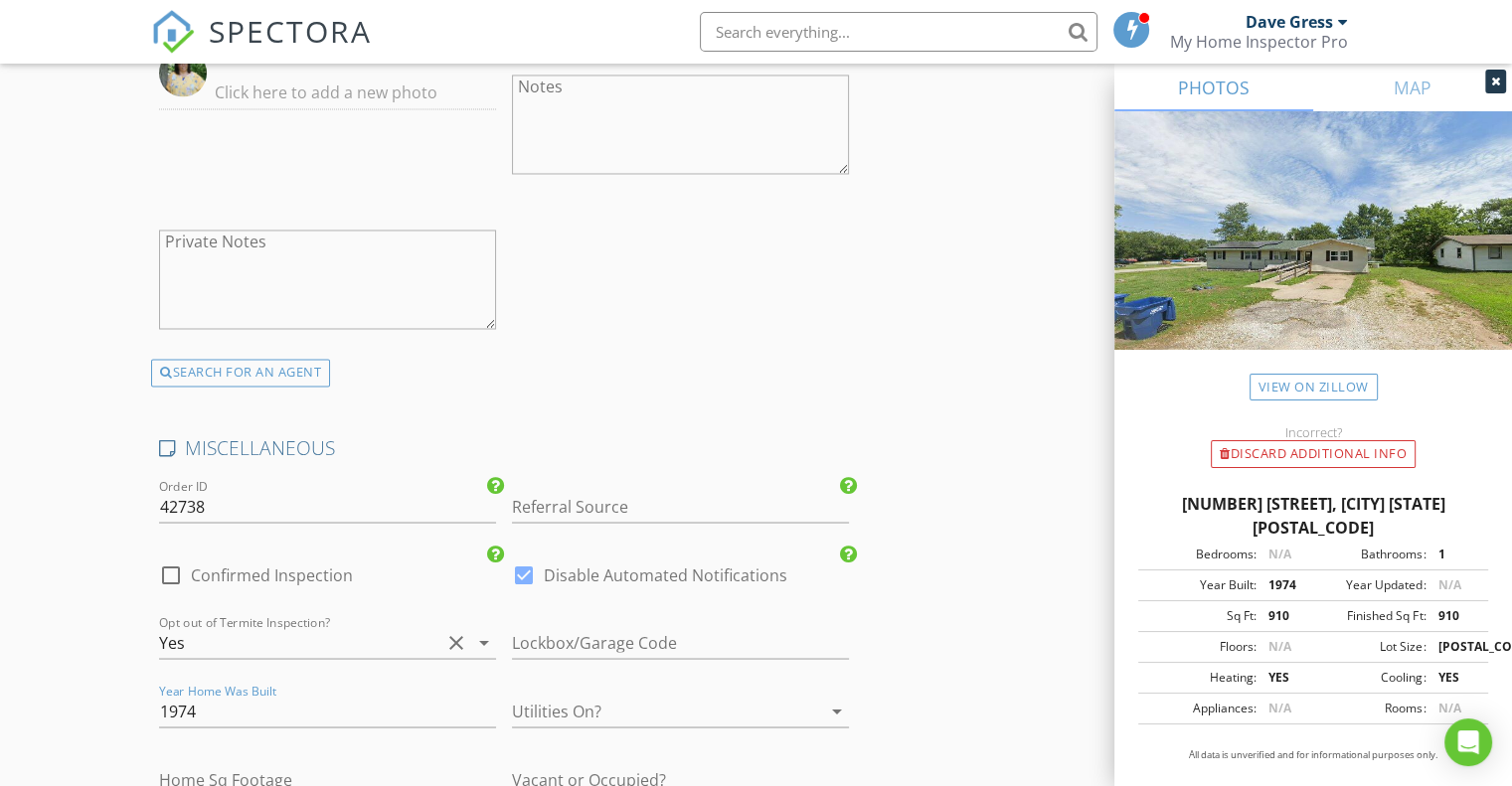 click at bounding box center (652, 710) 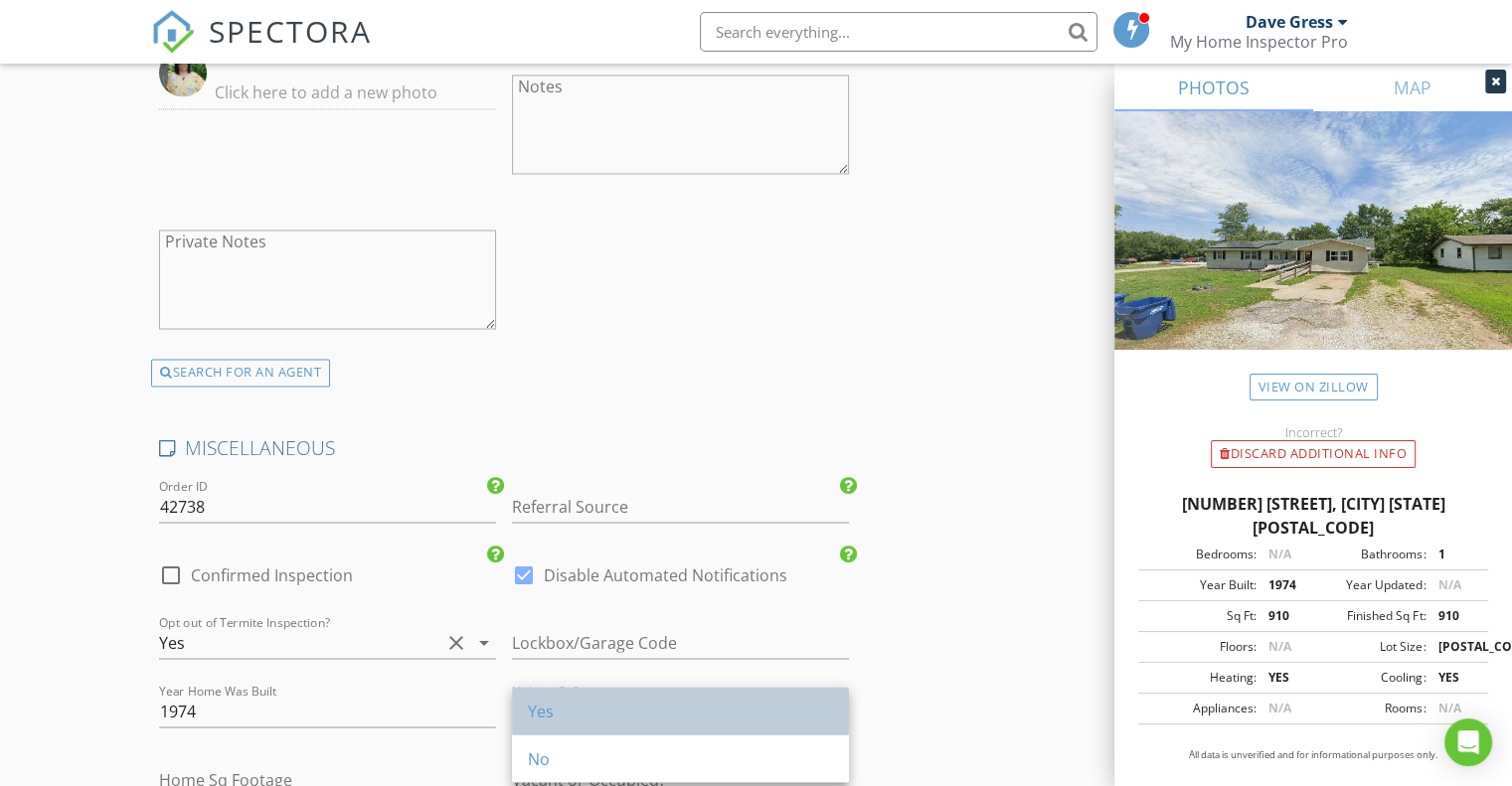 click on "Yes" at bounding box center [680, 710] 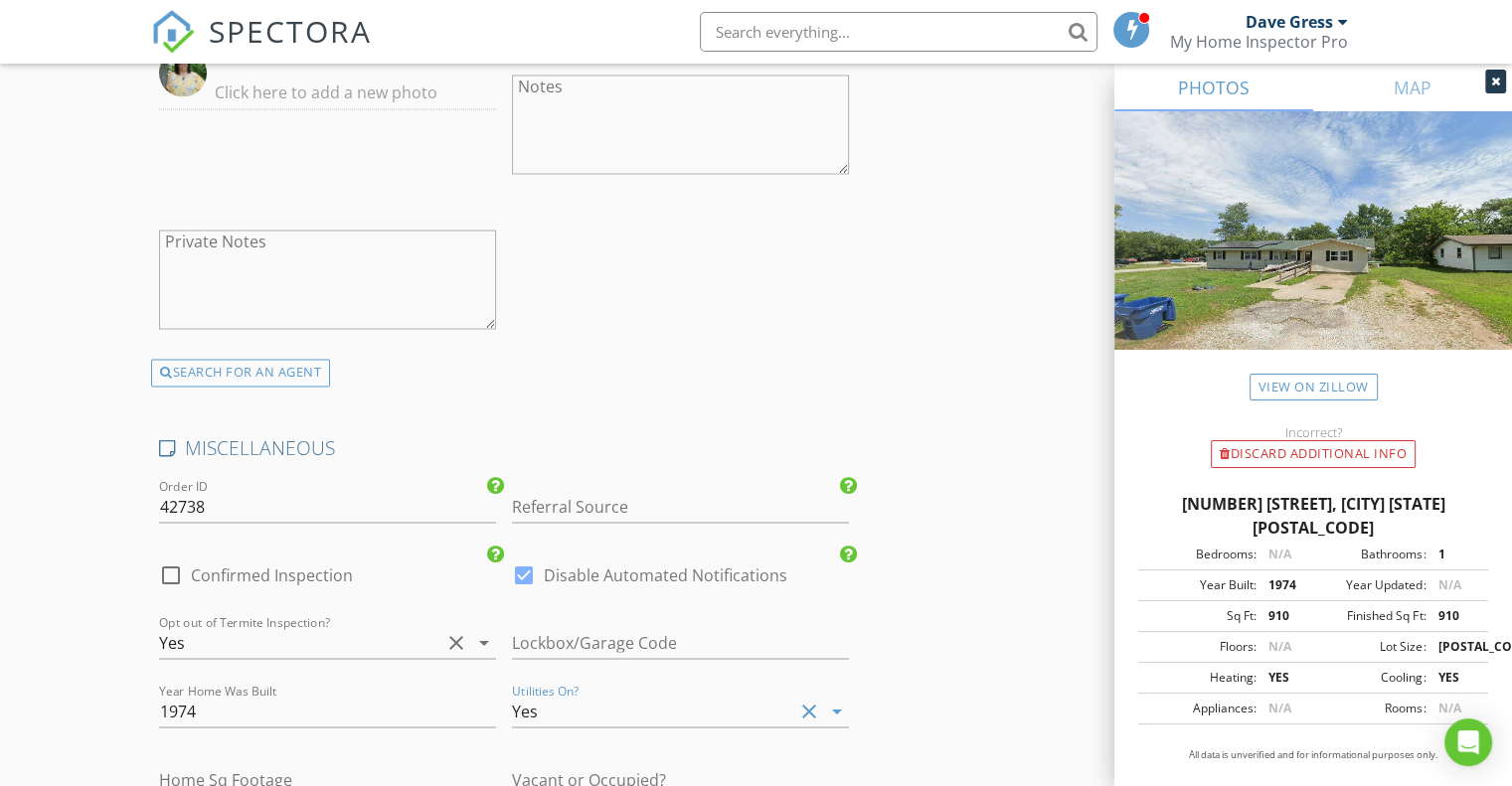 scroll, scrollTop: 3577, scrollLeft: 0, axis: vertical 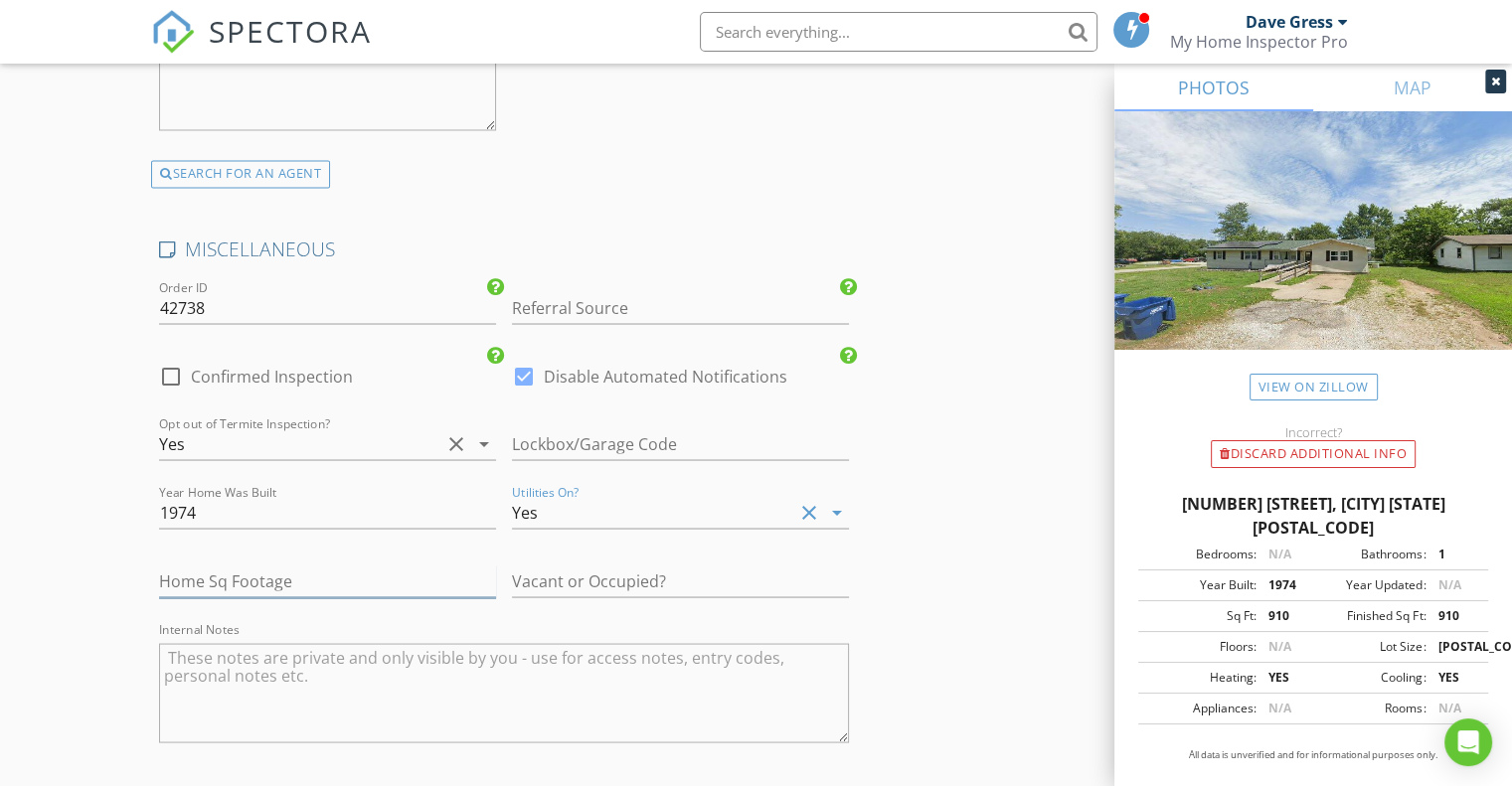 click at bounding box center [327, 580] 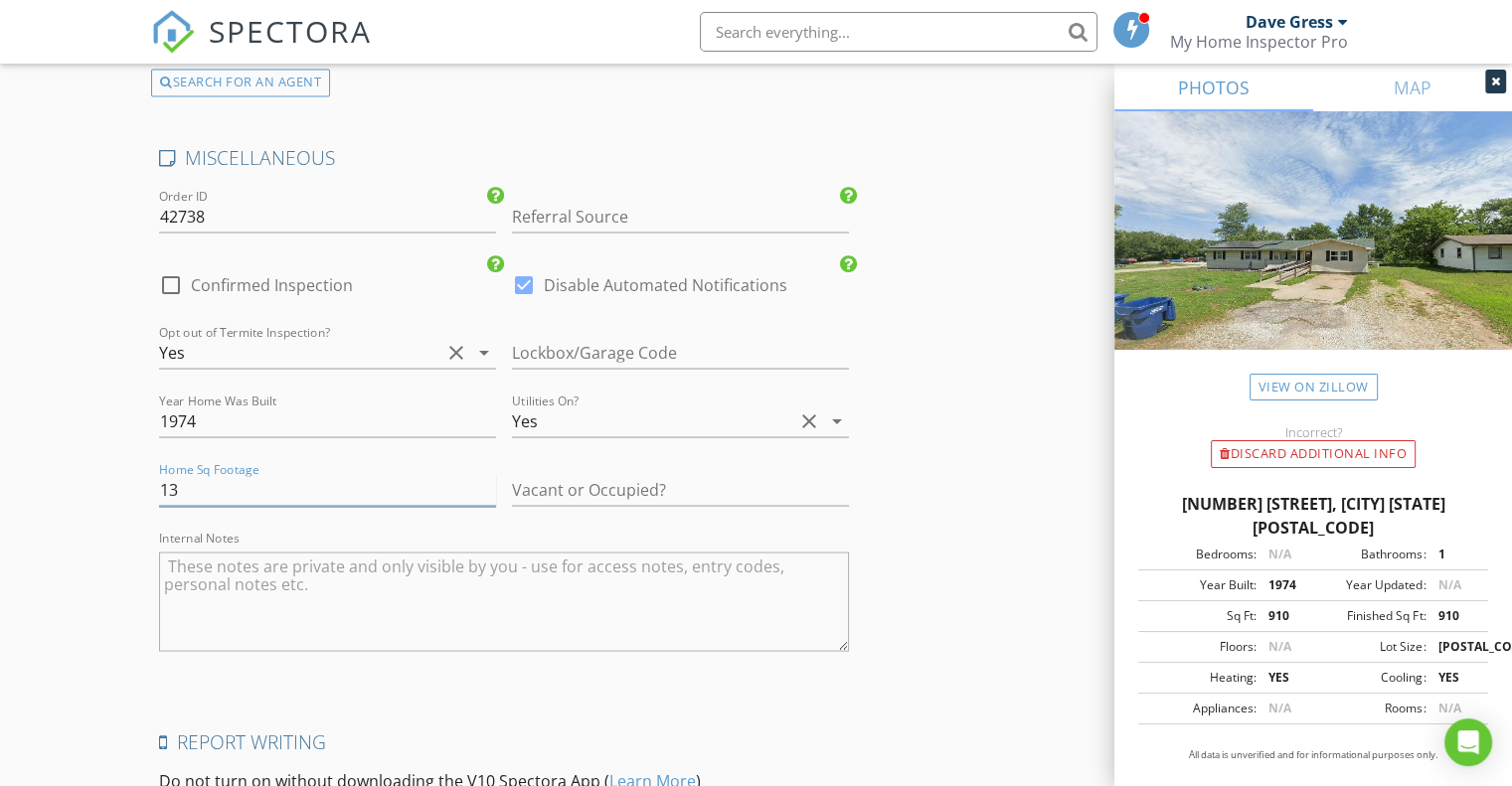 scroll, scrollTop: 3776, scrollLeft: 0, axis: vertical 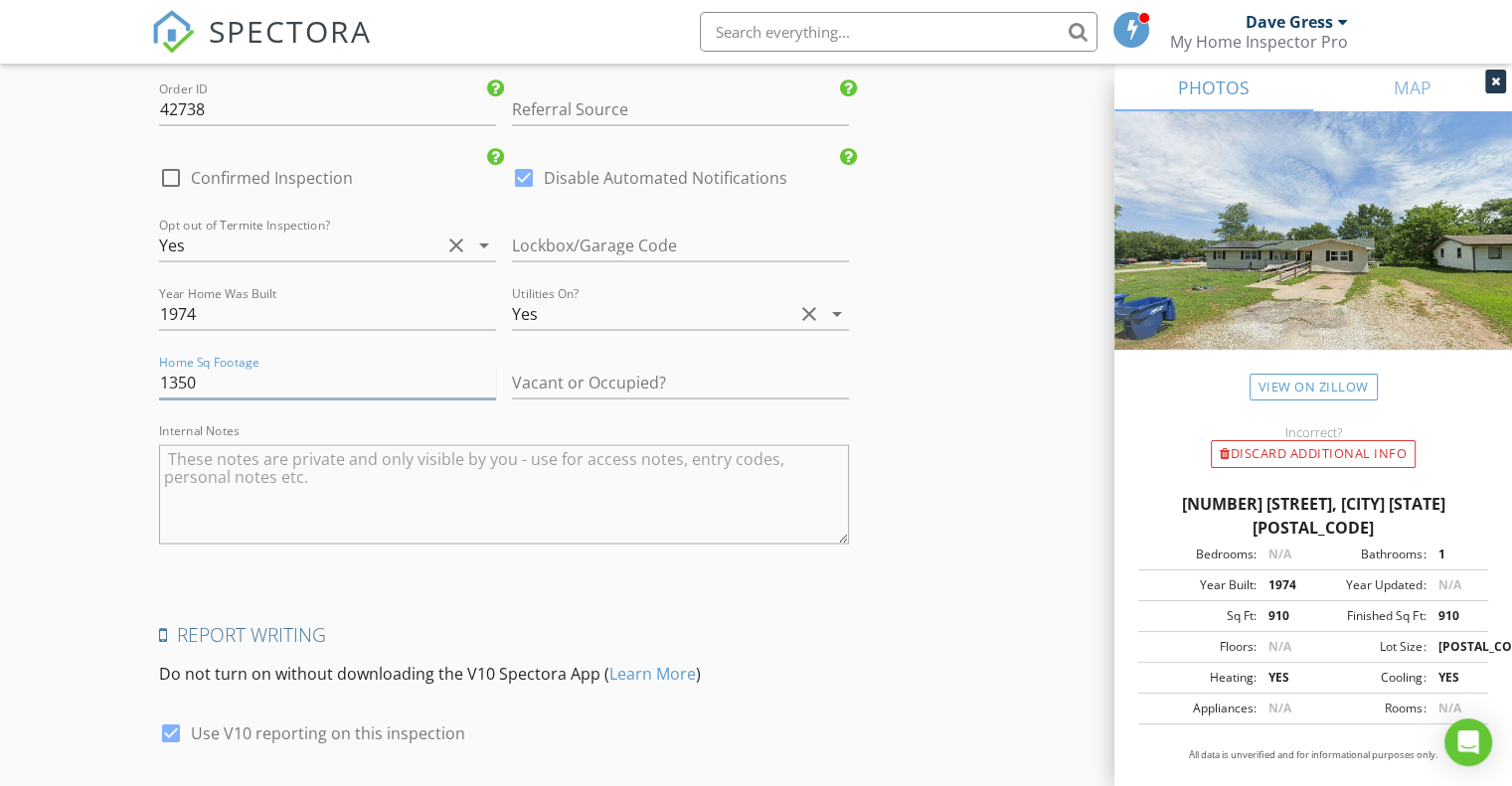 type on "1350" 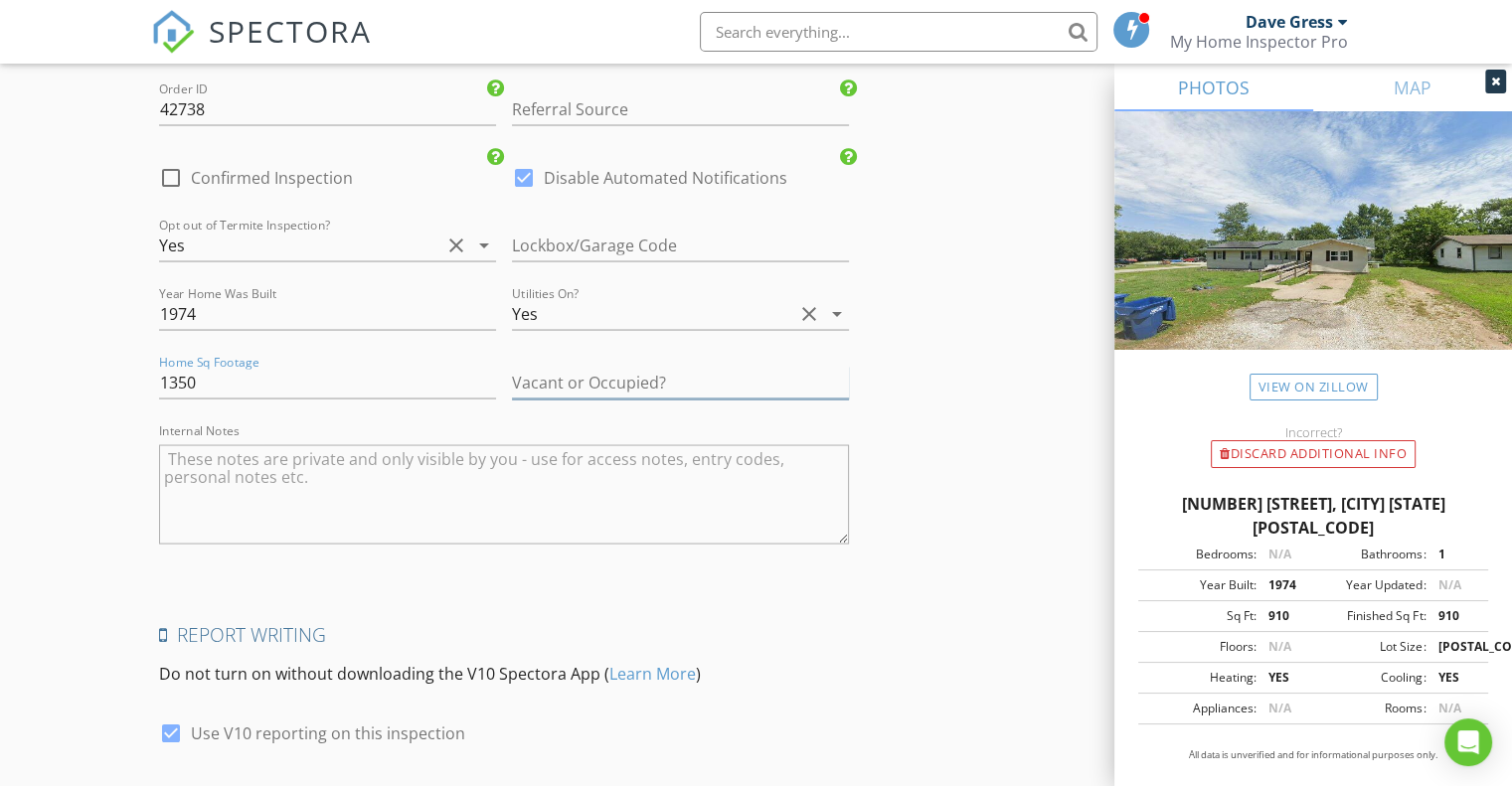 click at bounding box center (680, 382) 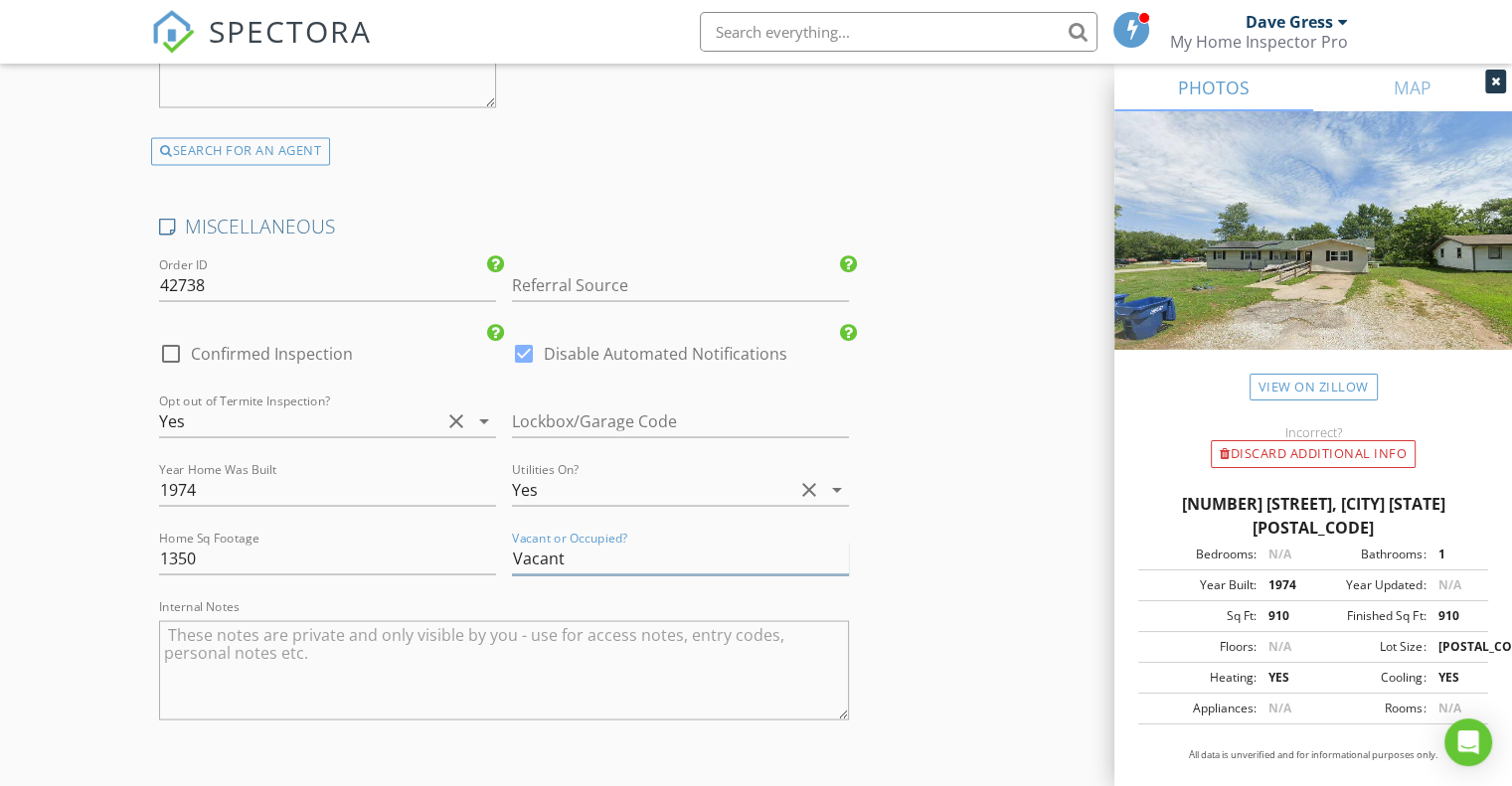 scroll, scrollTop: 3577, scrollLeft: 0, axis: vertical 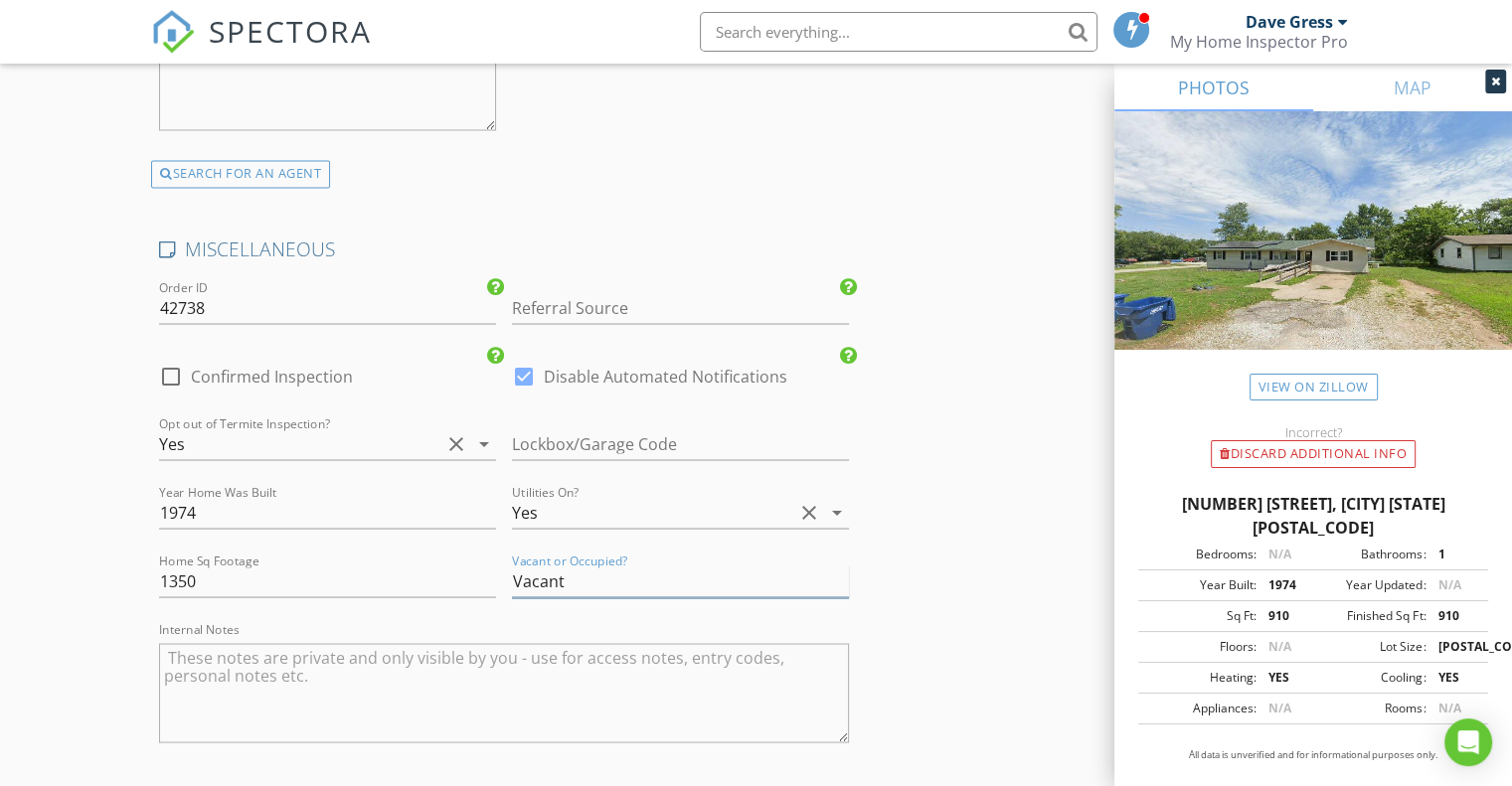 type on "Vacant" 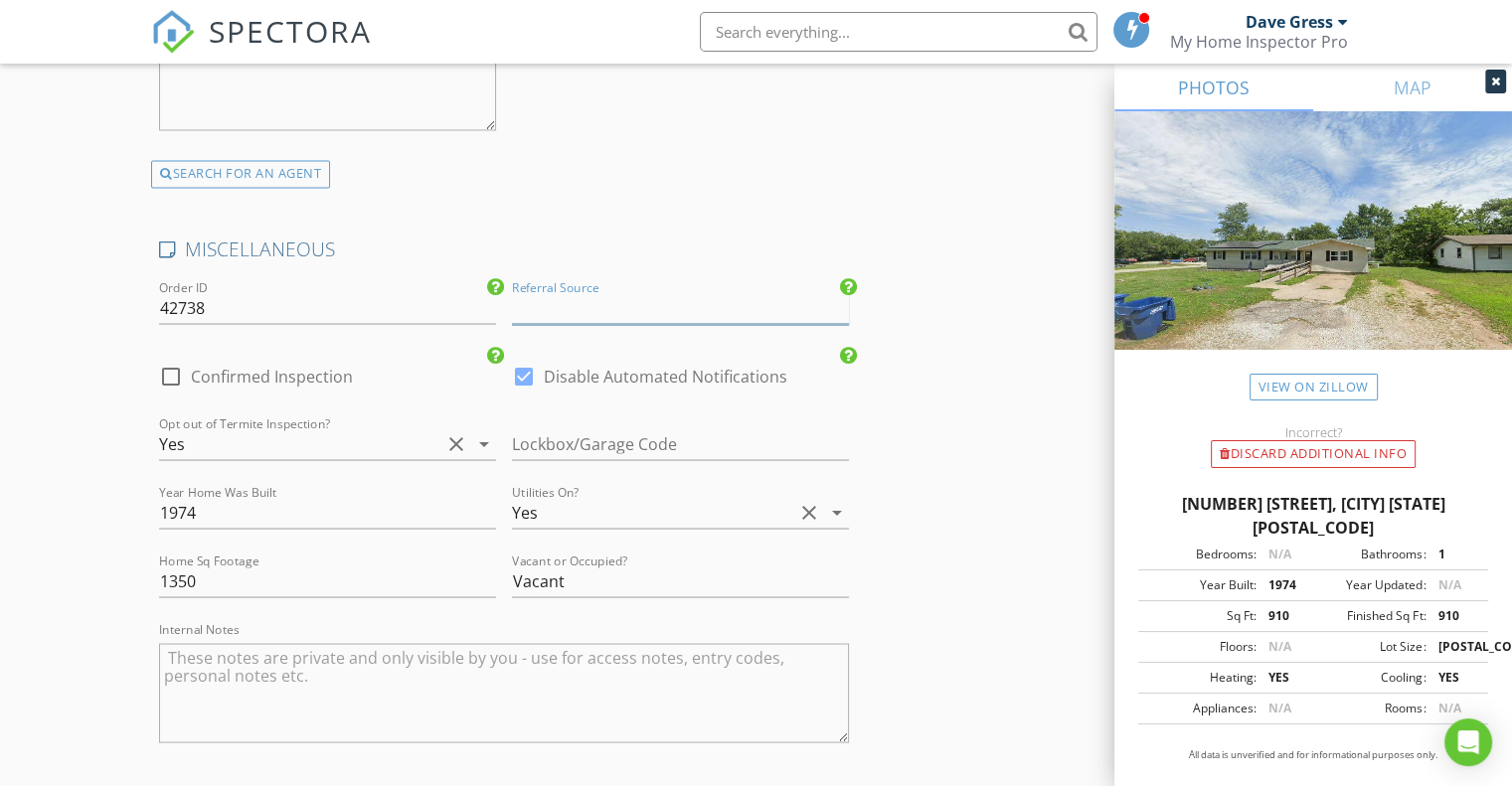 click at bounding box center [680, 307] 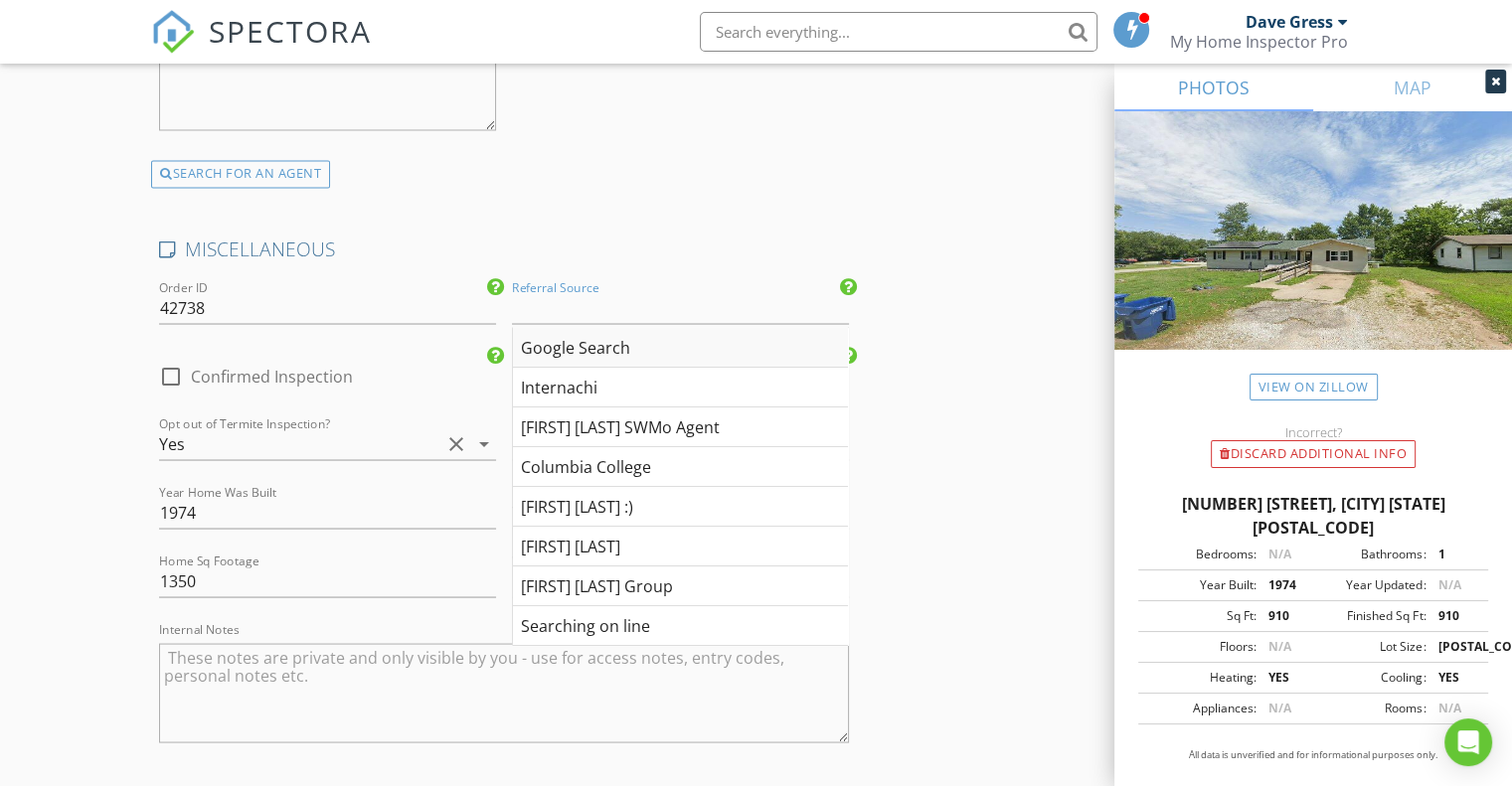 click on "Google Search" at bounding box center [680, 347] 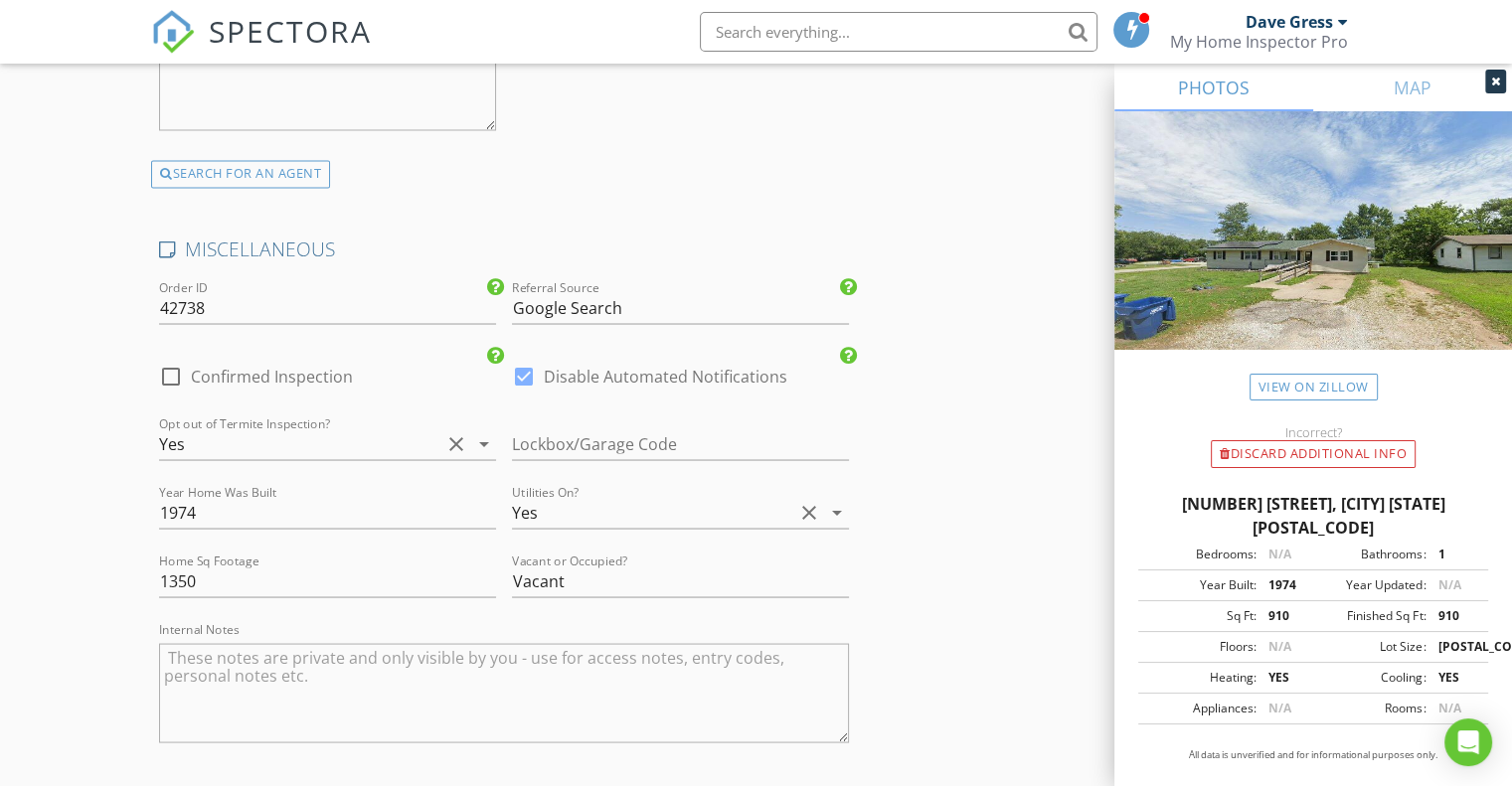 click on "INSPECTOR(S)
check_box   Dave Gress   PRIMARY   check_box   Josh Gress     Dave Gress,  Josh Gress arrow_drop_down   check_box_outline_blank Dave Gress specifically requested check_box_outline_blank Josh Gress specifically requested
Date/Time
08/07/2025 9:30 AM
Location
Address Search       Address 206 Ada St   Unit   City Greenfield   State MO   Zip 65661   County Dade     Square Feet 1350   Year Built 1974   Foundation Crawlspace arrow_drop_down     Josh Gress     42.6 miles     (an hour)         Dave Gress     42.6 miles     (an hour)
client
check_box Enable Client CC email for this inspection   Client Search     check_box_outline_blank Client is a Company/Organization     First Name Tony and Mariesha   Last Name Carlin   Email Mariesha.carlin@yahoo,com   CC Email   Phone 816-213-1100           Notes   Private Notes          check_box" at bounding box center [756, -1132] 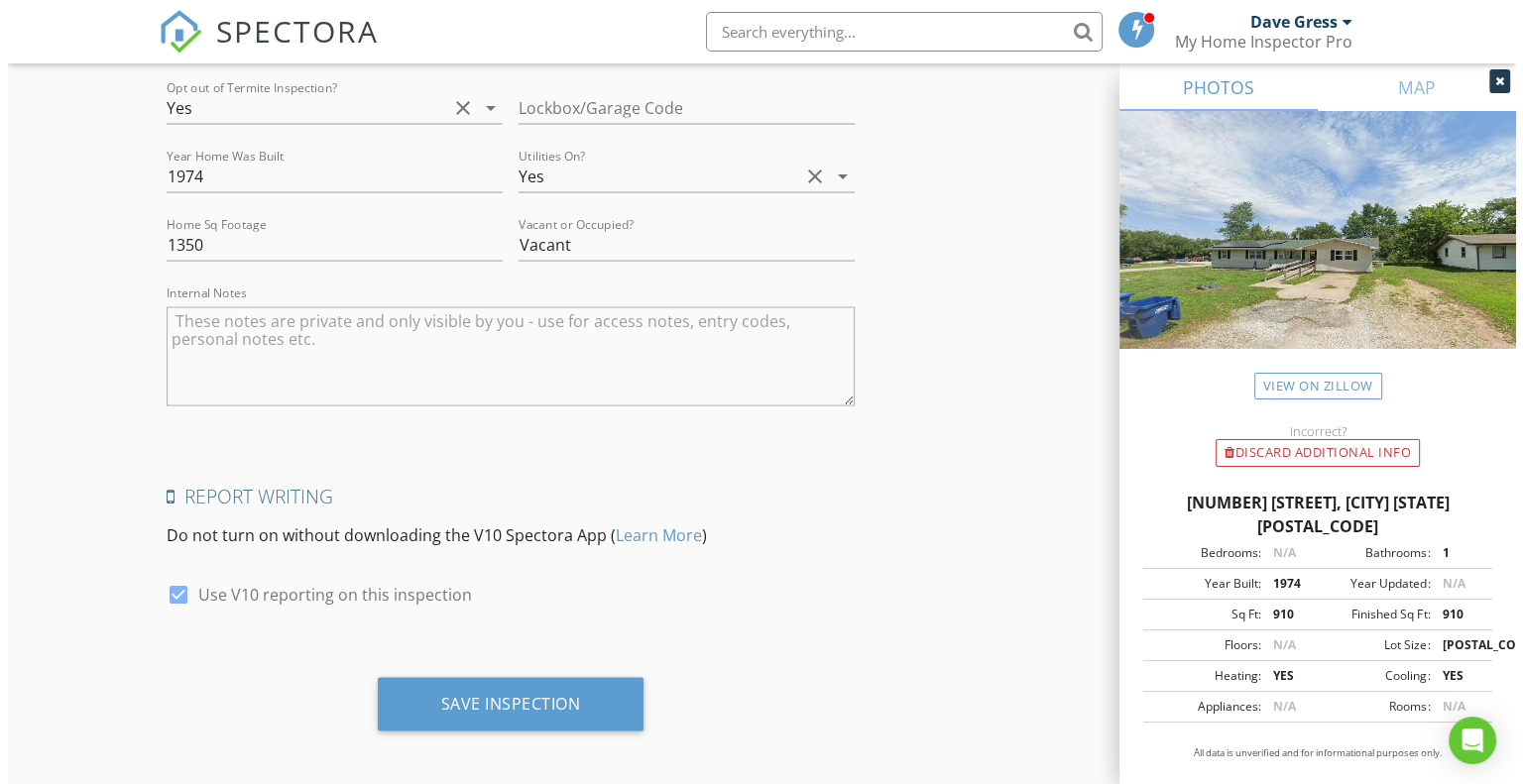 scroll, scrollTop: 3903, scrollLeft: 0, axis: vertical 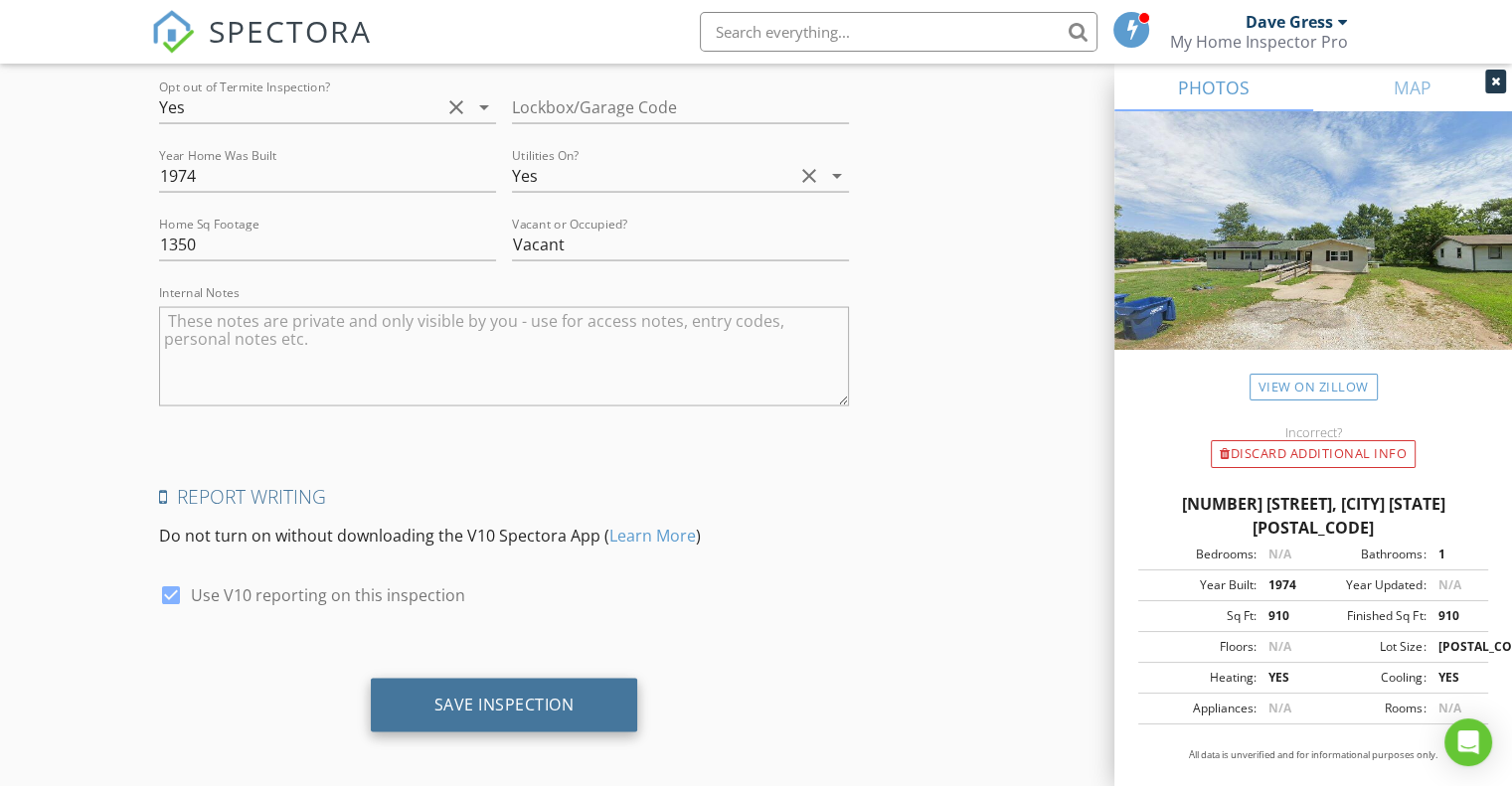 click on "Save Inspection" at bounding box center (504, 705) 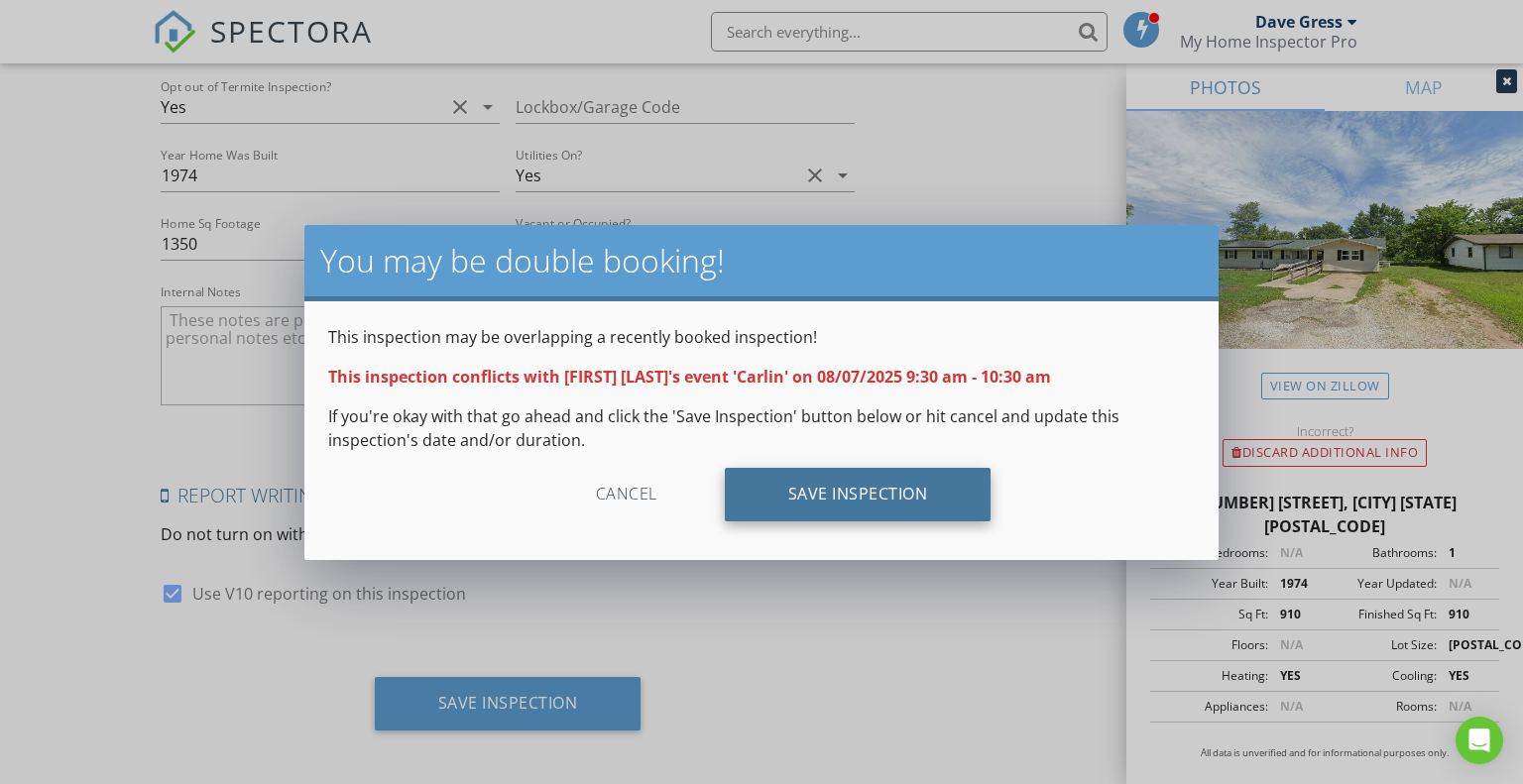 click on "Save Inspection" at bounding box center [858, 495] 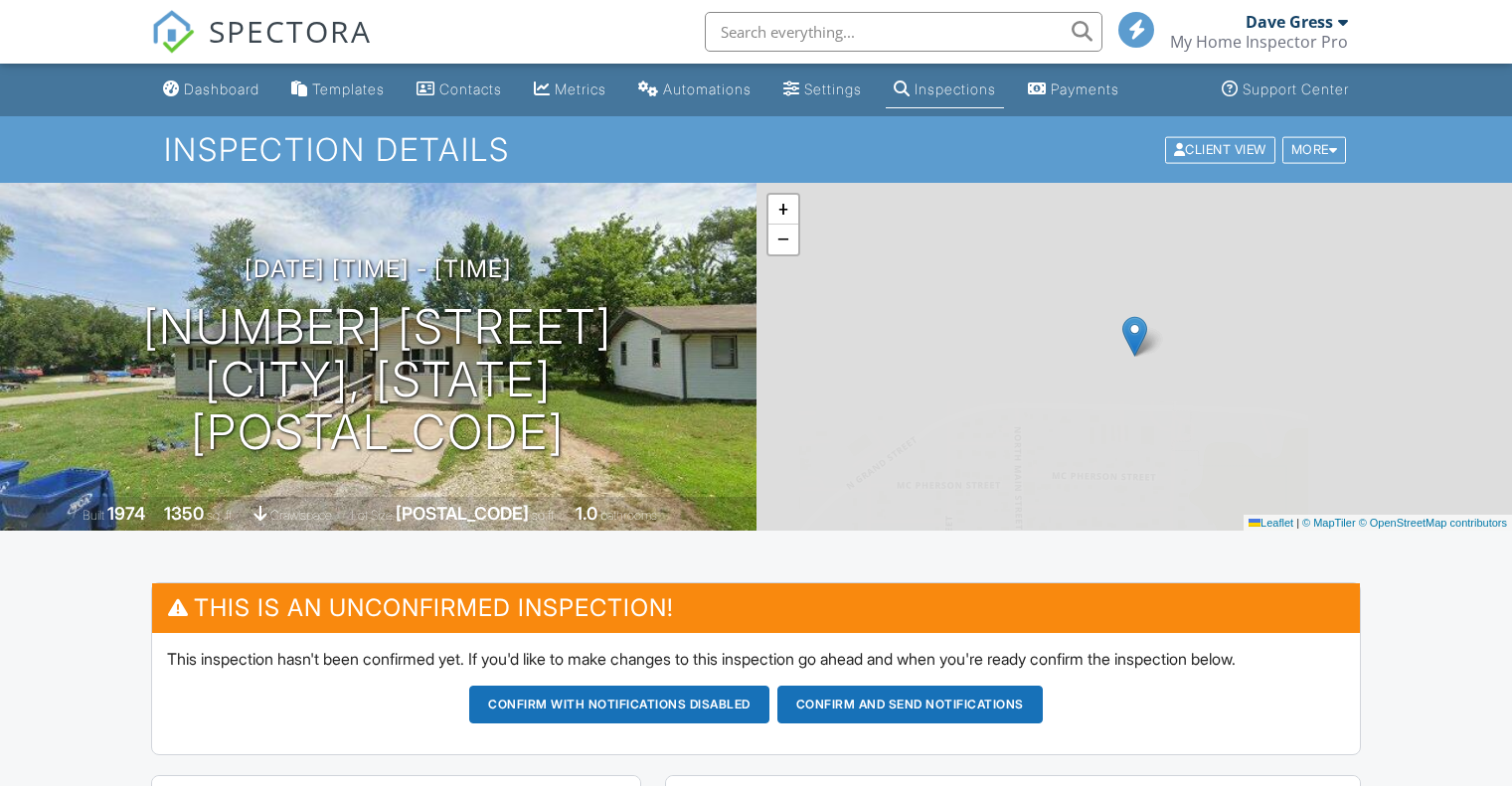 scroll, scrollTop: 0, scrollLeft: 0, axis: both 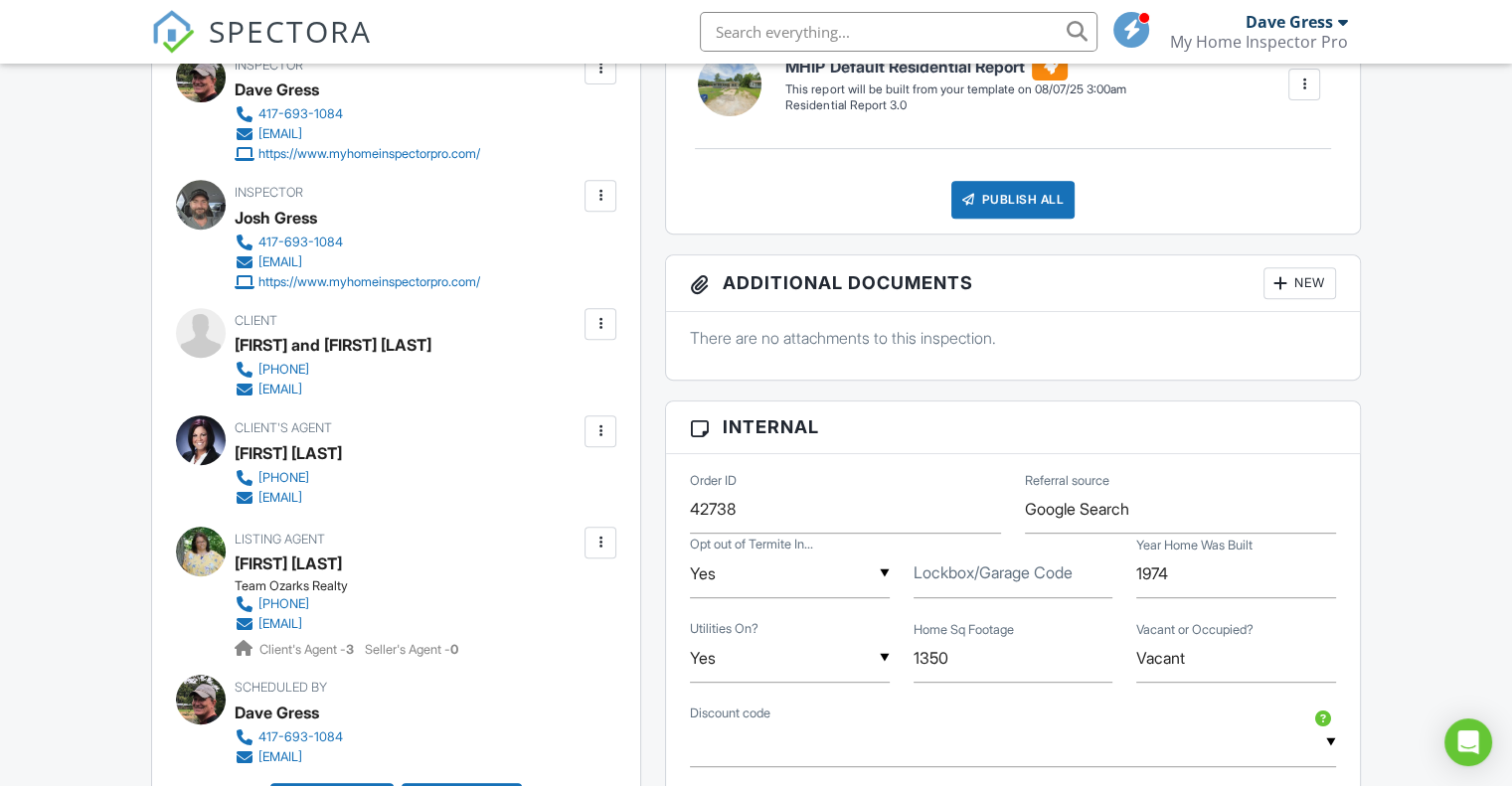 click at bounding box center (201, 440) 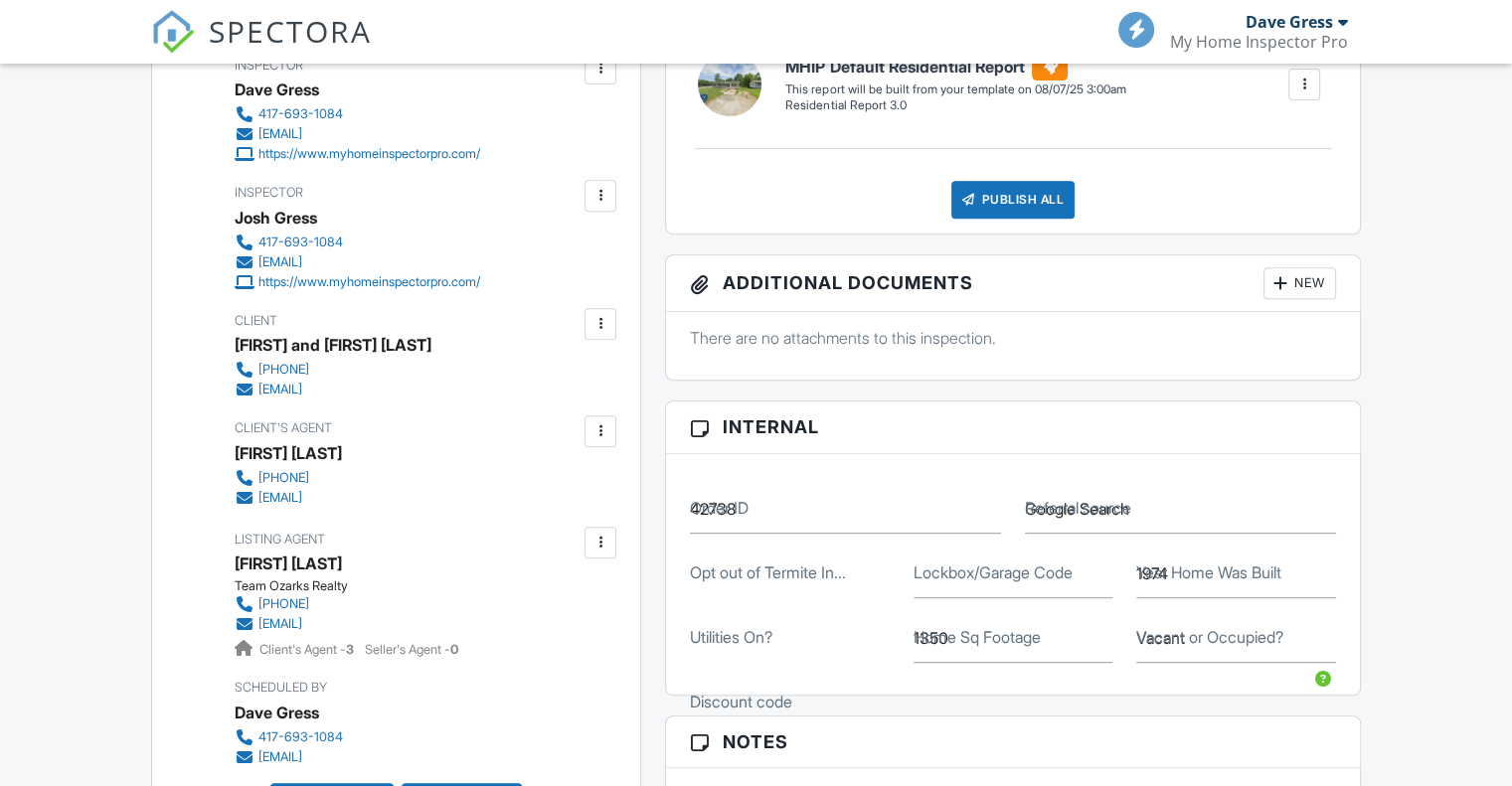 scroll, scrollTop: 0, scrollLeft: 0, axis: both 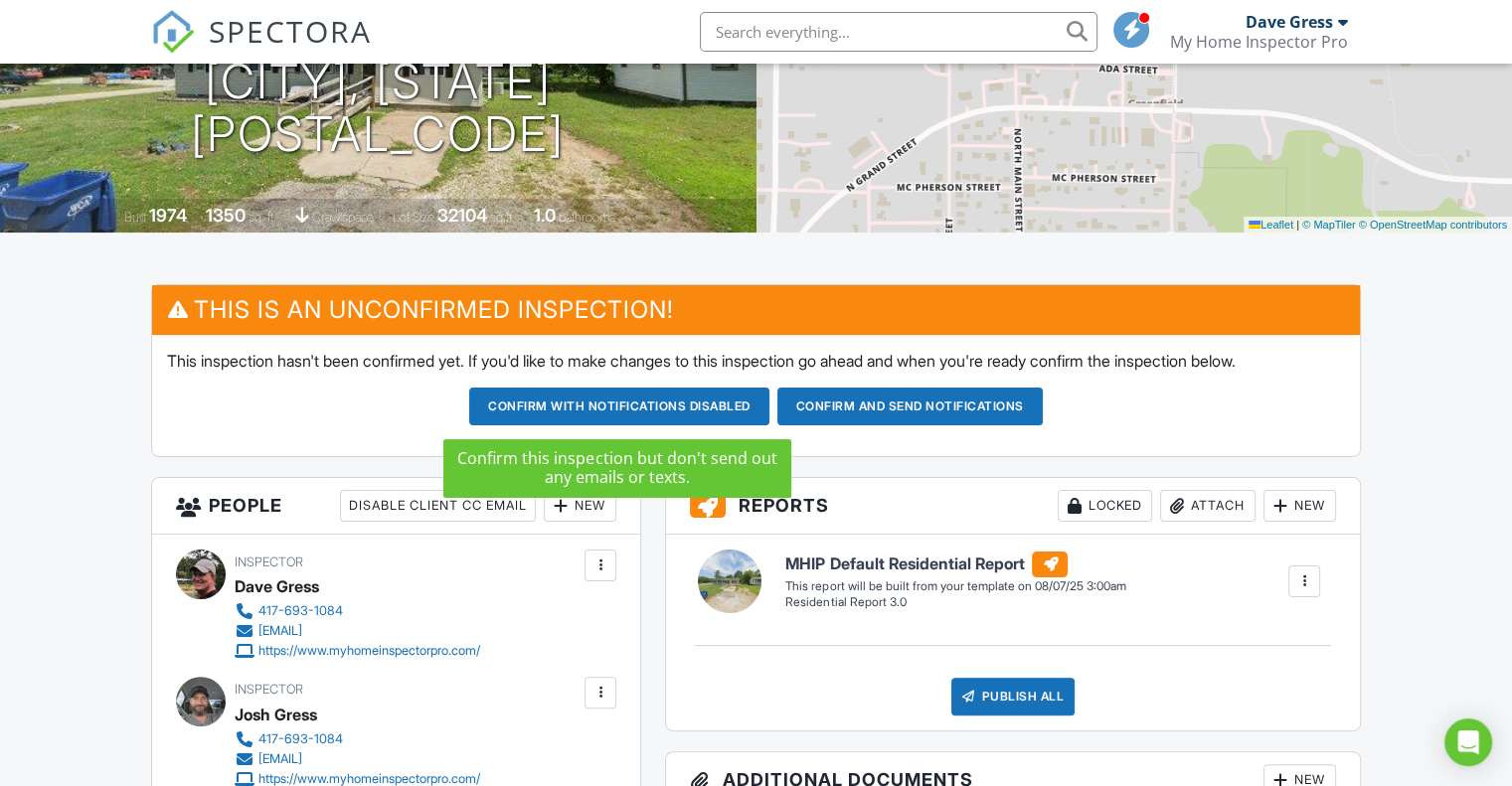 click on "Confirm and send notifications" at bounding box center (619, 406) 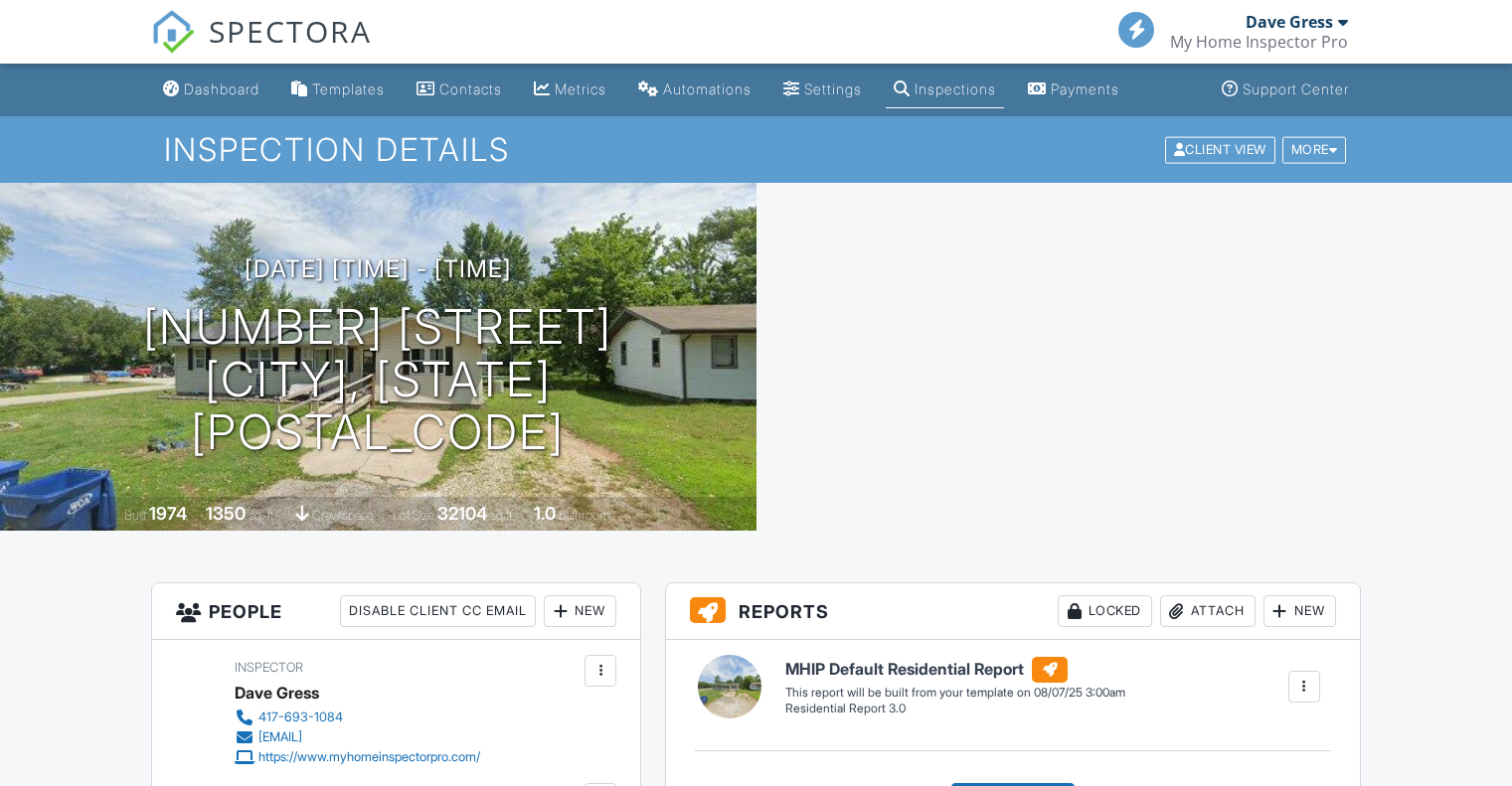 scroll, scrollTop: 0, scrollLeft: 0, axis: both 